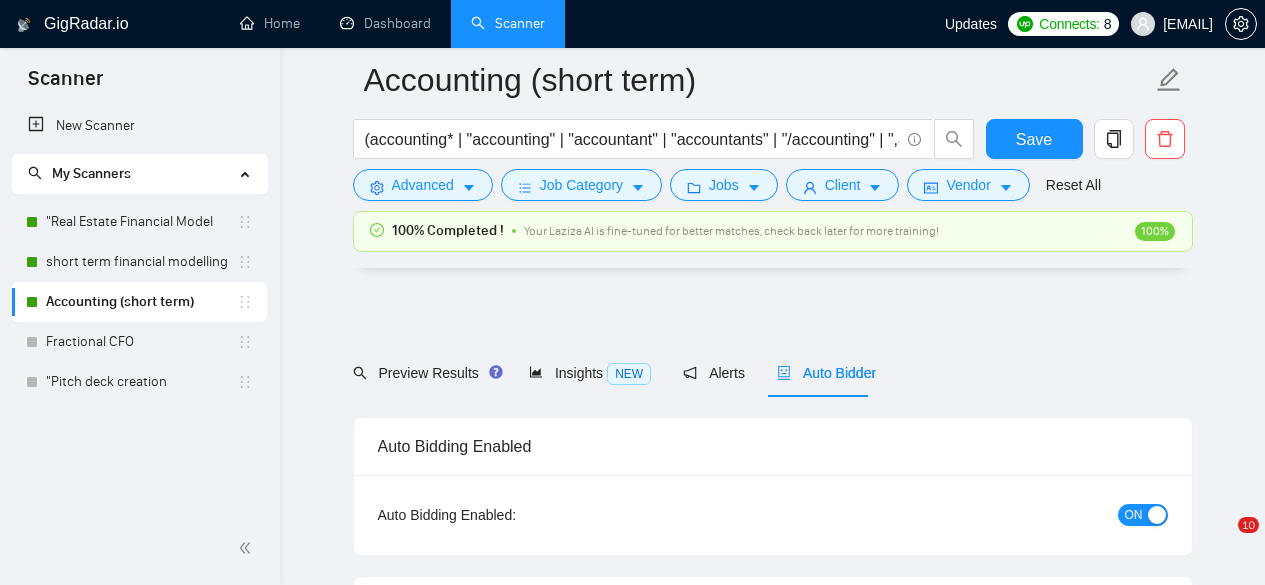 scroll, scrollTop: 1414, scrollLeft: 0, axis: vertical 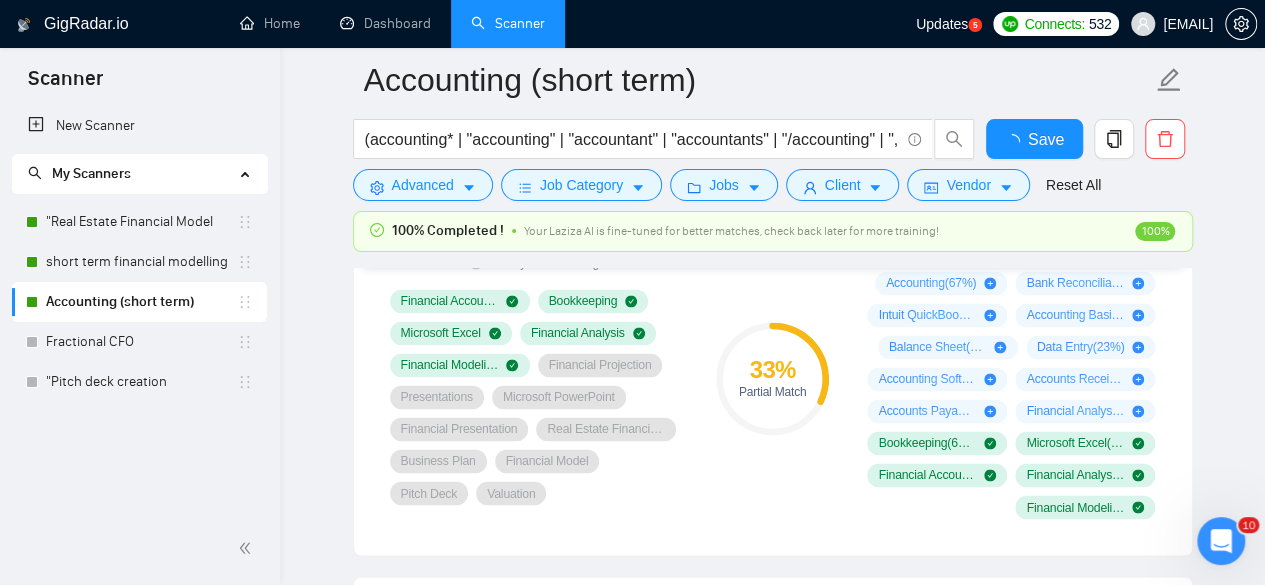 type 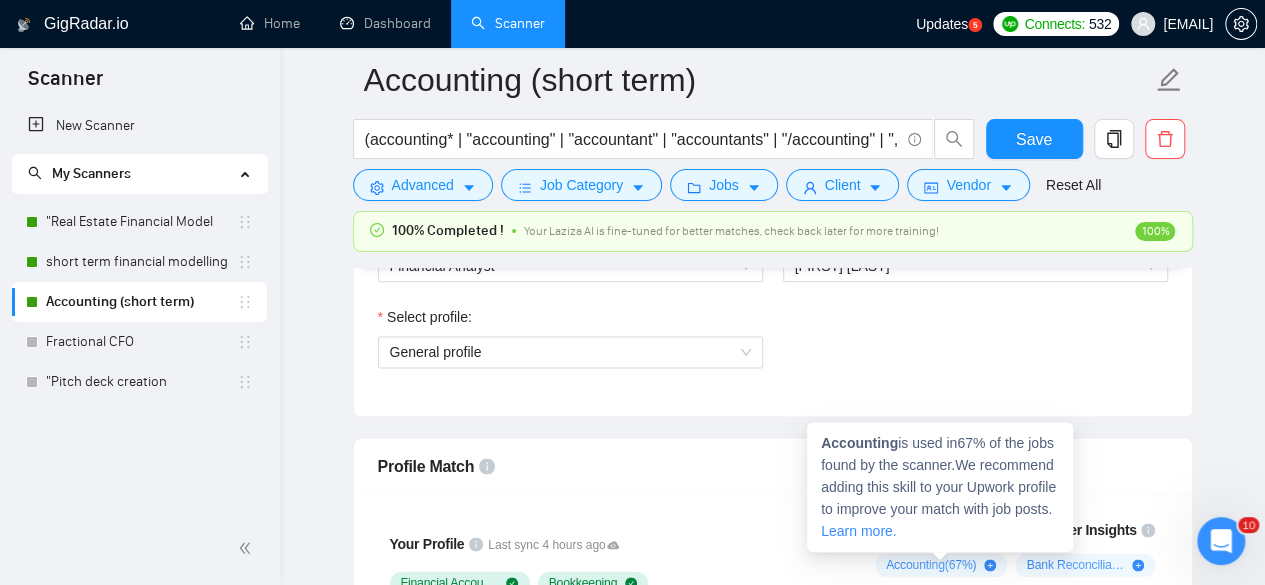 scroll, scrollTop: 1130, scrollLeft: 0, axis: vertical 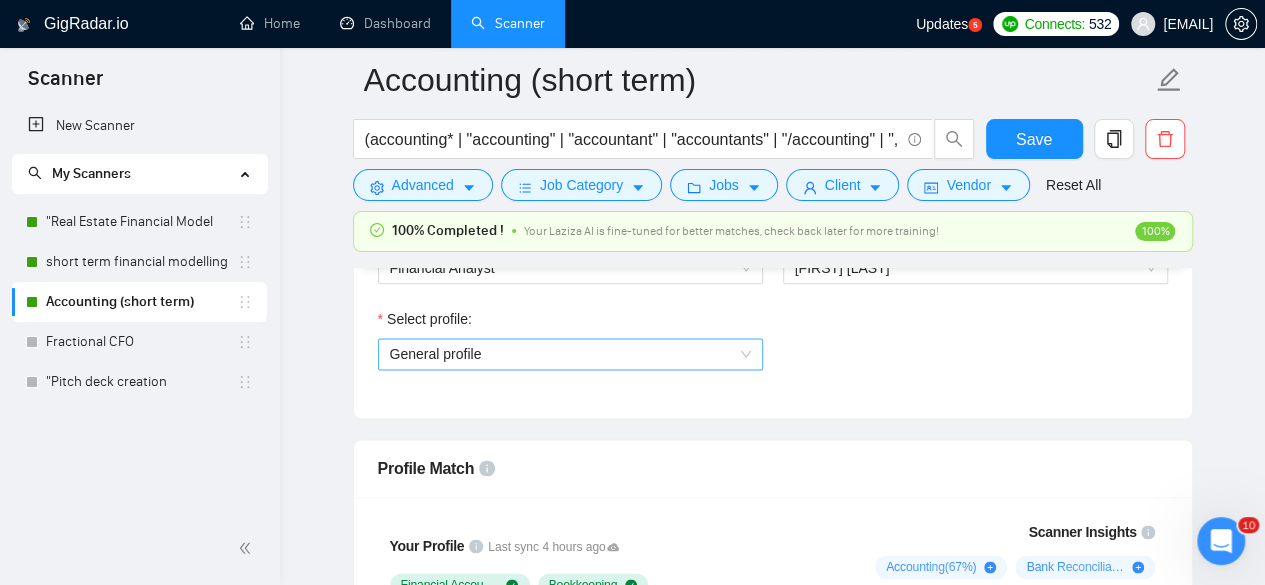 click on "General profile" at bounding box center (570, 354) 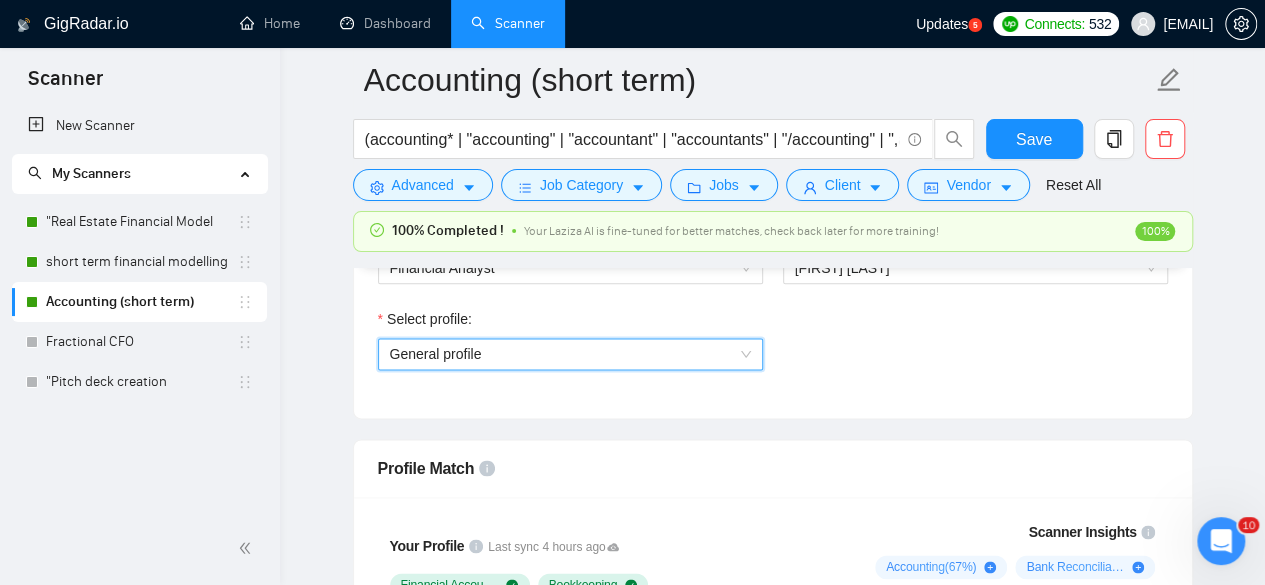 click on "General profile" at bounding box center (570, 354) 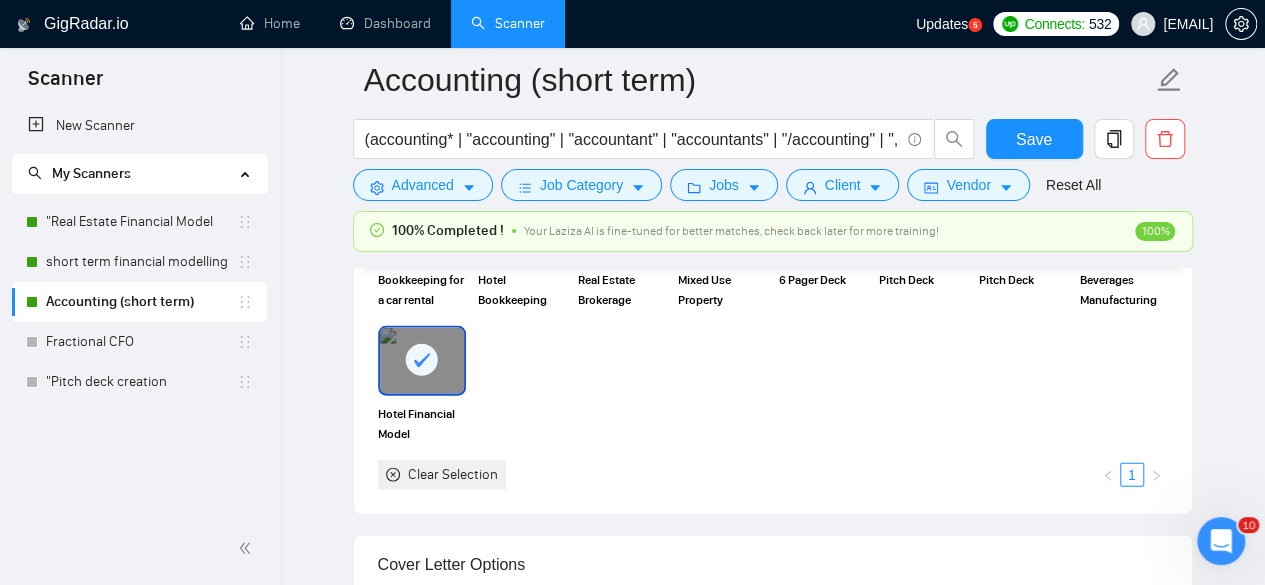 scroll, scrollTop: 2350, scrollLeft: 0, axis: vertical 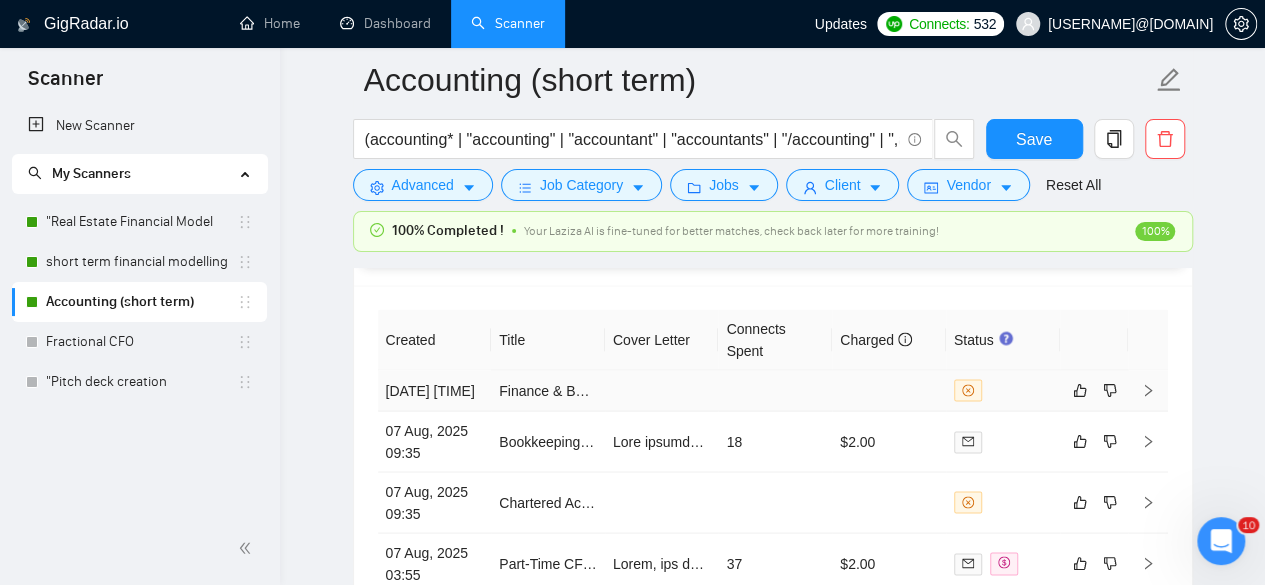 click at bounding box center [775, 390] 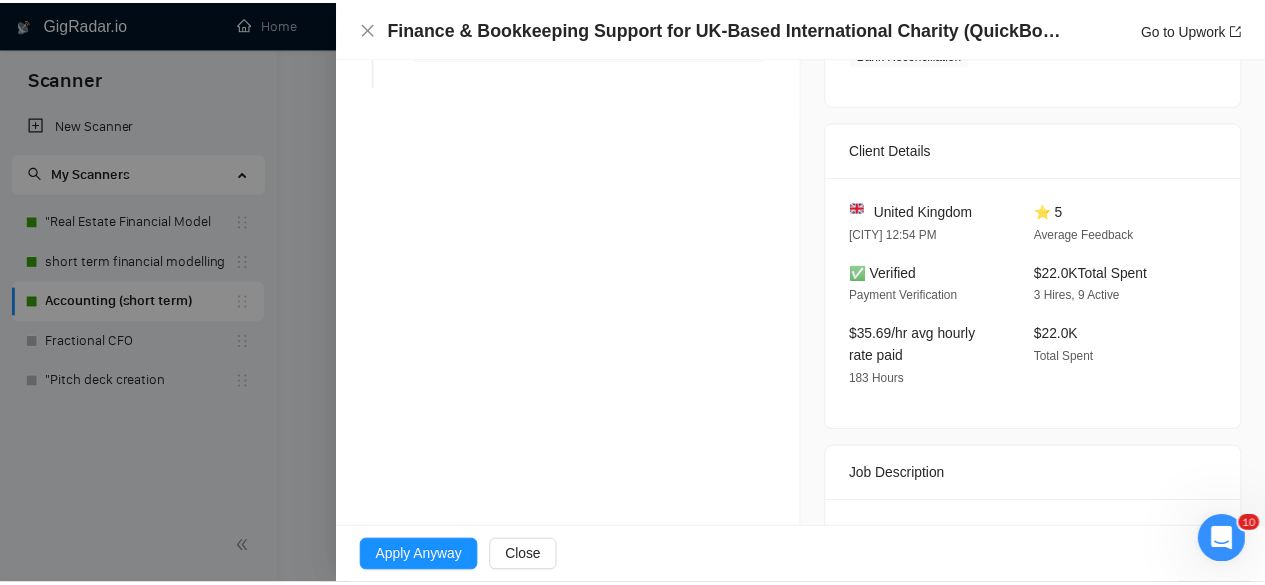scroll, scrollTop: 0, scrollLeft: 0, axis: both 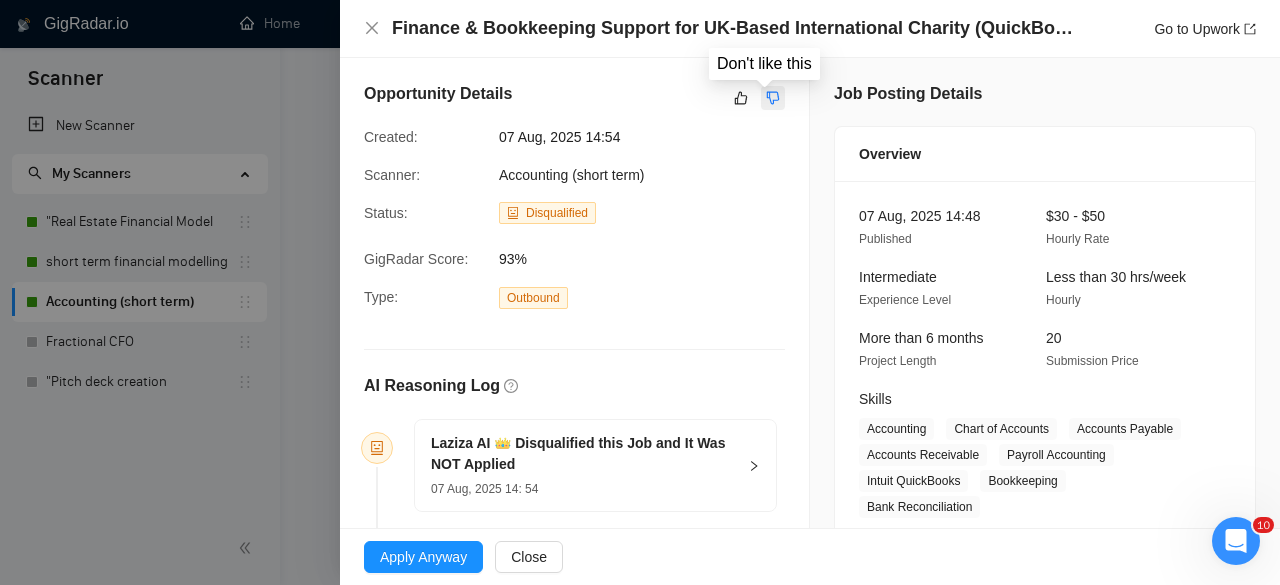 click 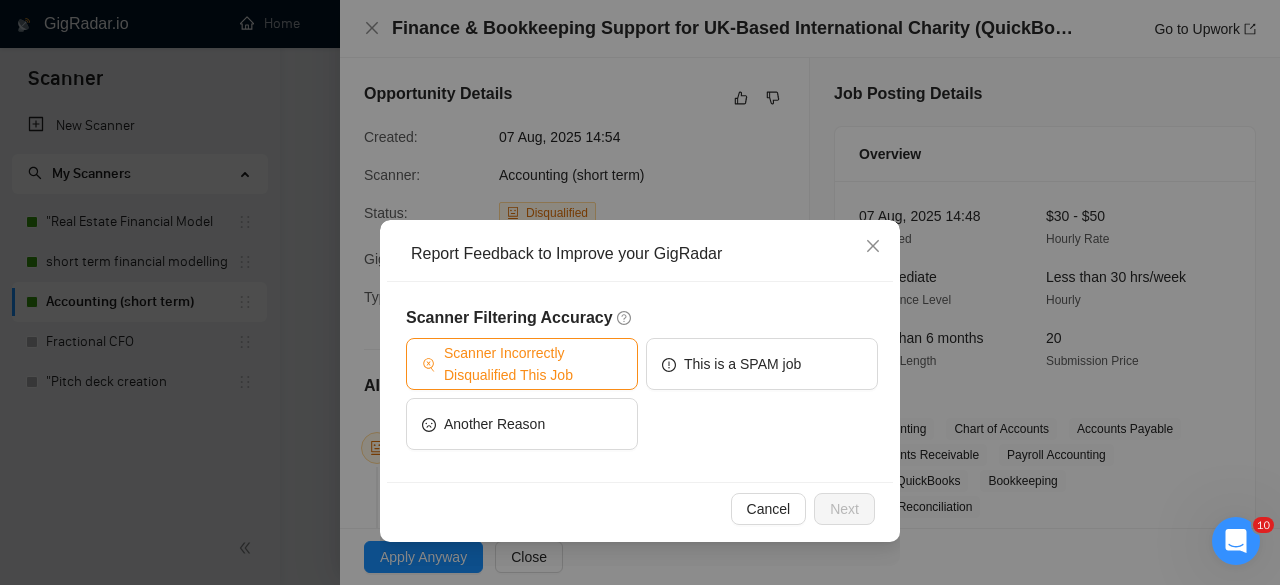 click on "Scanner Incorrectly Disqualified This Job" at bounding box center [533, 364] 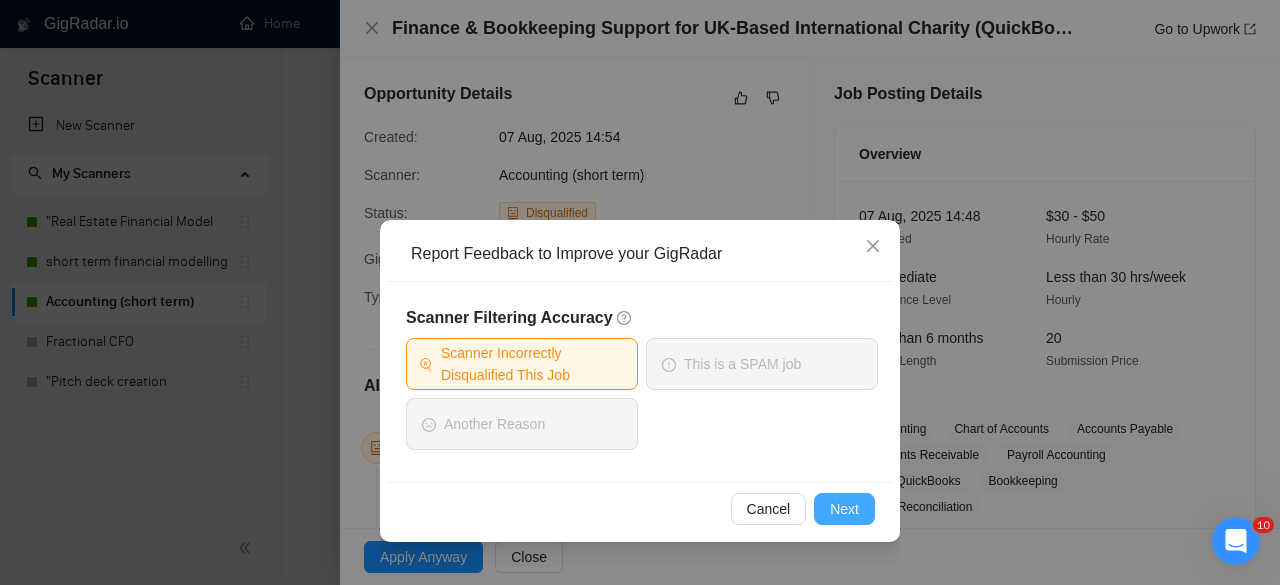click on "Next" at bounding box center [844, 509] 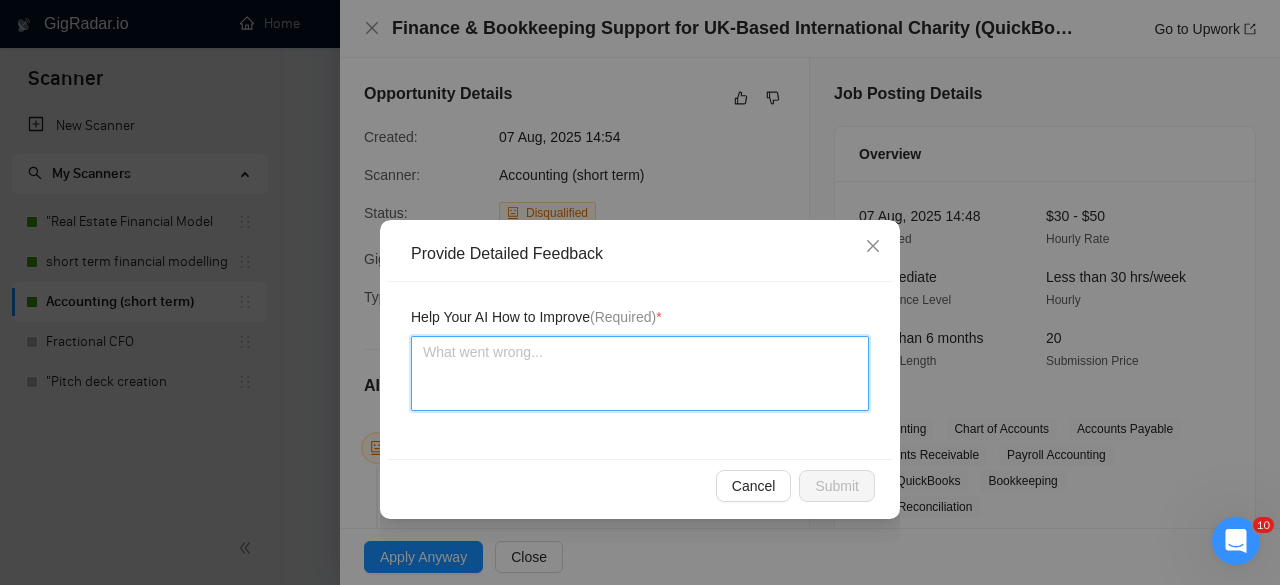 click at bounding box center (640, 373) 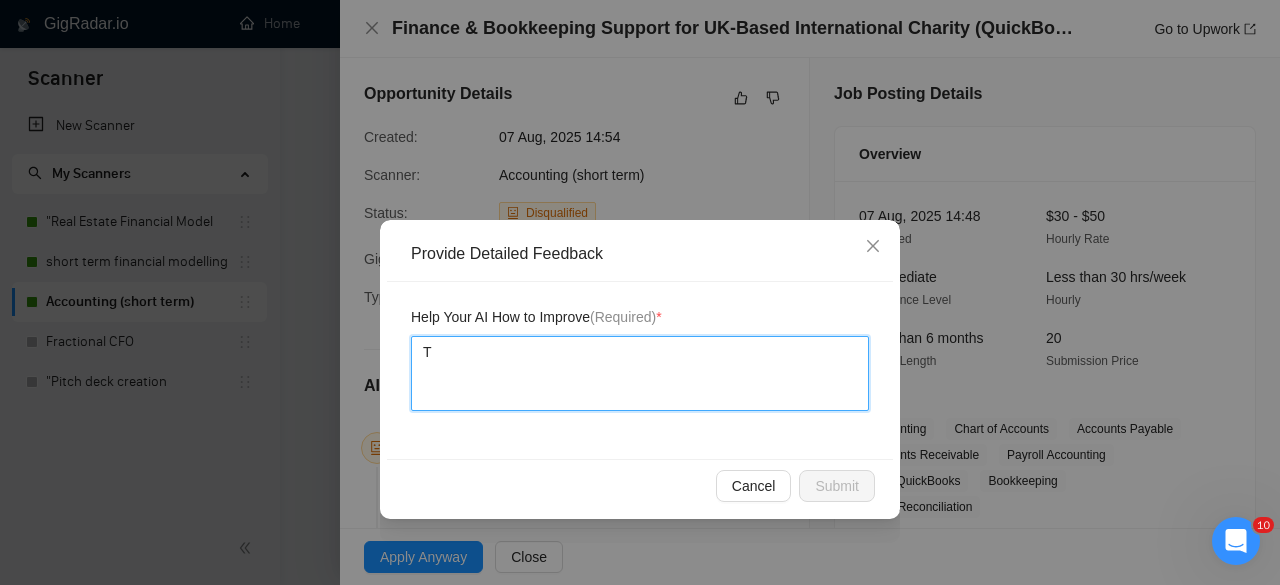 type 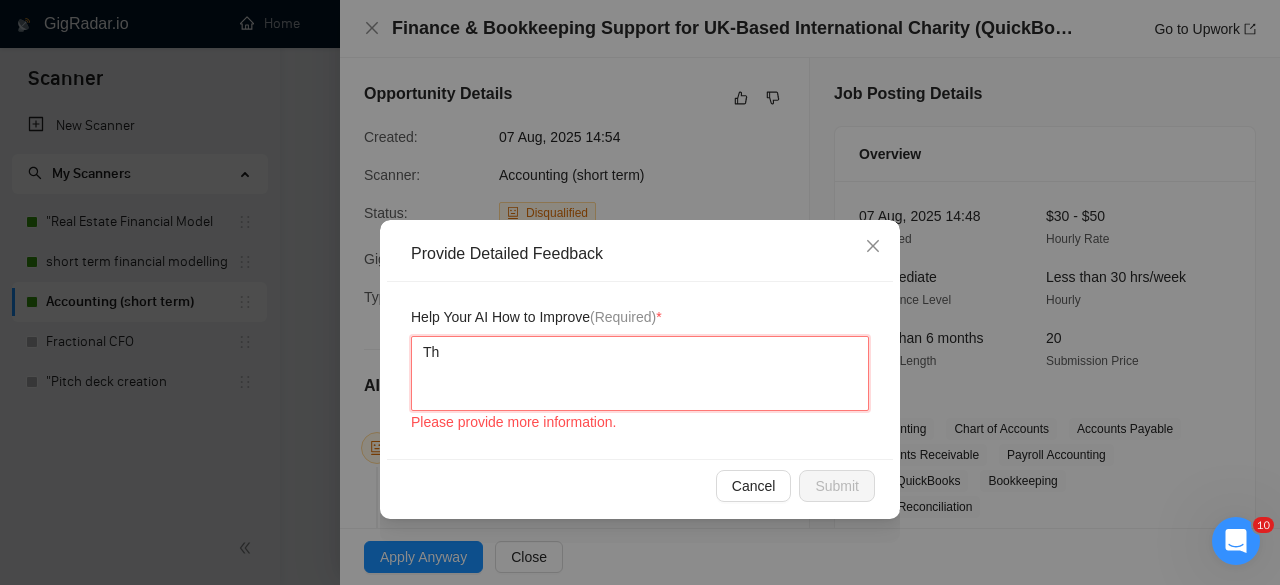 type 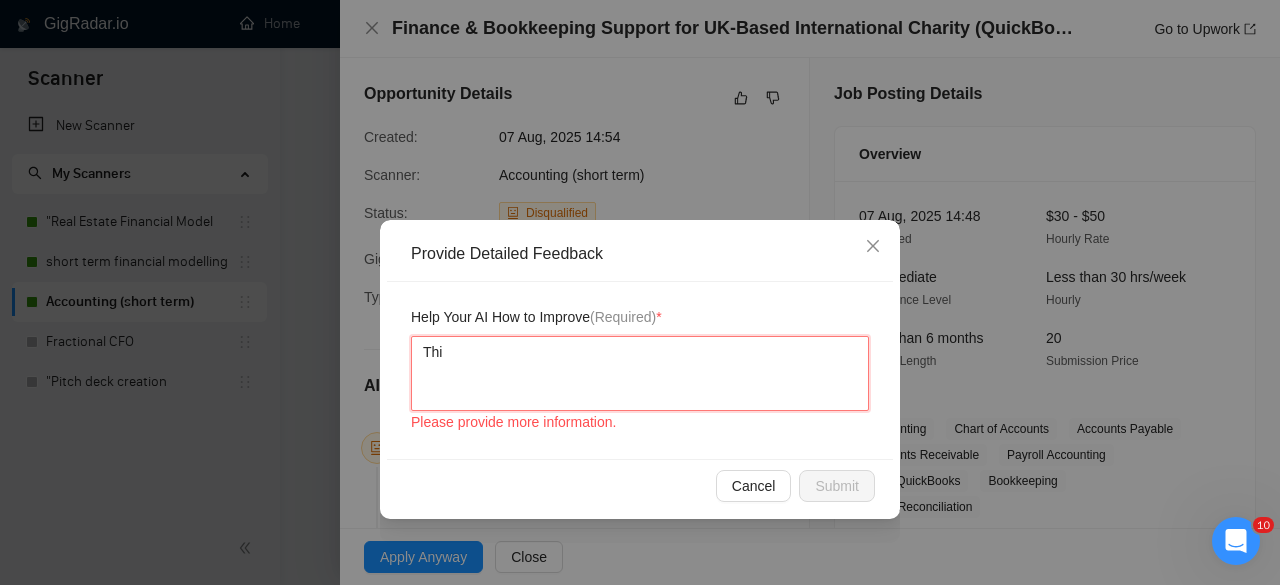 type 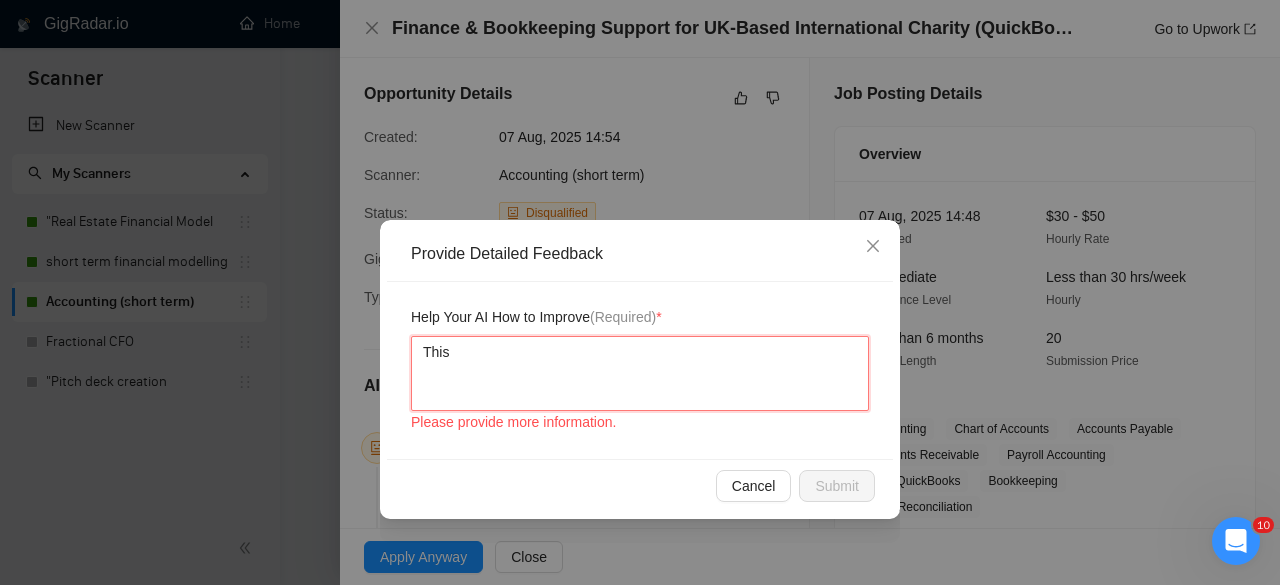 type 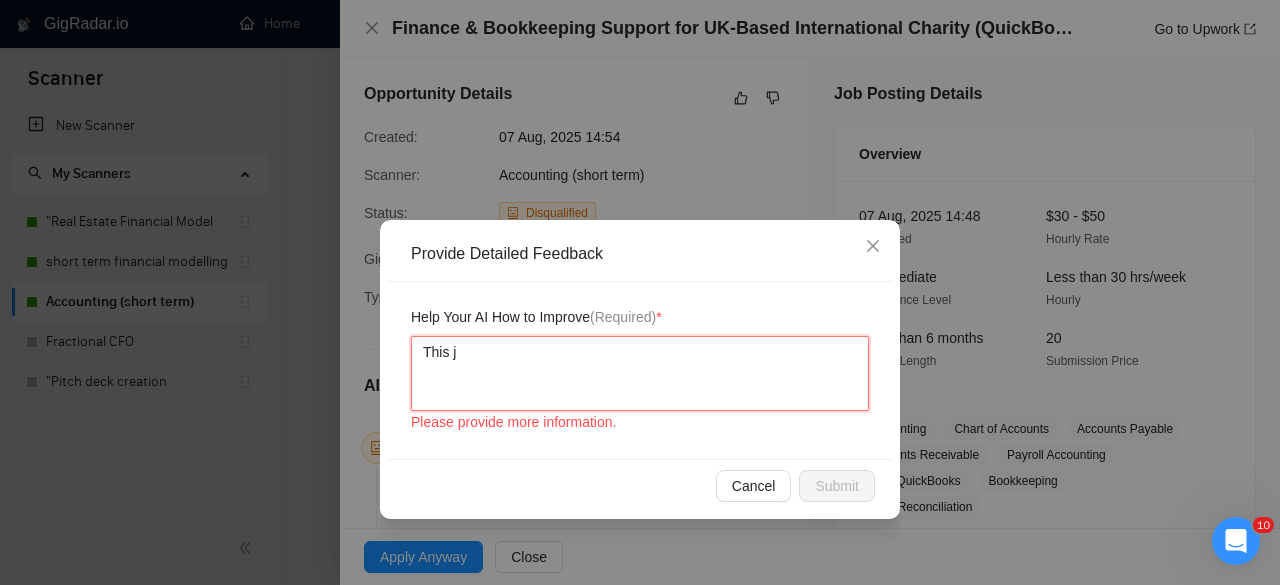 type on "This jo" 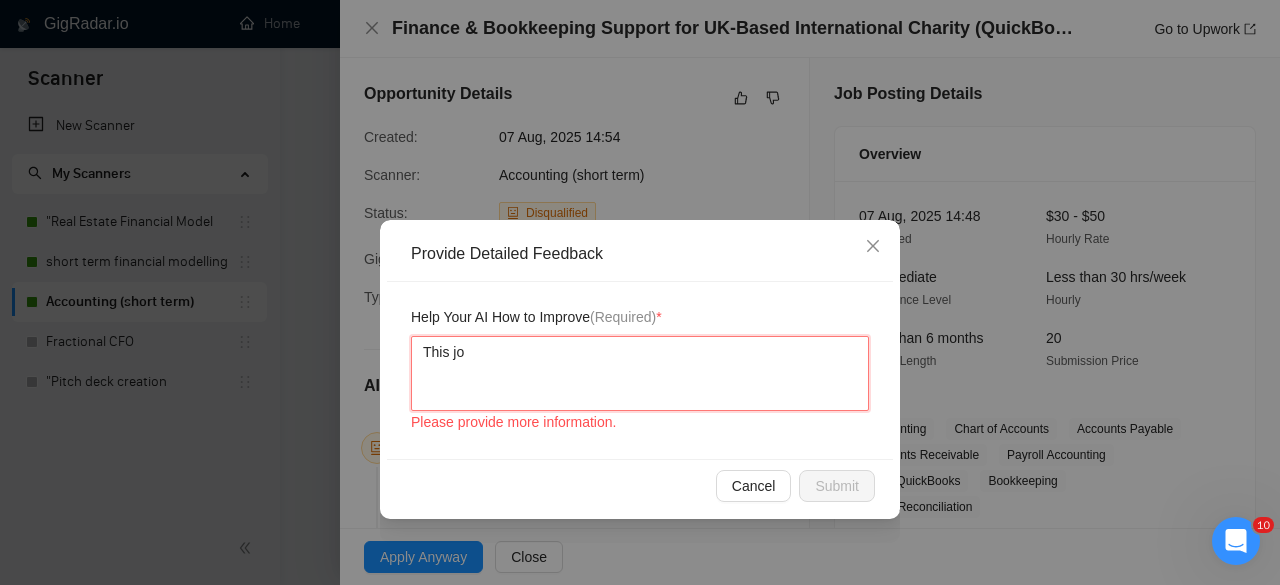 type 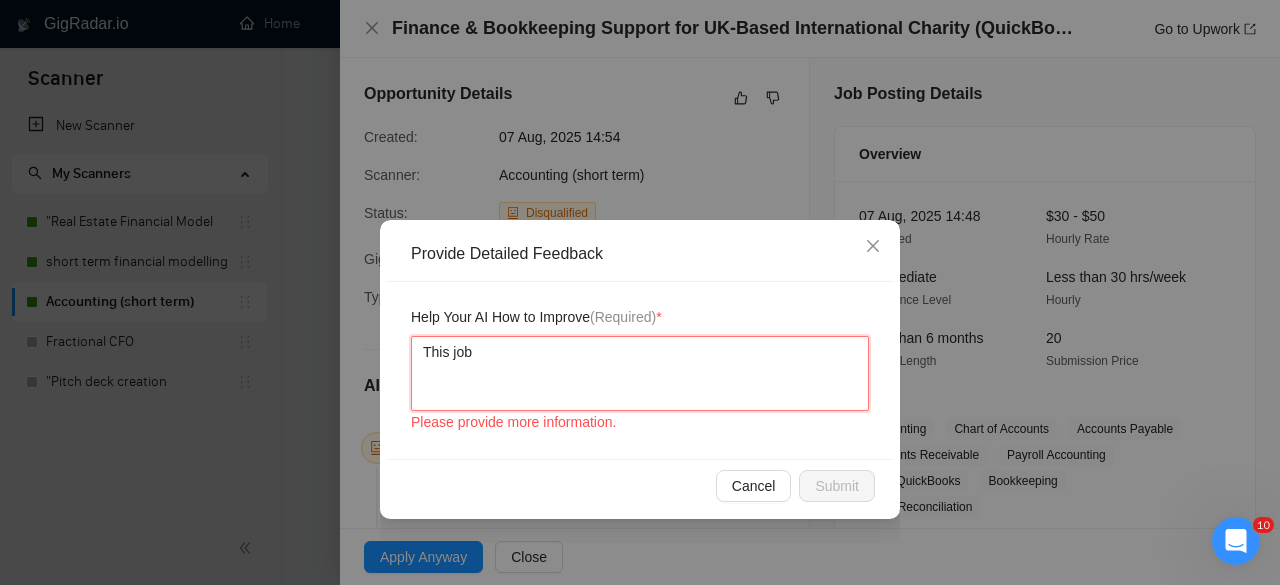 type on "This job" 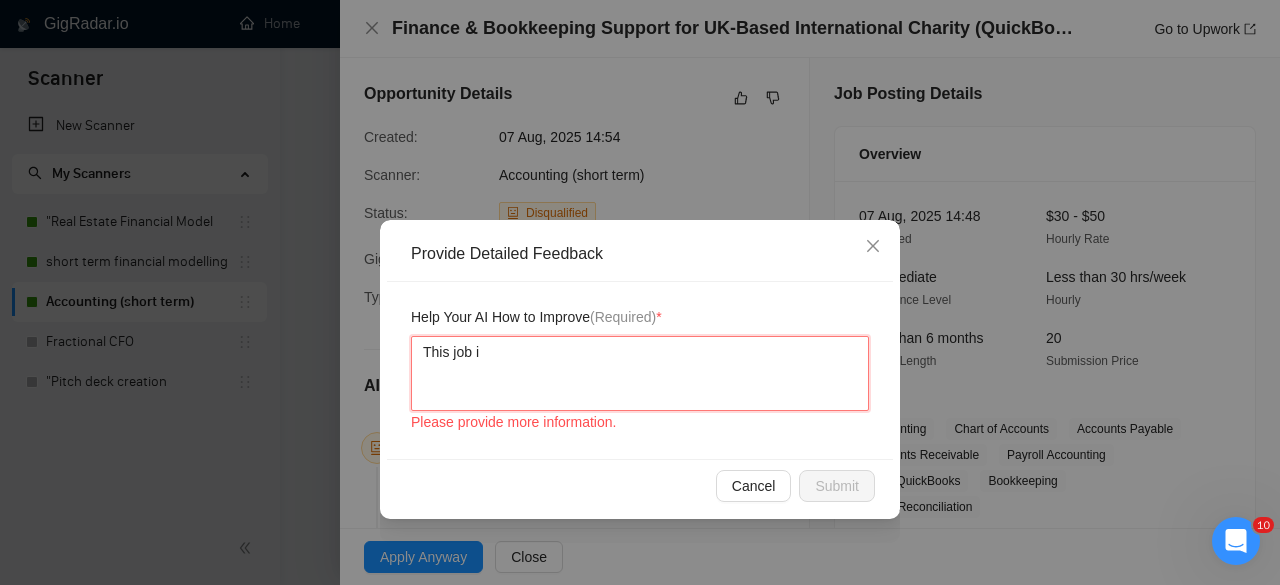 type 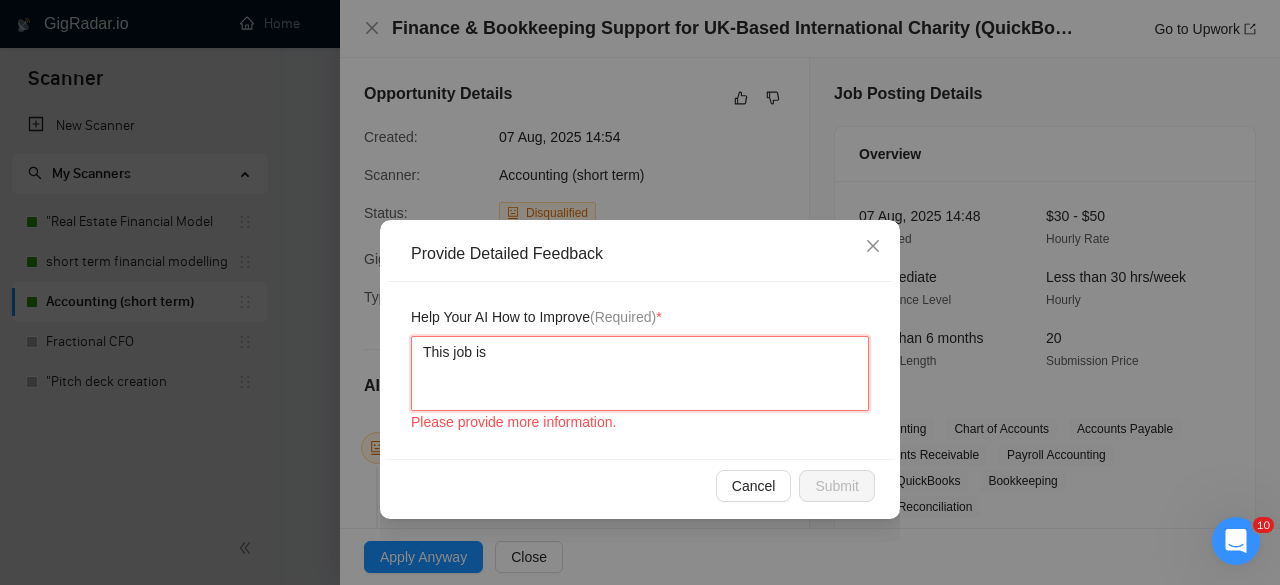 type 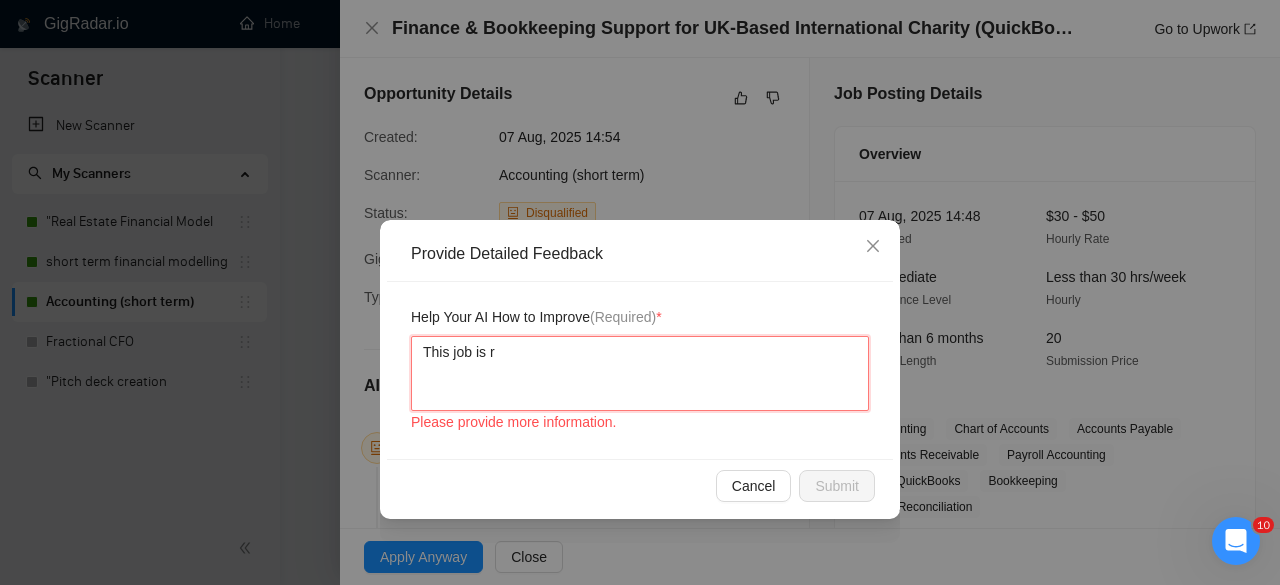 type 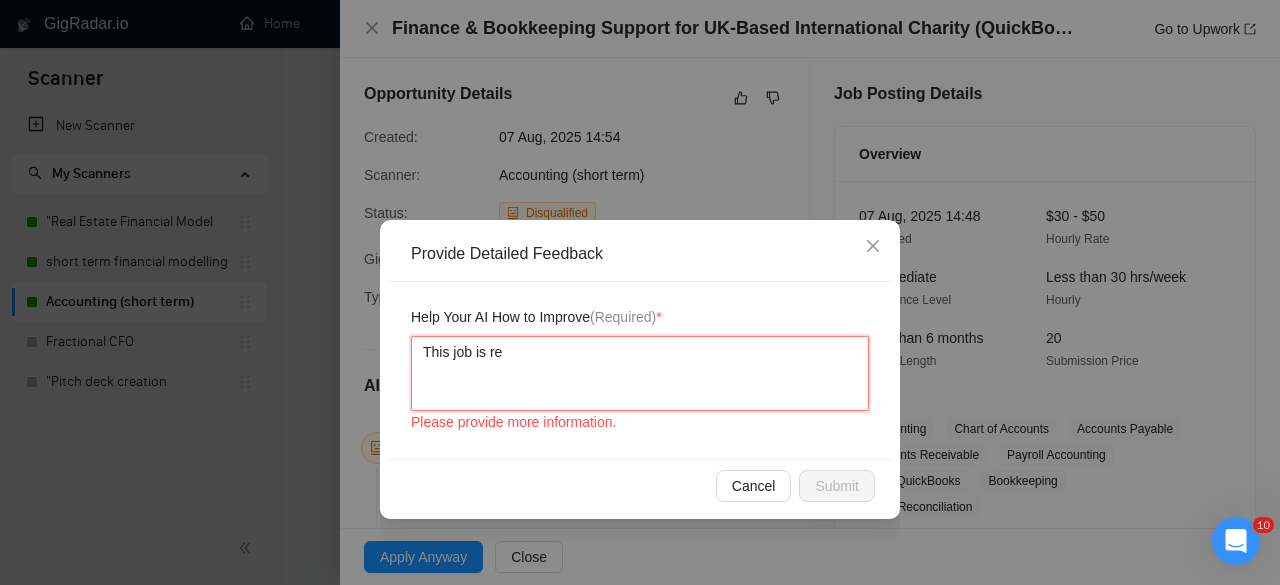 type 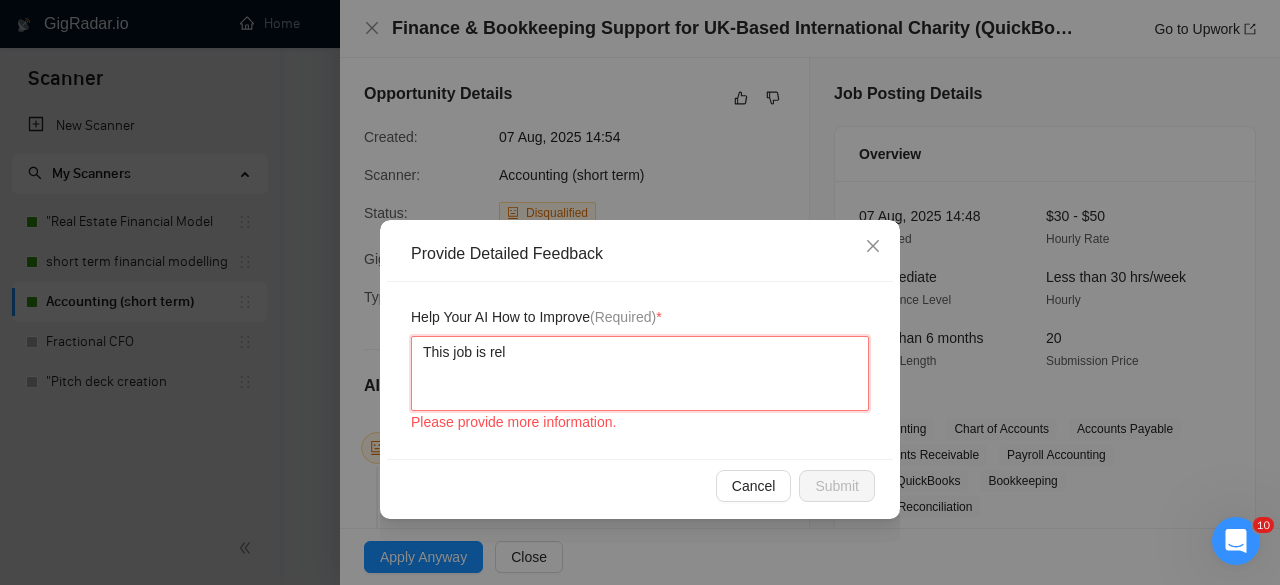 type 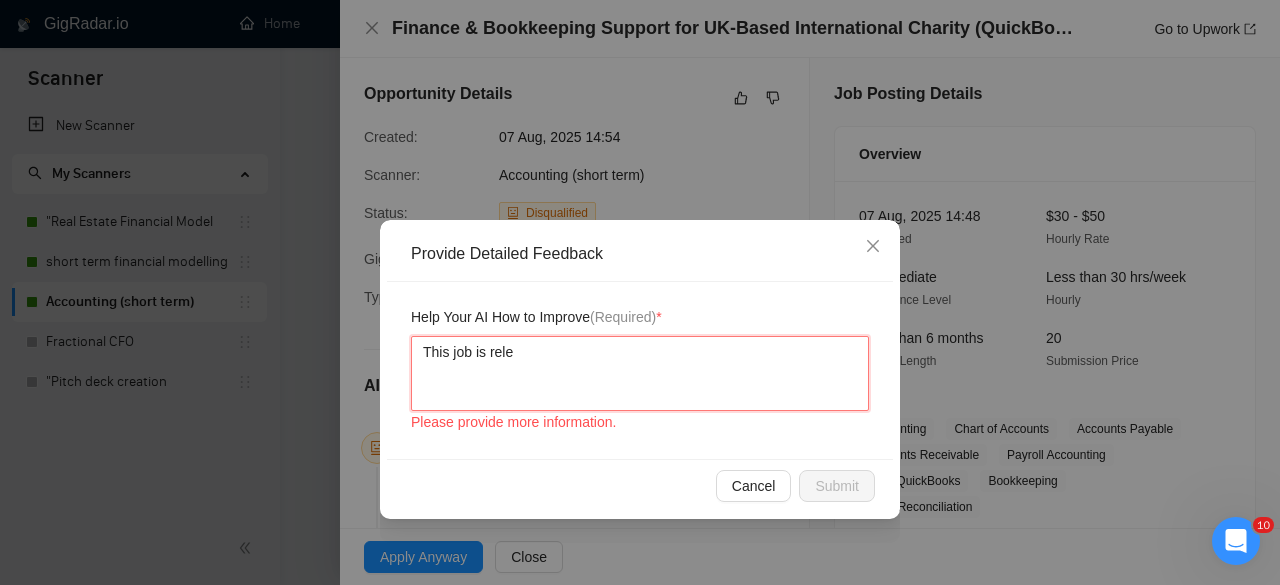 type 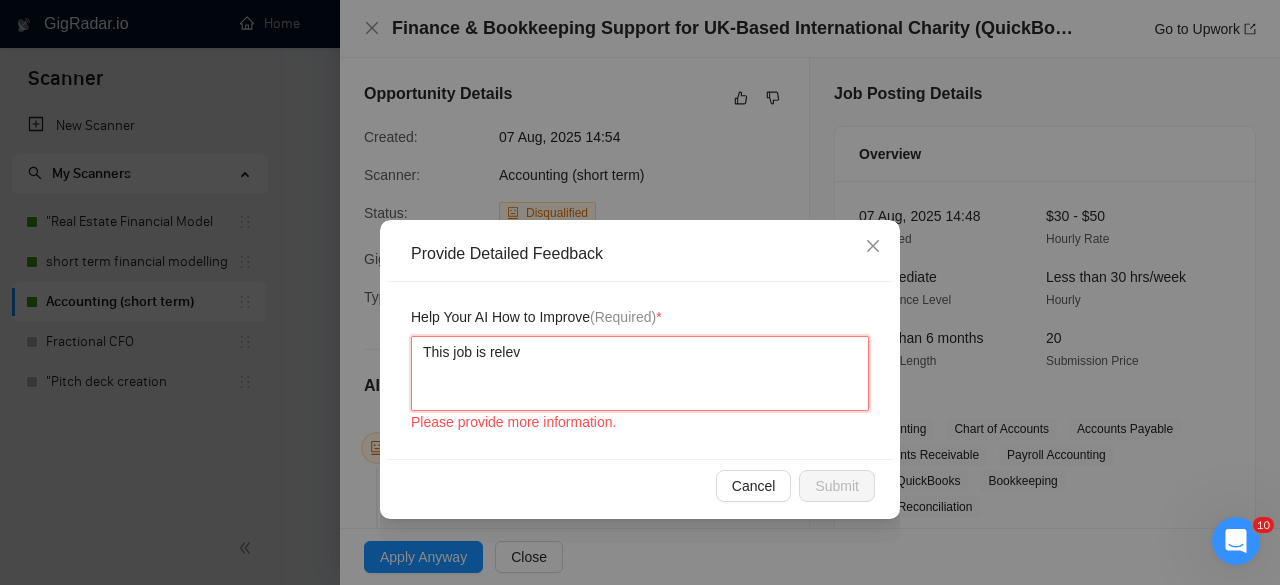 type 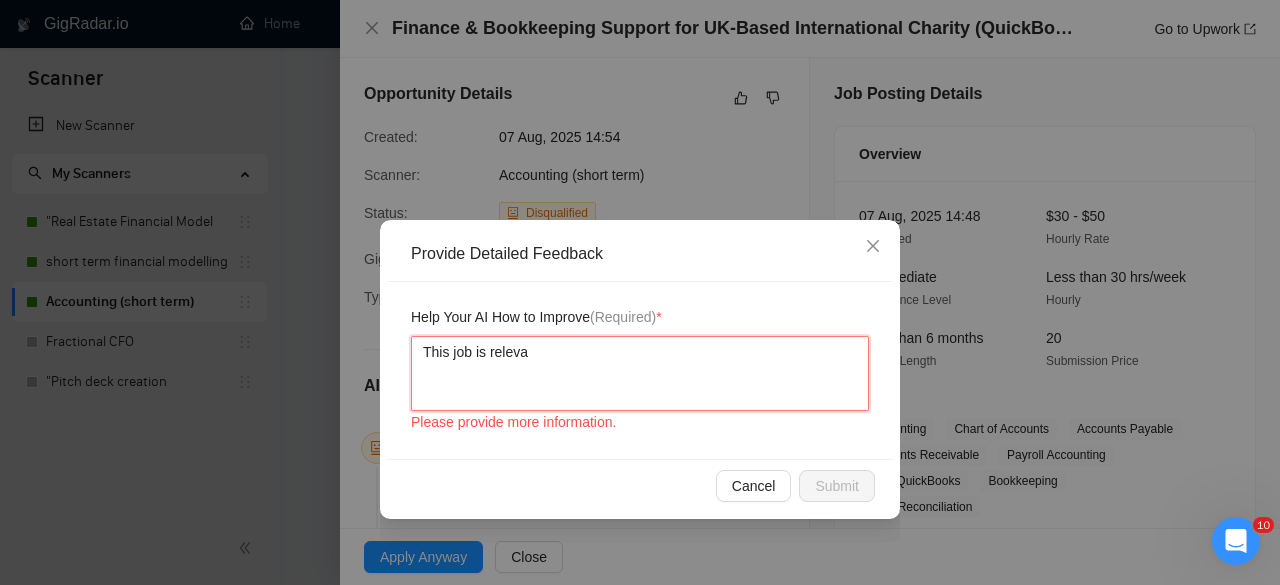 type on "This job is relevan" 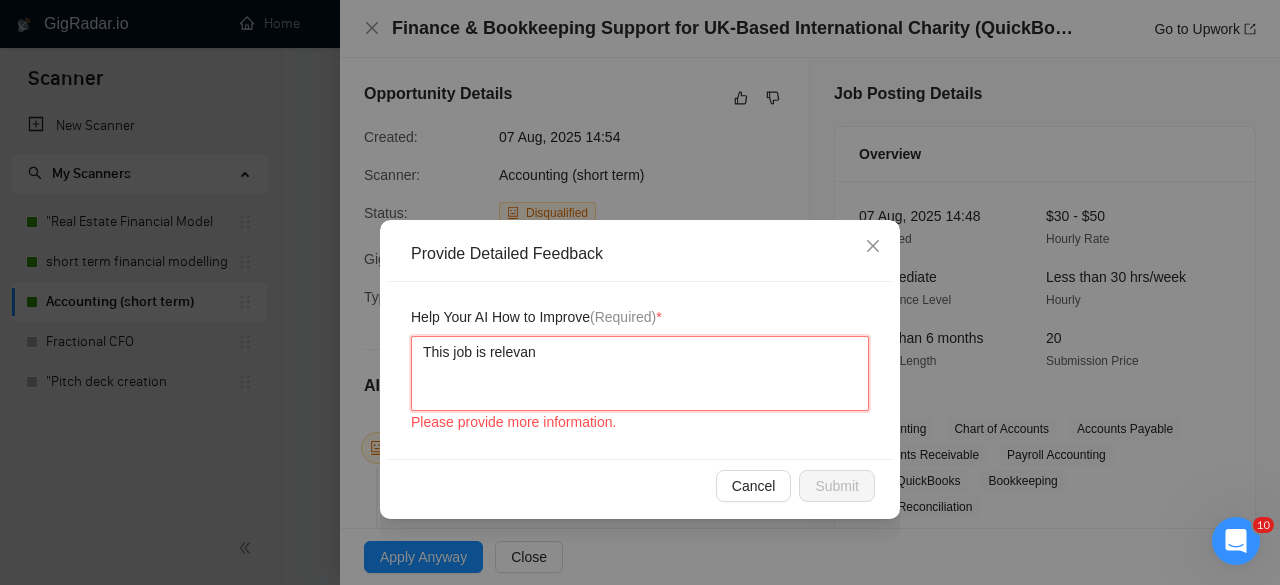 type 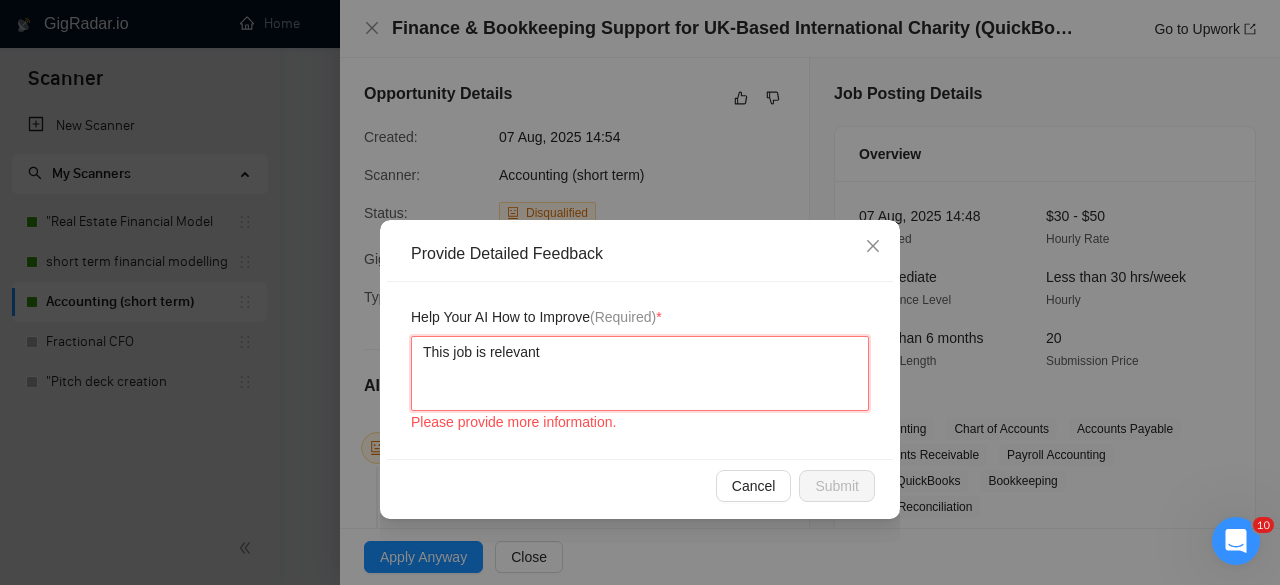 type on "This job is relevant" 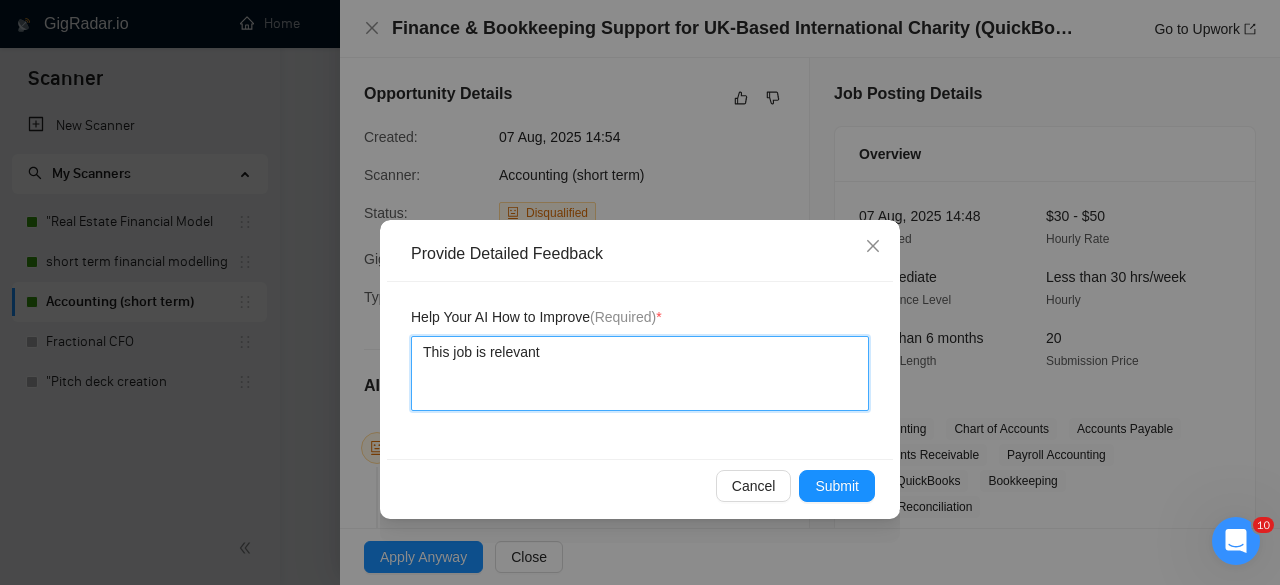 type 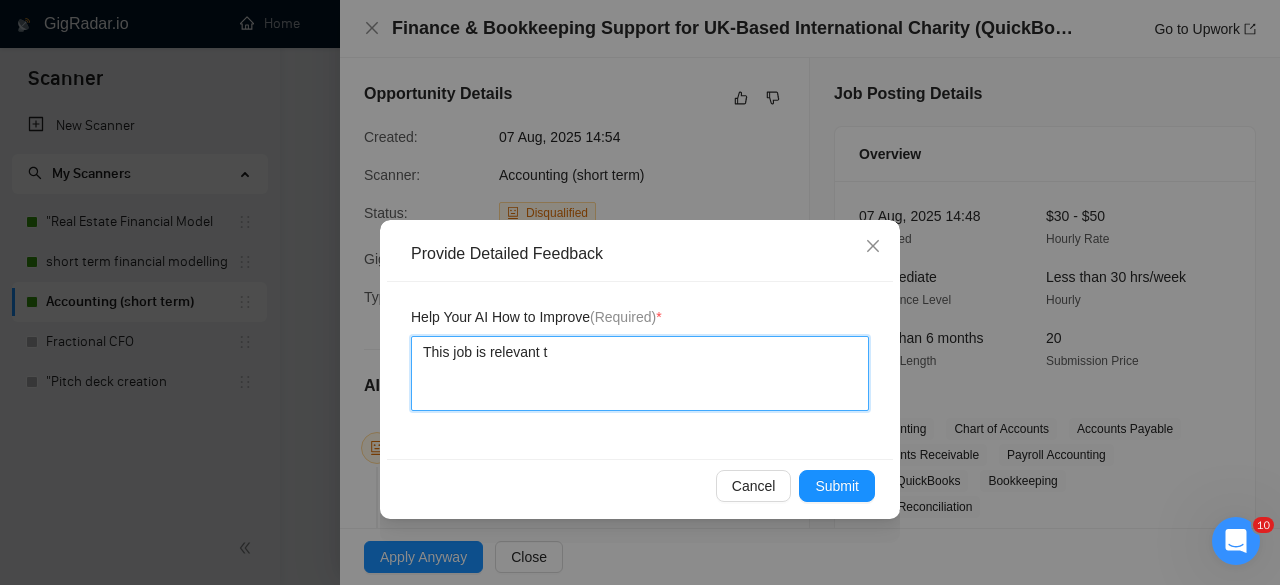 type on "This job is relevant to" 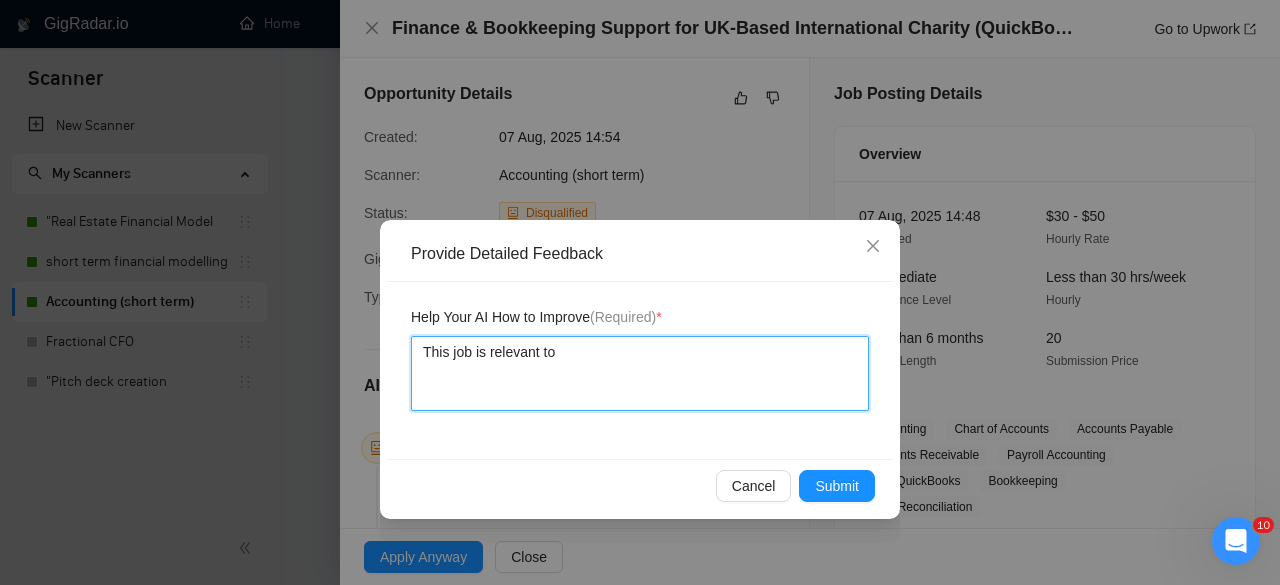 type 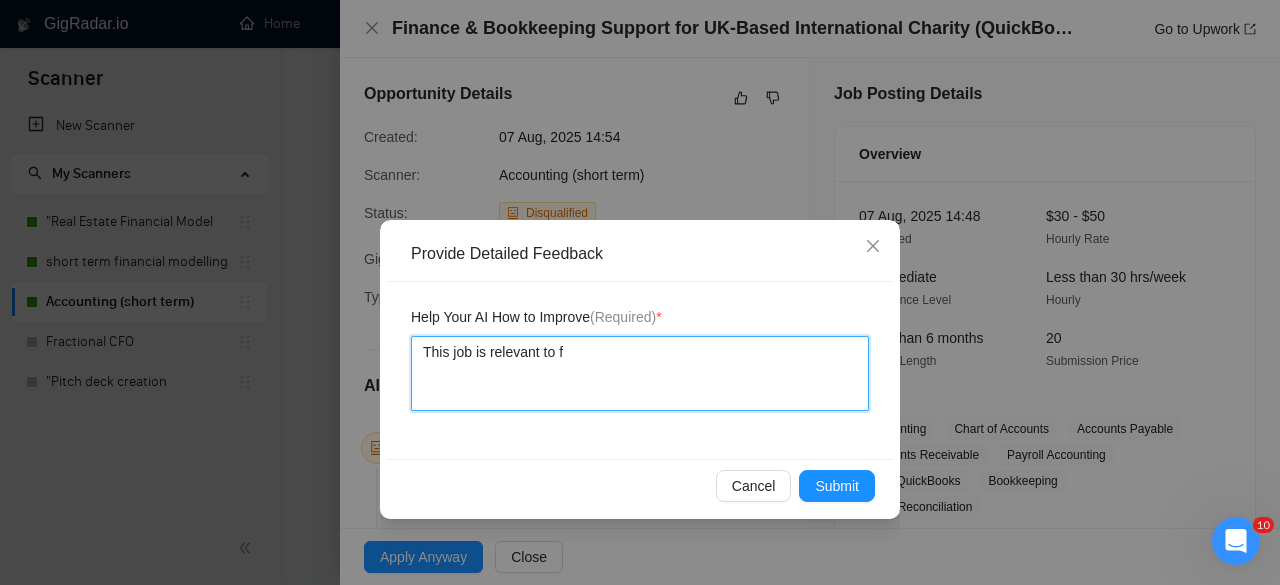 type 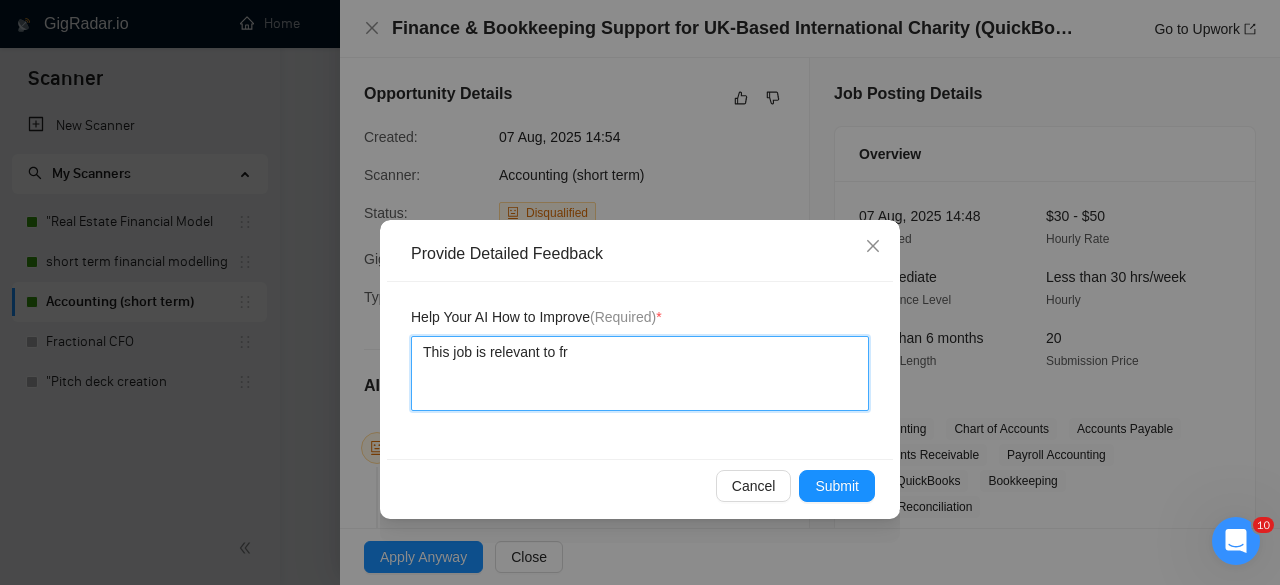 type 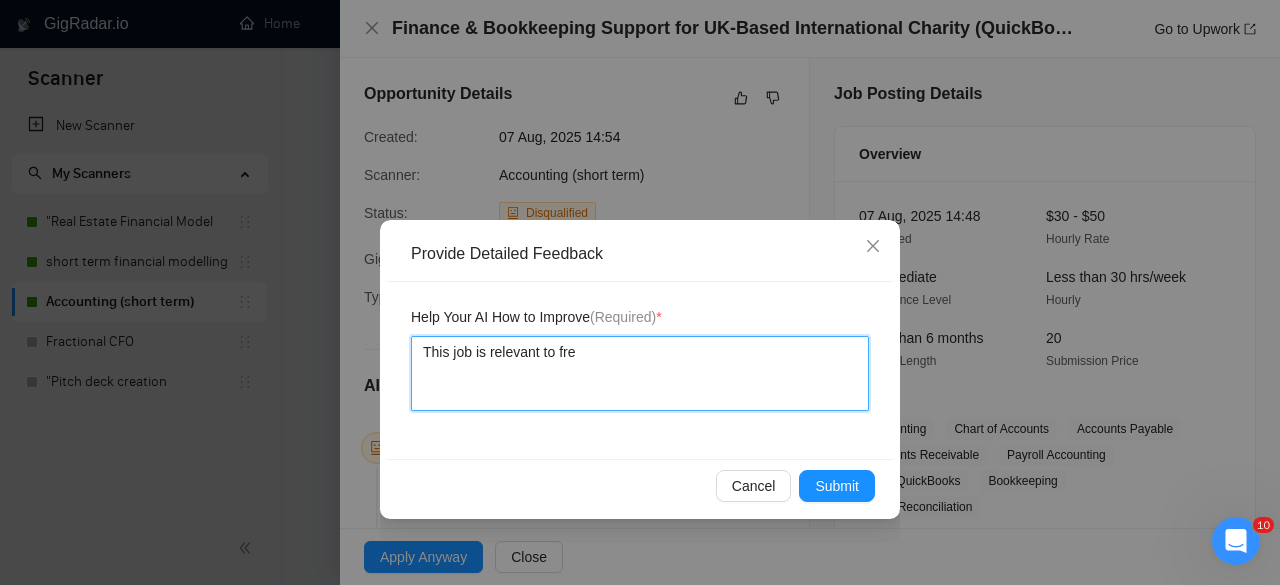 type 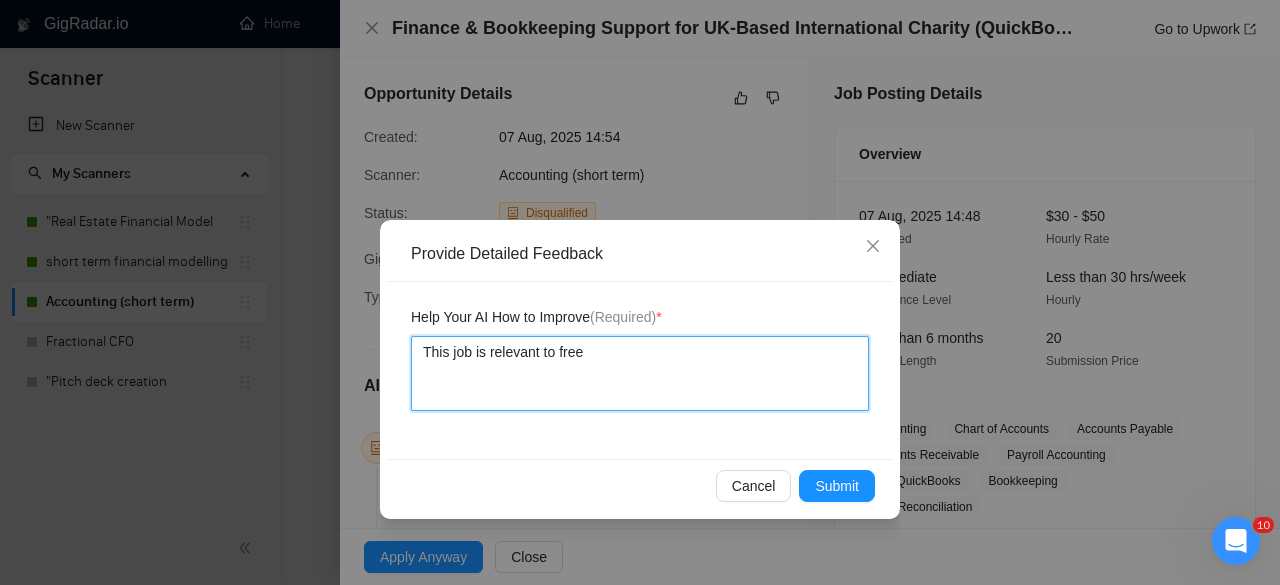 type 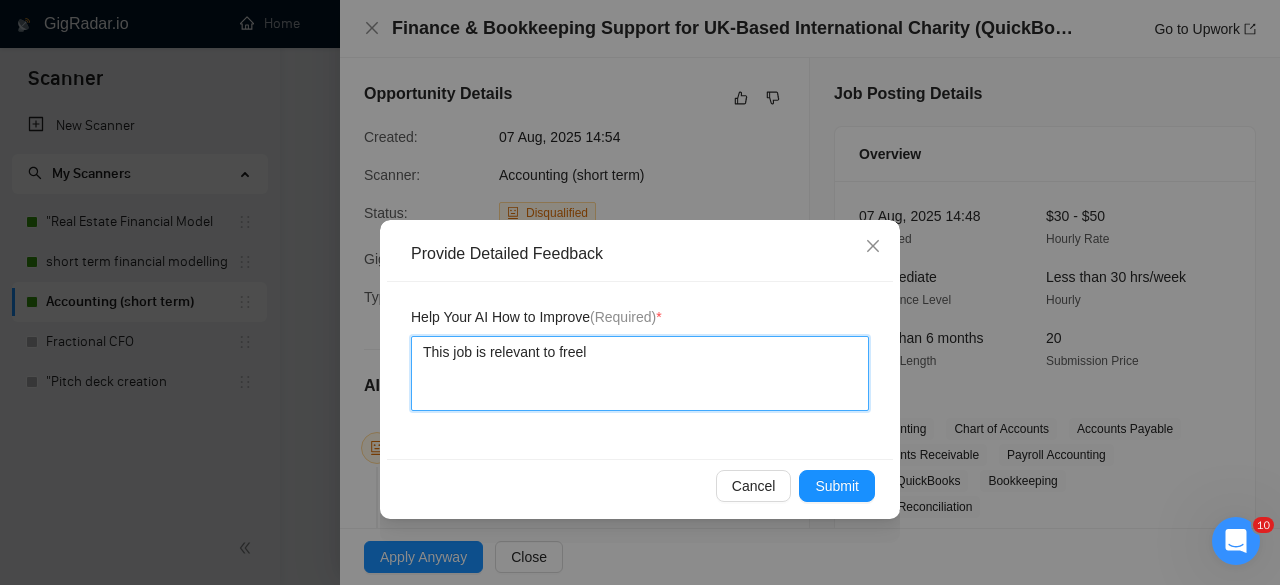 type 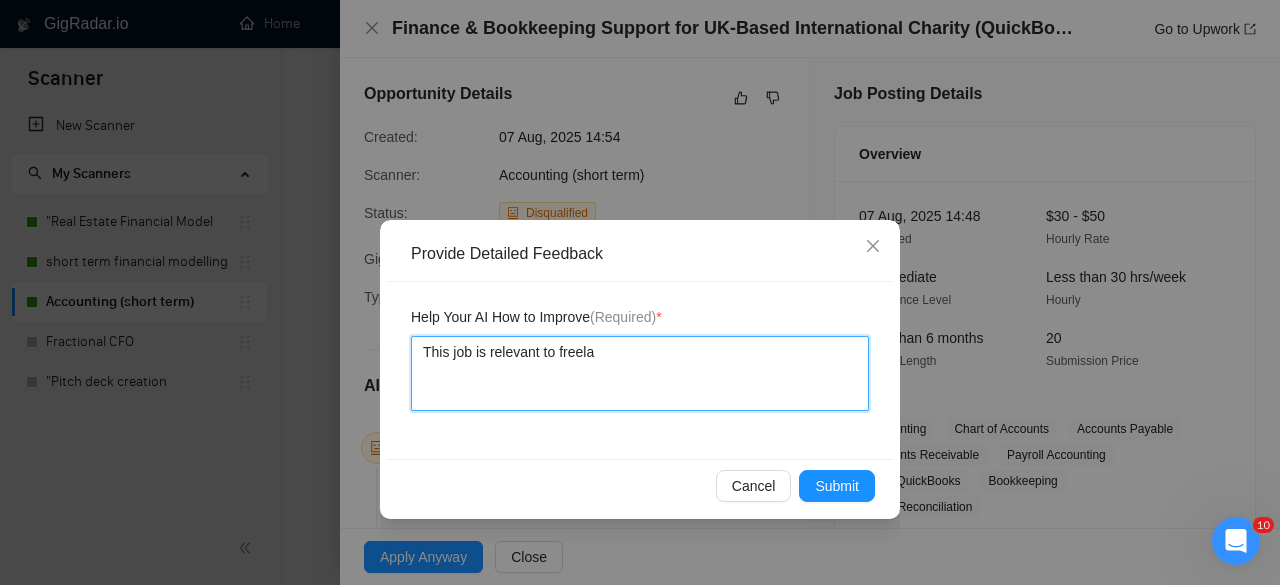 type 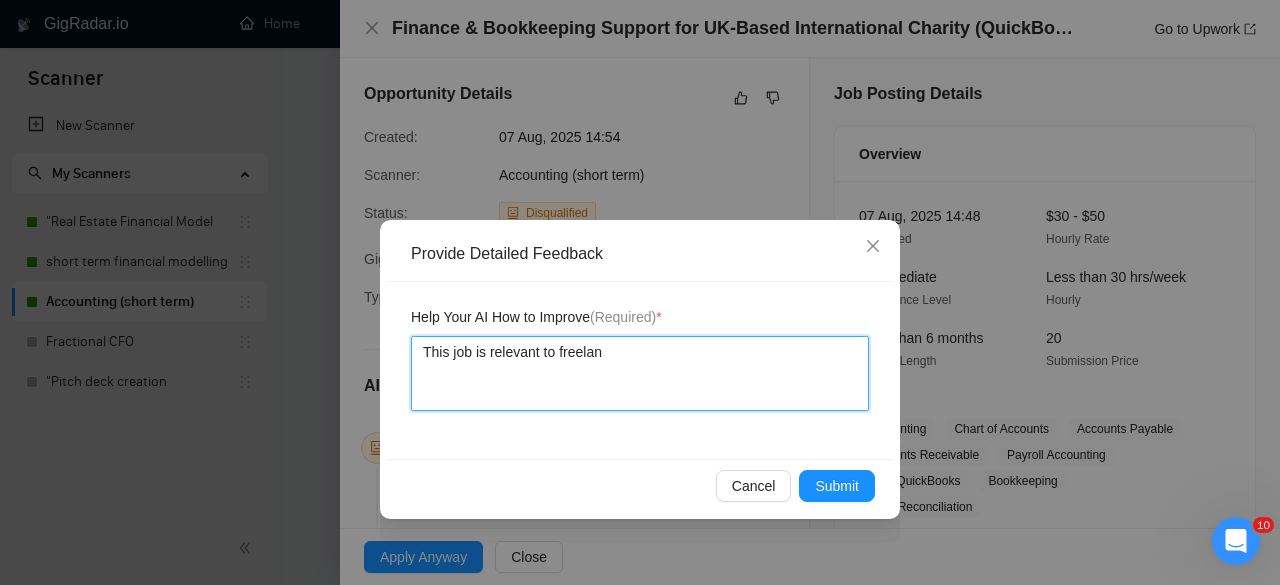 type 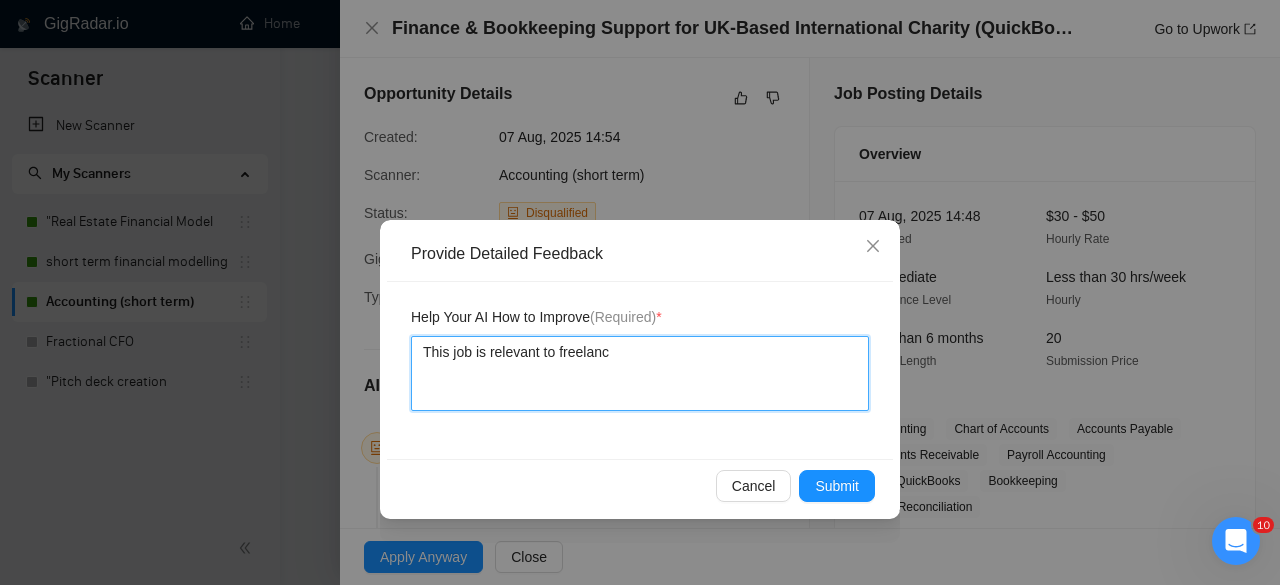 type 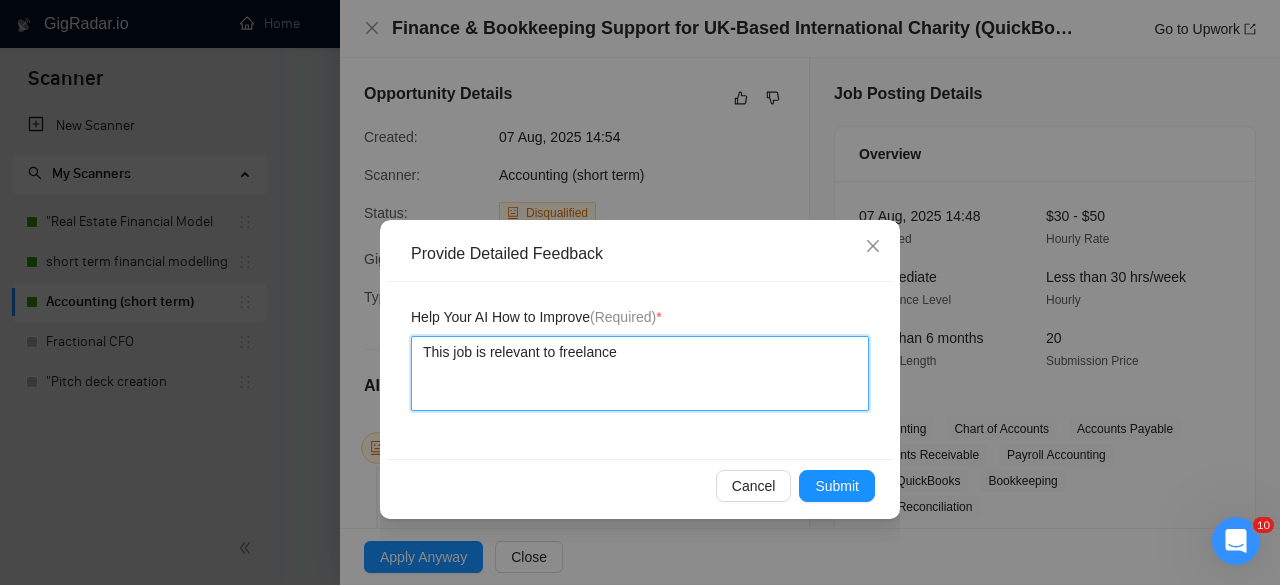 type on "This job is relevant to freelancer" 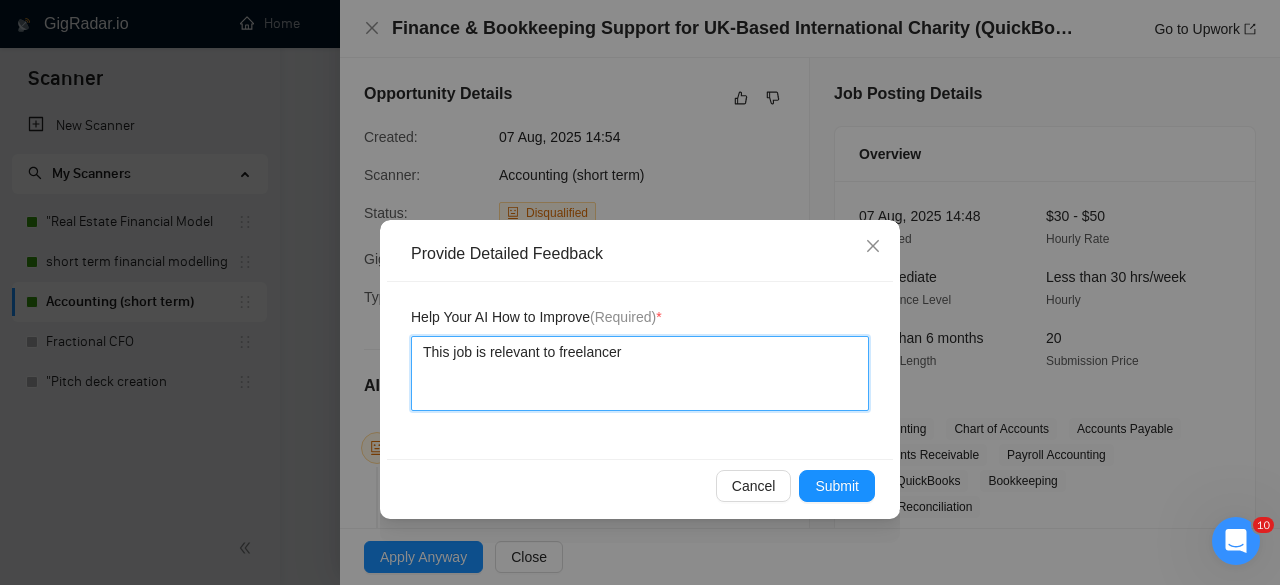 type 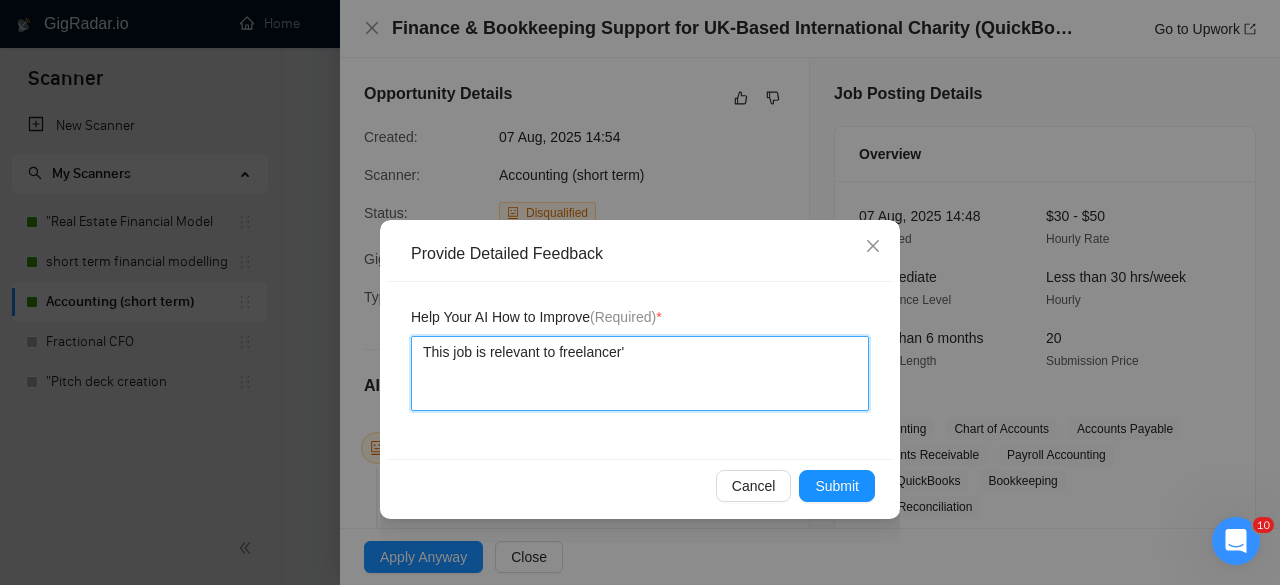 type 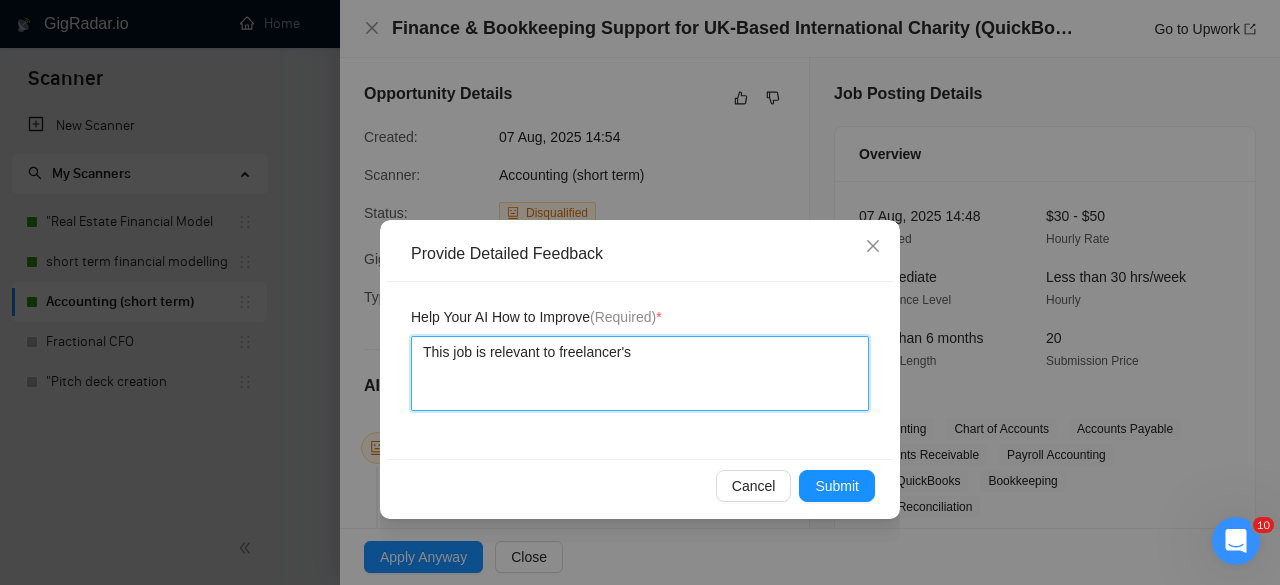 type 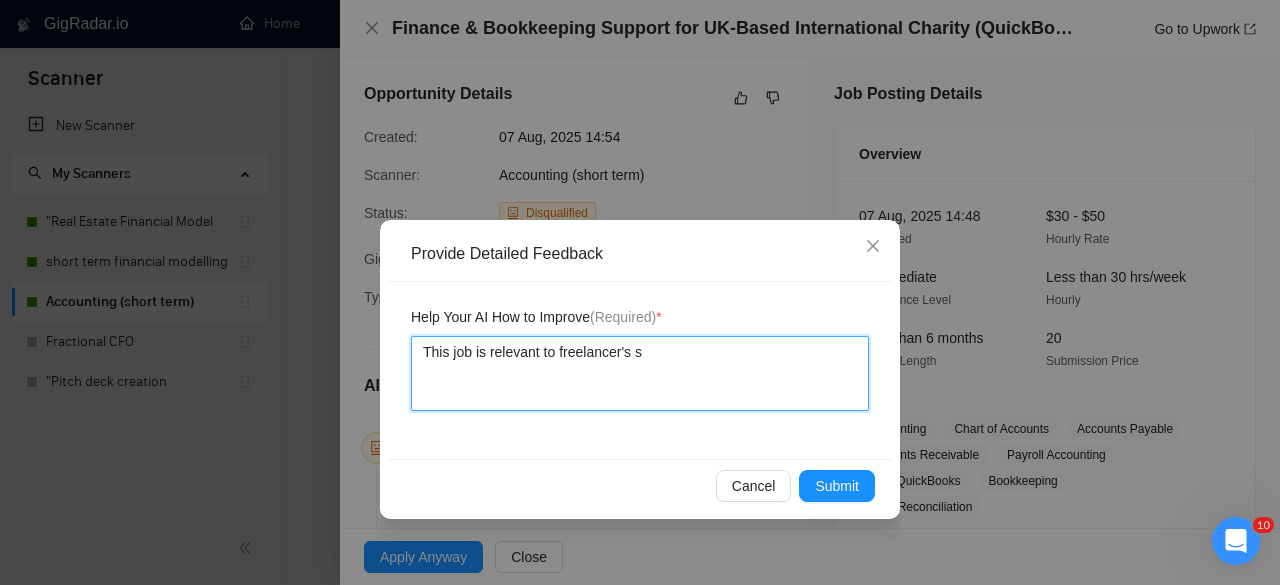 type 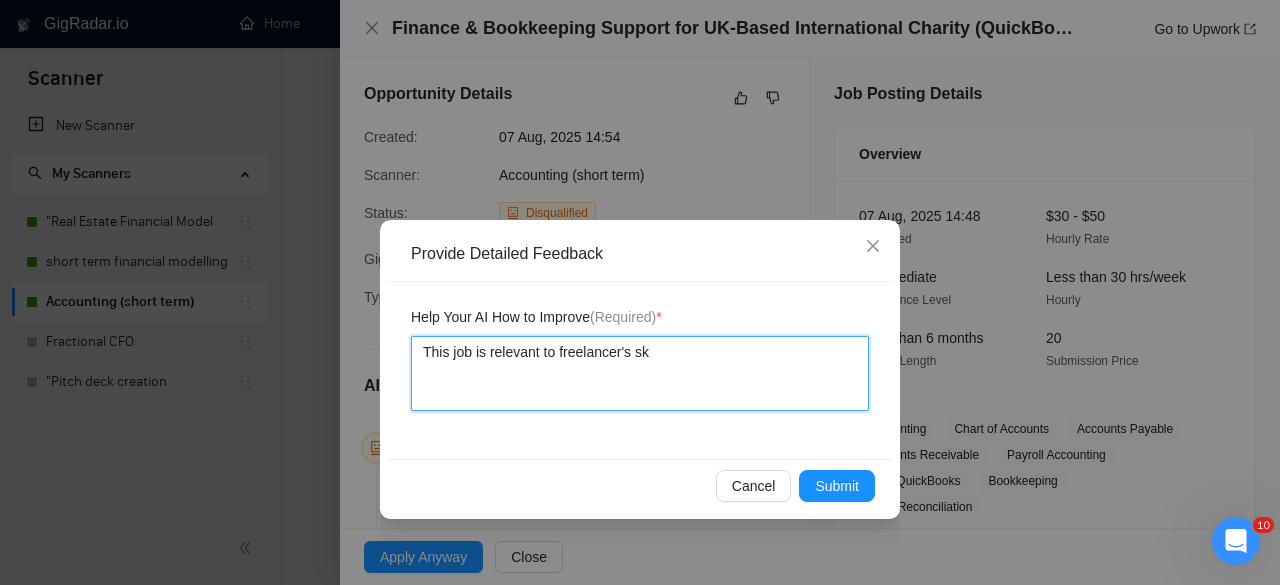 type 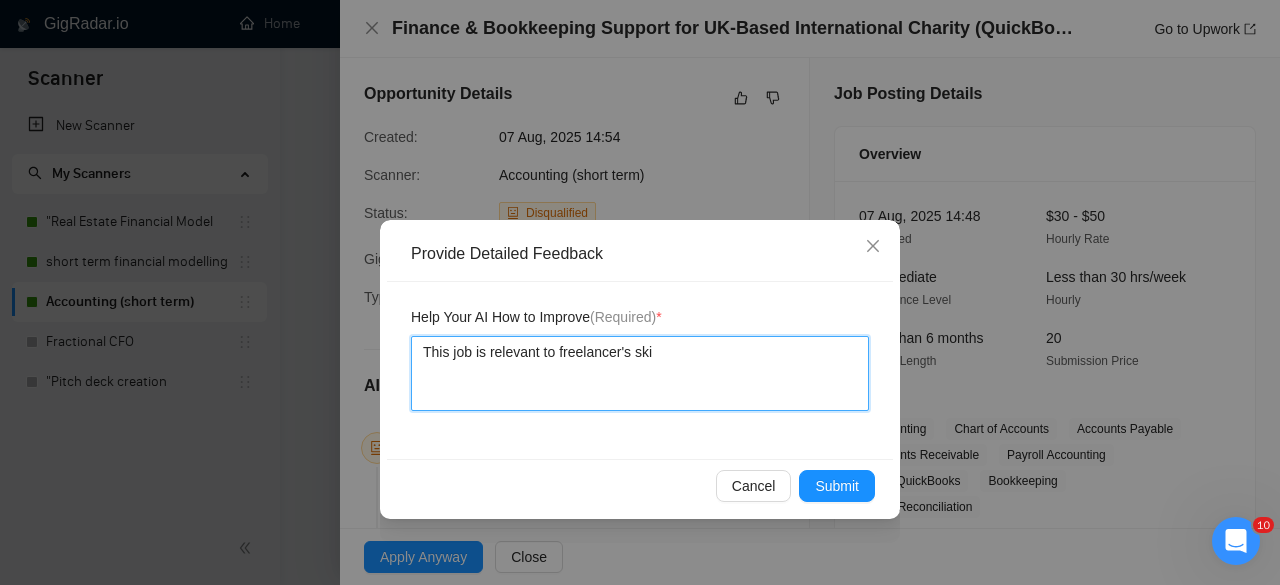 type 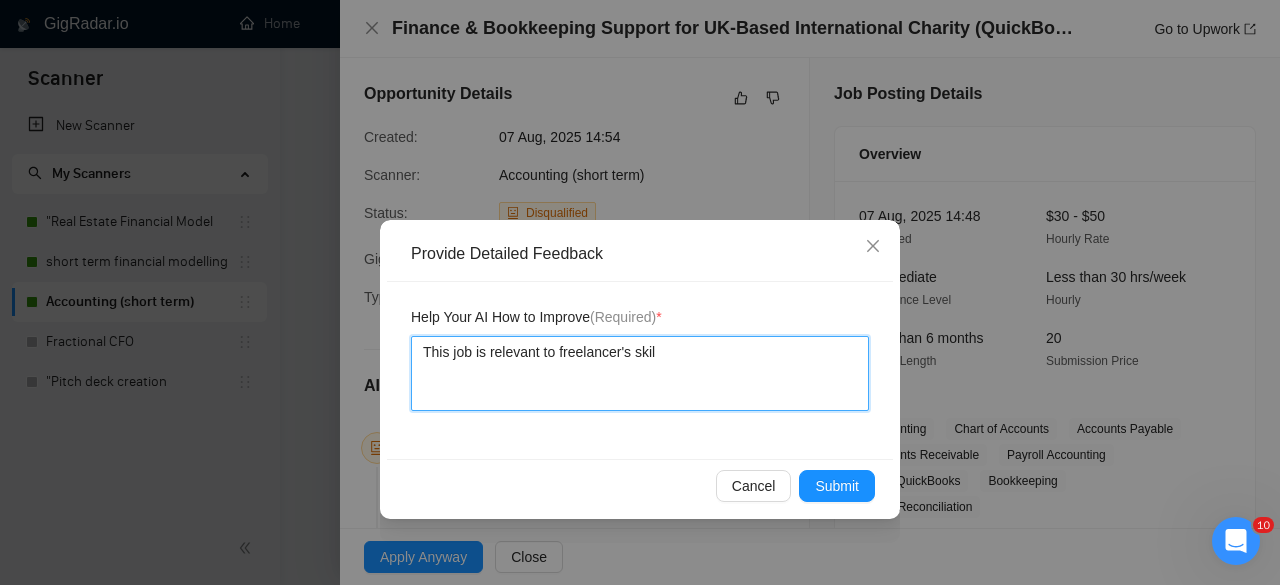 type 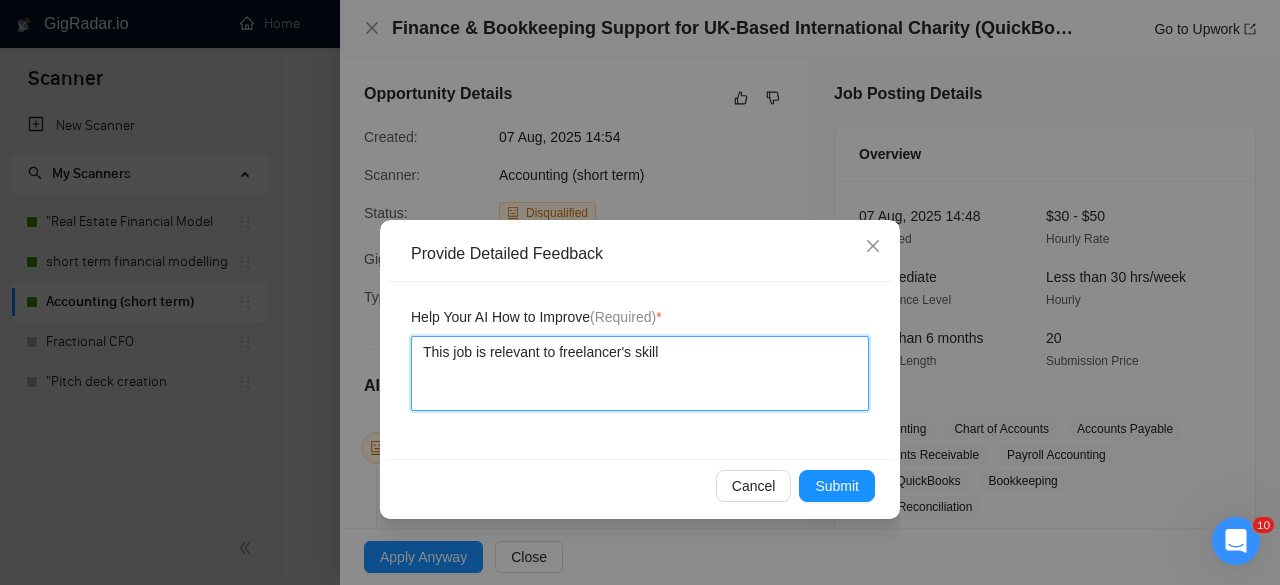type 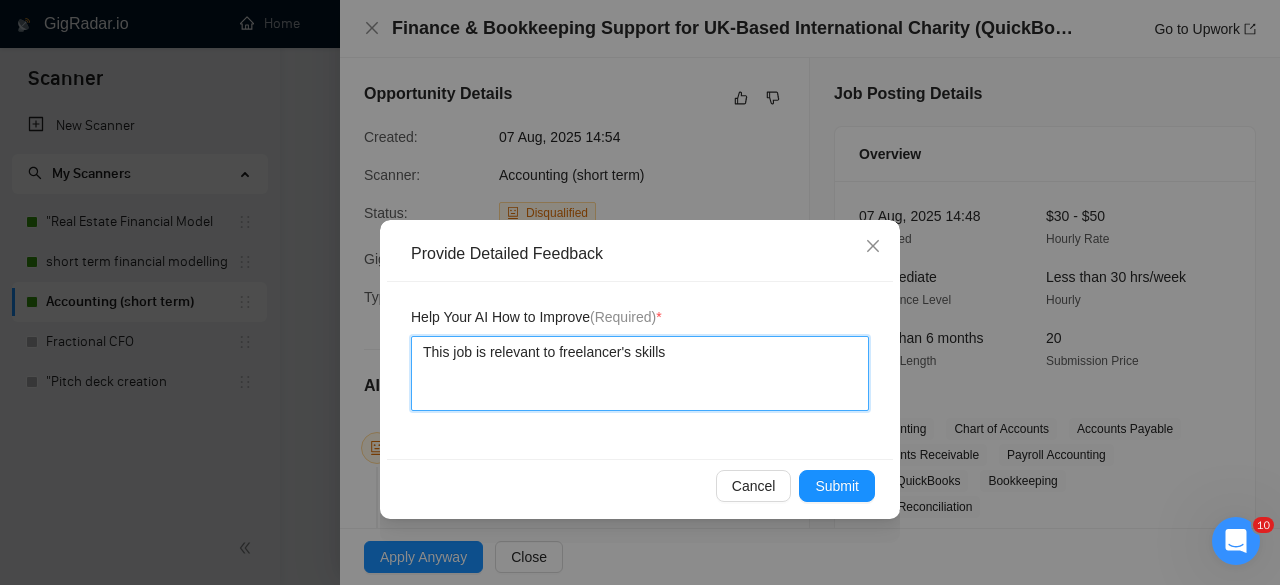 type 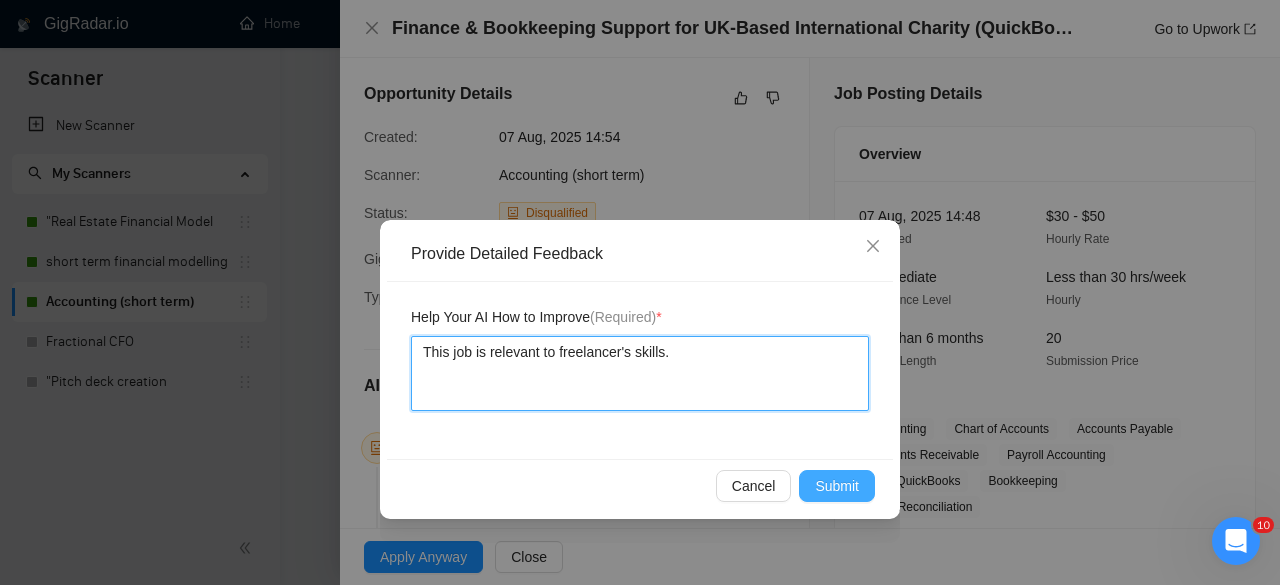 type on "This job is relevant to freelancer's skills." 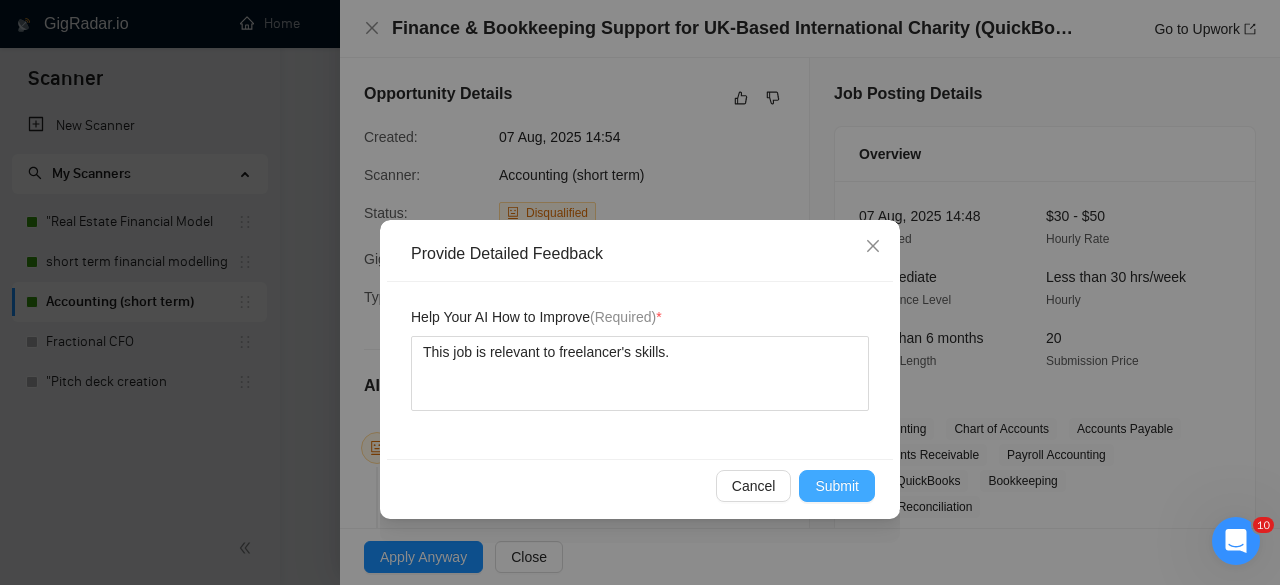 click on "Submit" at bounding box center (837, 486) 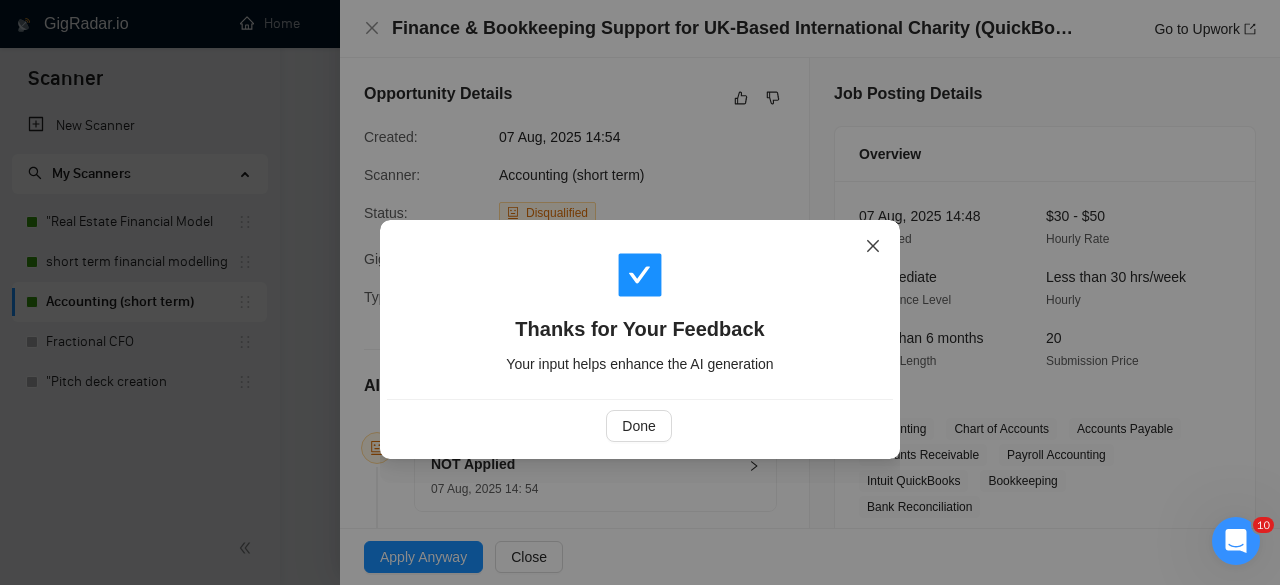 click 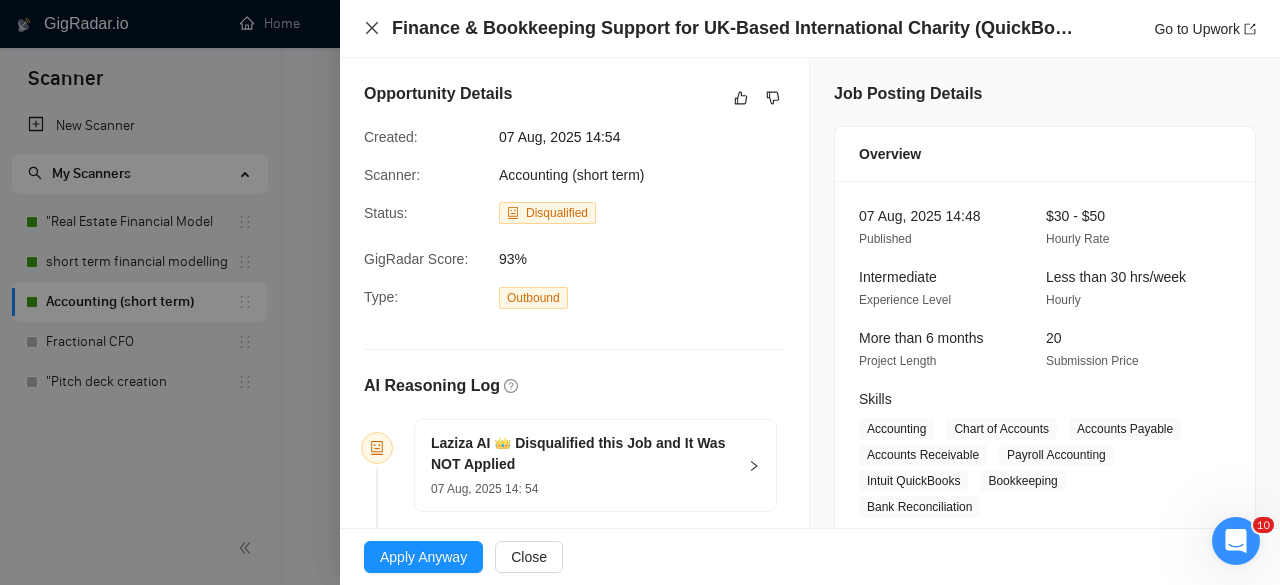 drag, startPoint x: 370, startPoint y: 25, endPoint x: 390, endPoint y: 43, distance: 26.907248 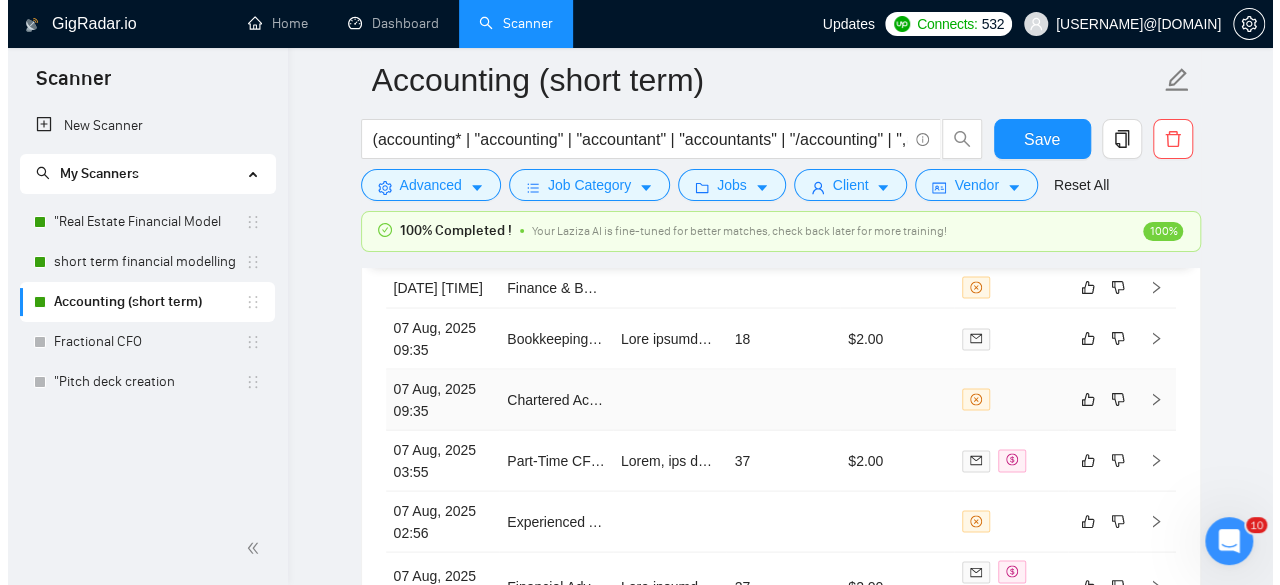 scroll, scrollTop: 5530, scrollLeft: 0, axis: vertical 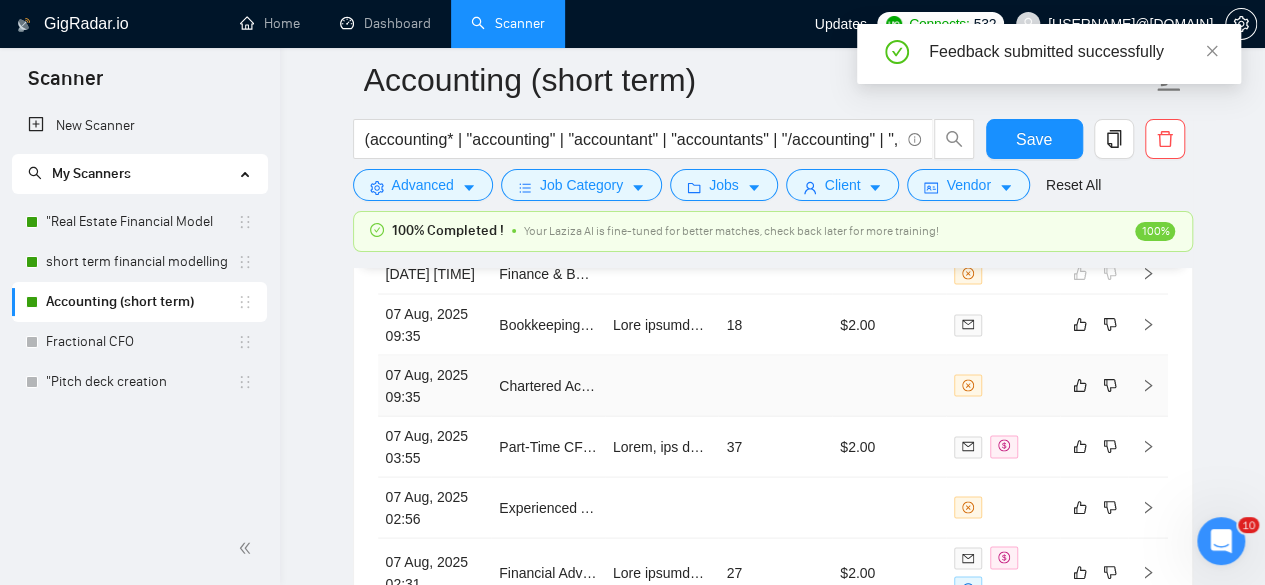 click at bounding box center [889, 385] 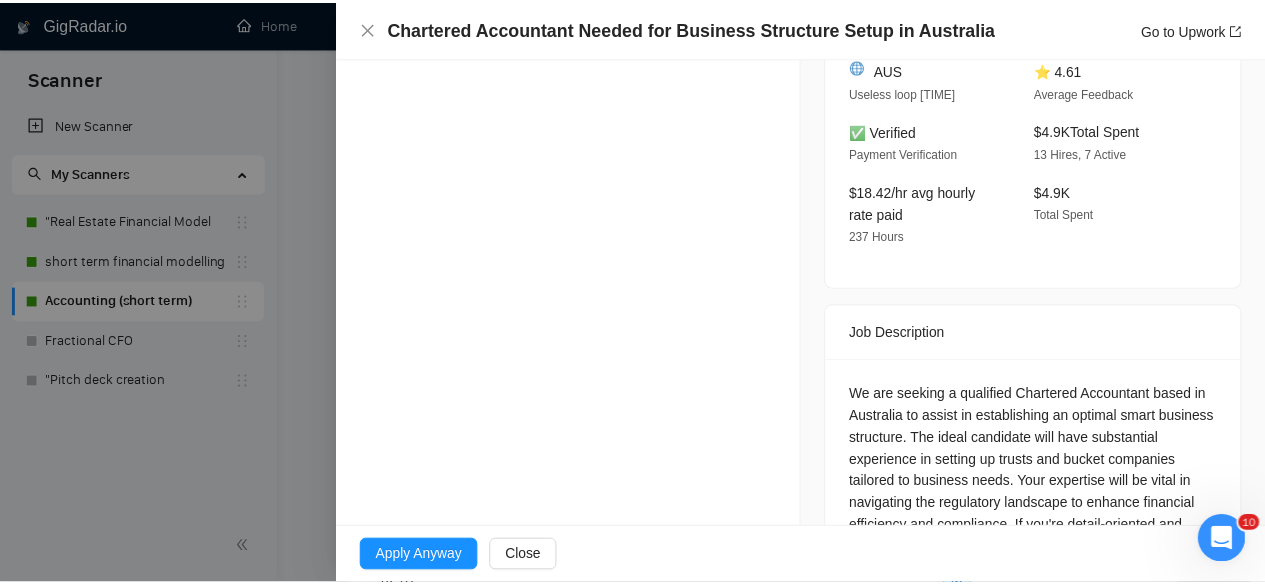 scroll, scrollTop: 0, scrollLeft: 0, axis: both 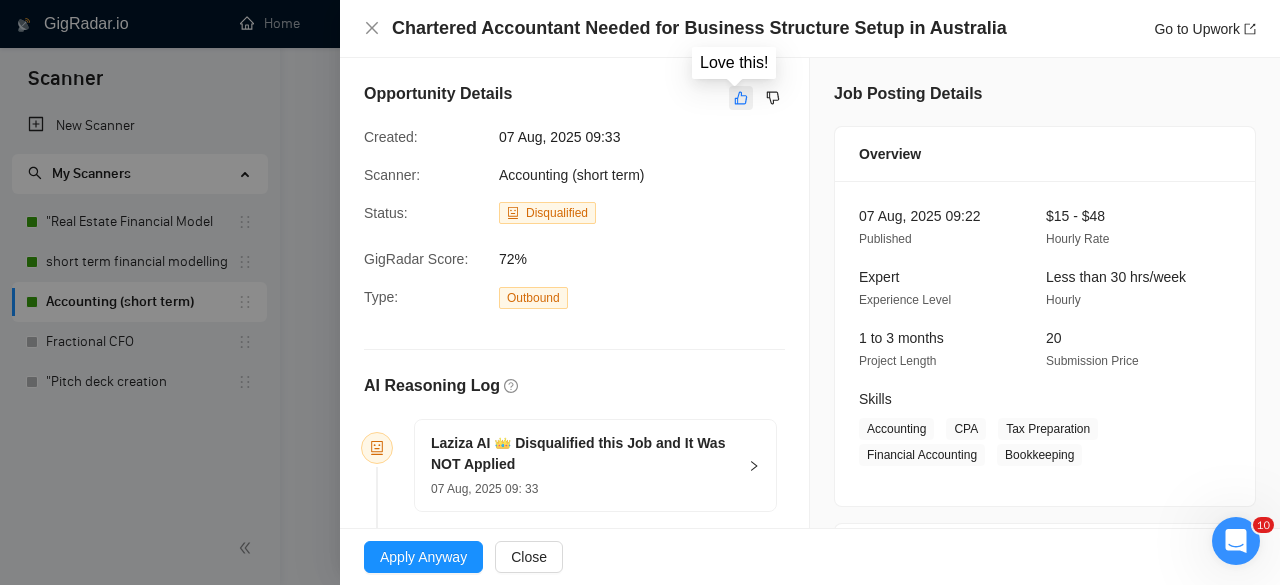click 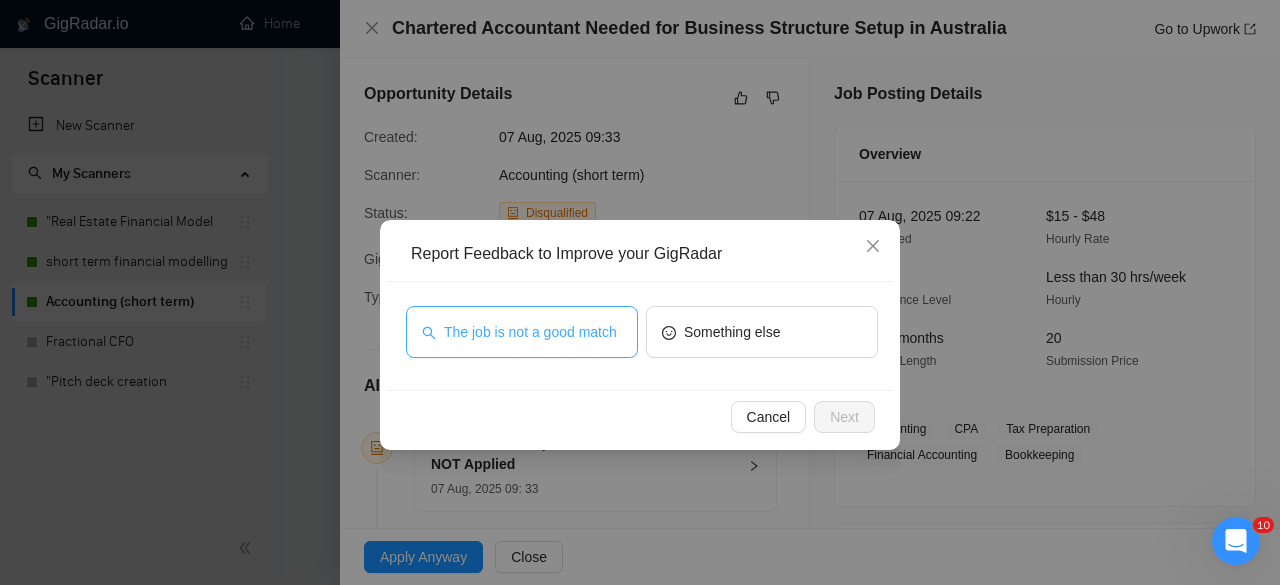 click on "The job is not a good match" at bounding box center [530, 332] 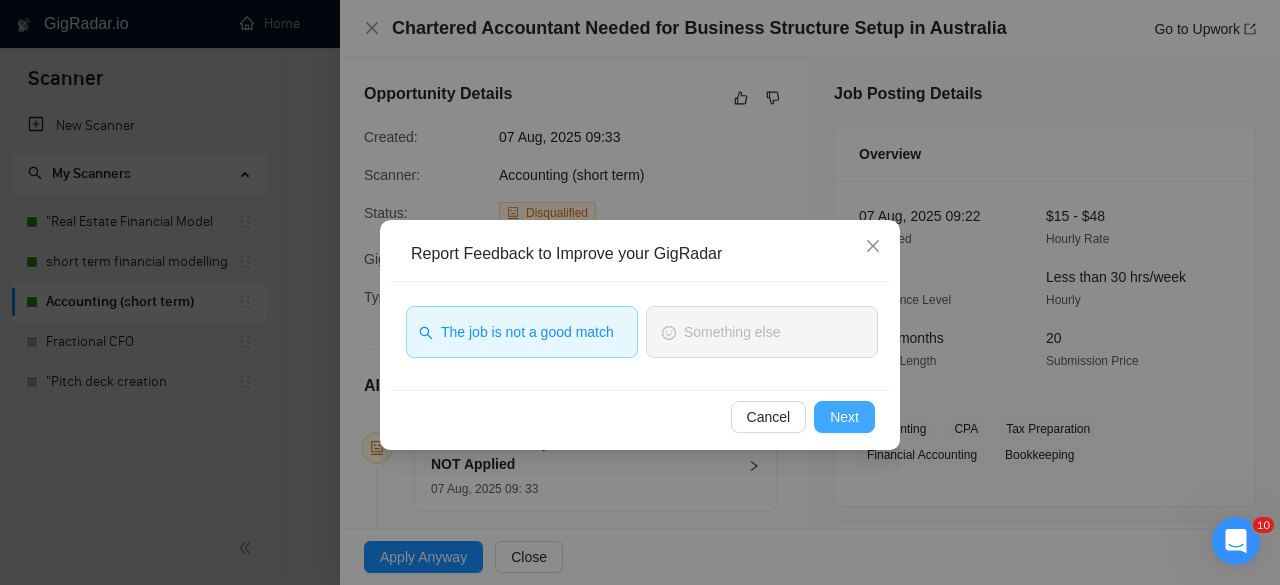 click on "Next" at bounding box center (844, 417) 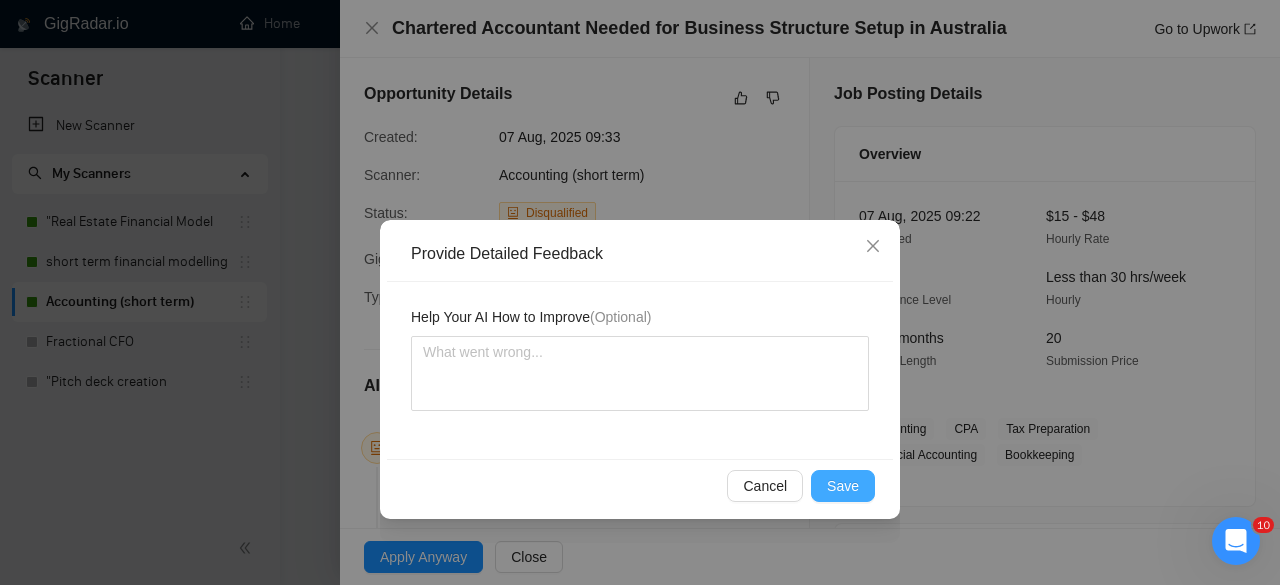 drag, startPoint x: 854, startPoint y: 484, endPoint x: 800, endPoint y: 453, distance: 62.26556 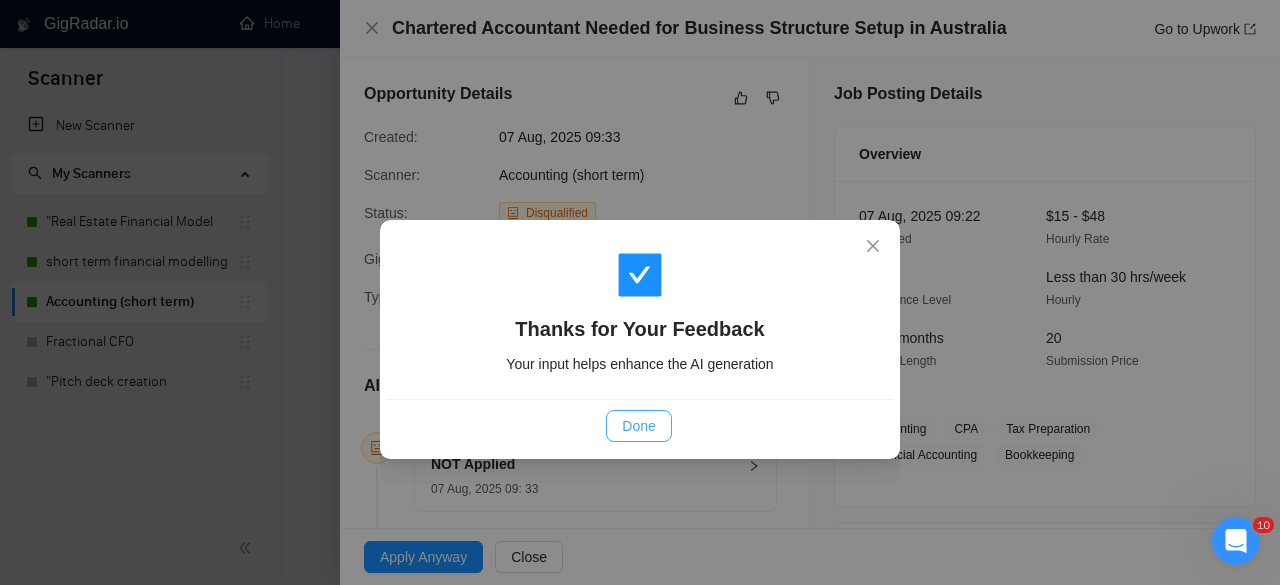click on "Done" at bounding box center [638, 426] 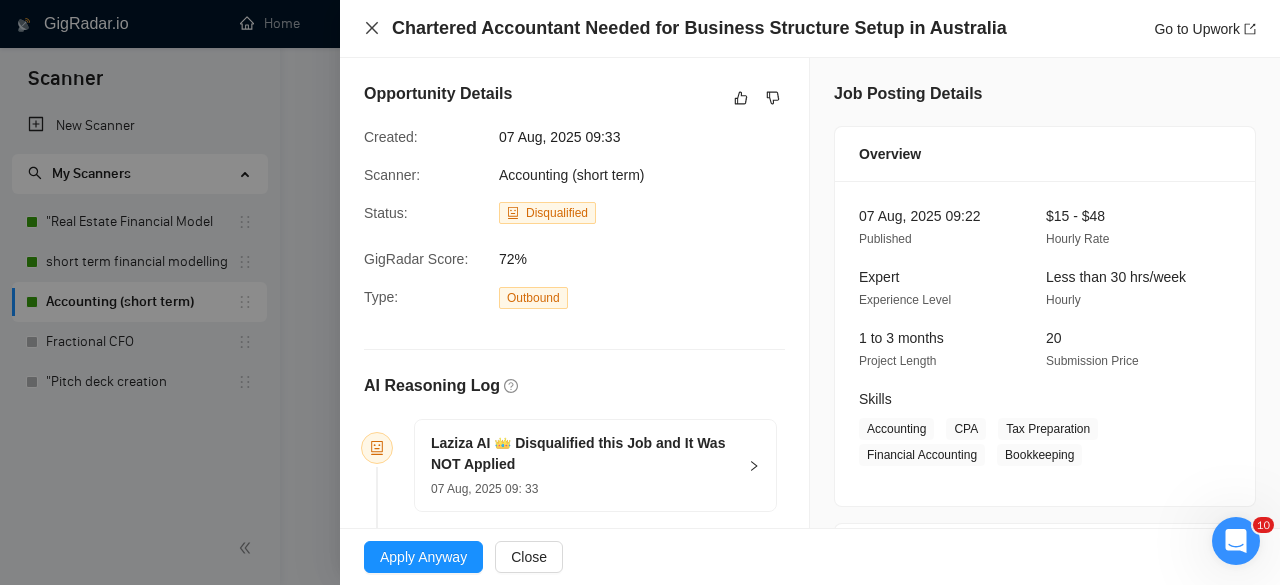 click 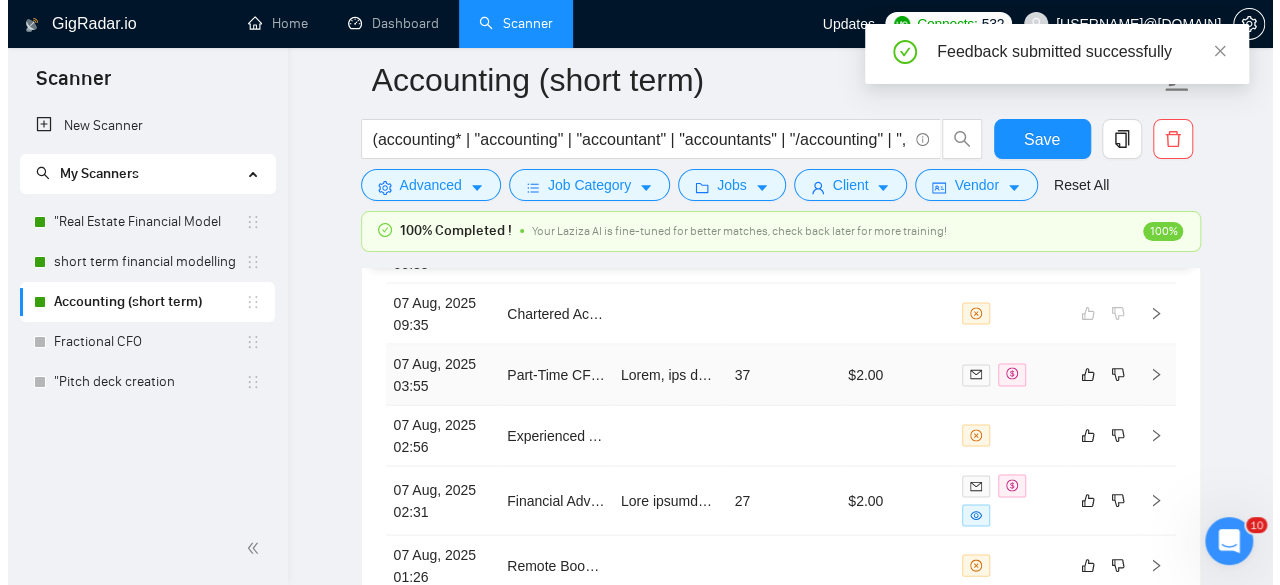 scroll, scrollTop: 5605, scrollLeft: 0, axis: vertical 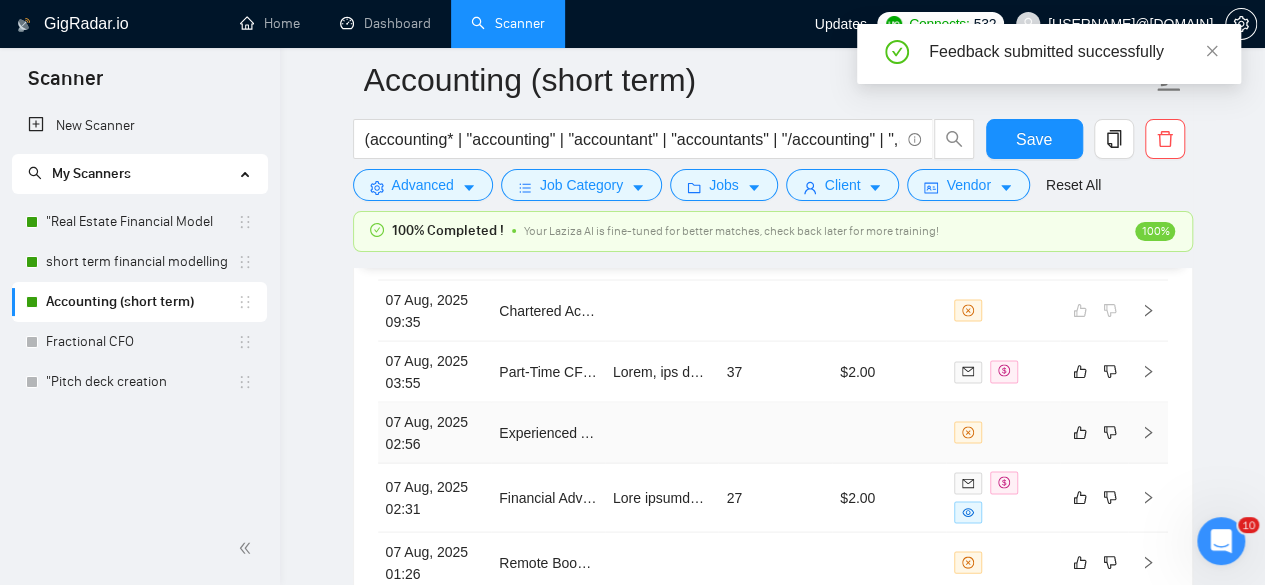 click at bounding box center [775, 432] 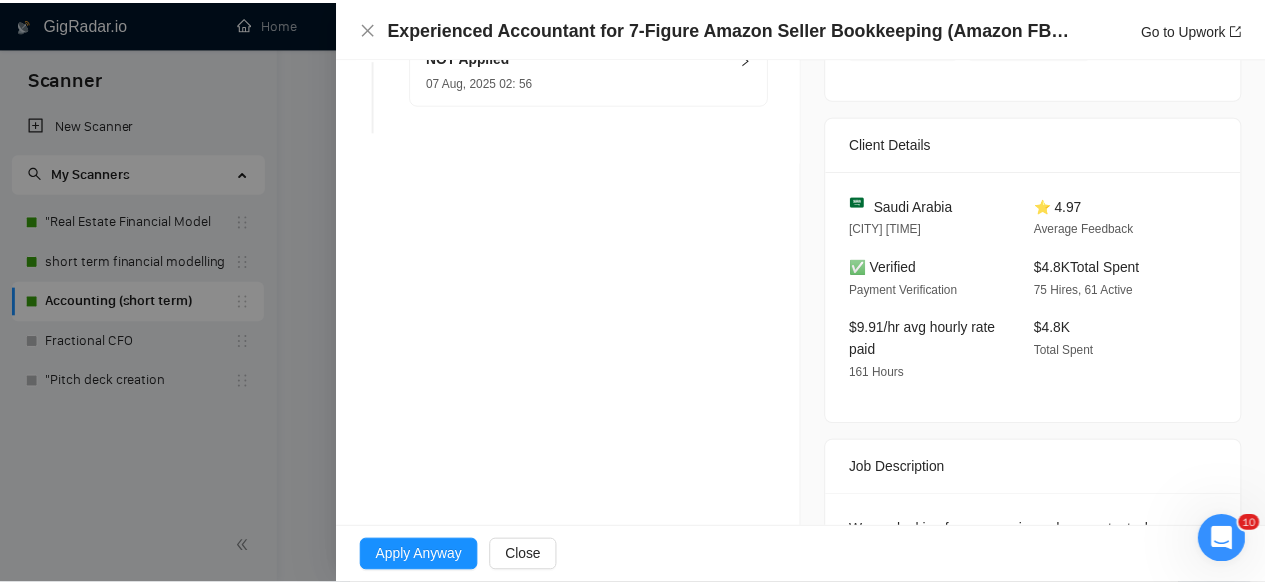 scroll, scrollTop: 0, scrollLeft: 0, axis: both 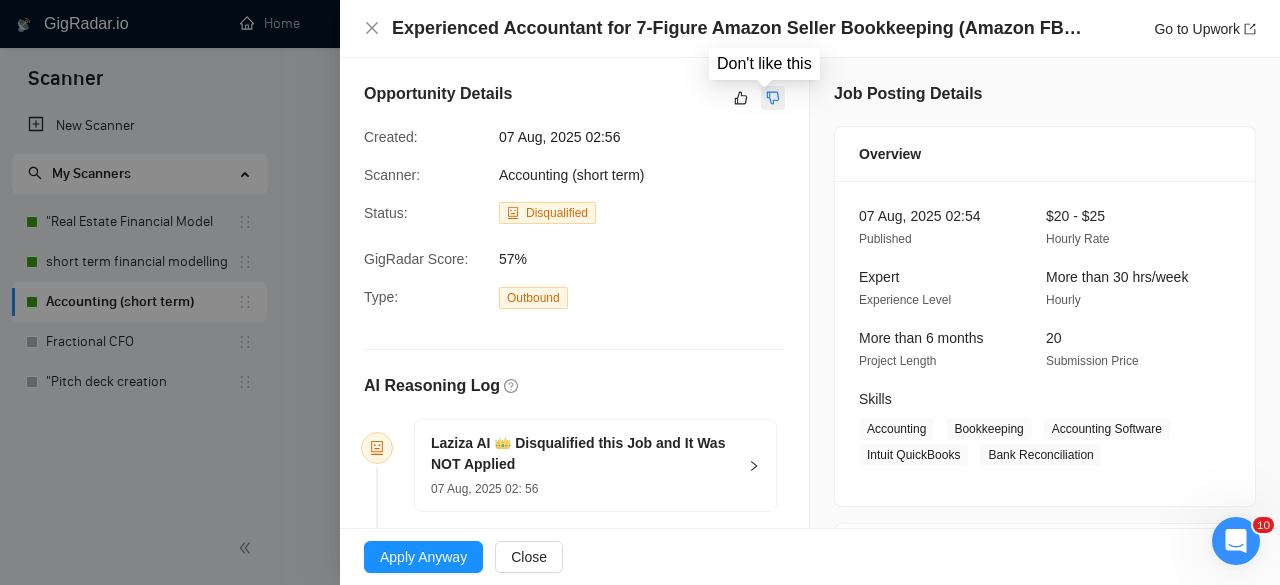 click at bounding box center (773, 98) 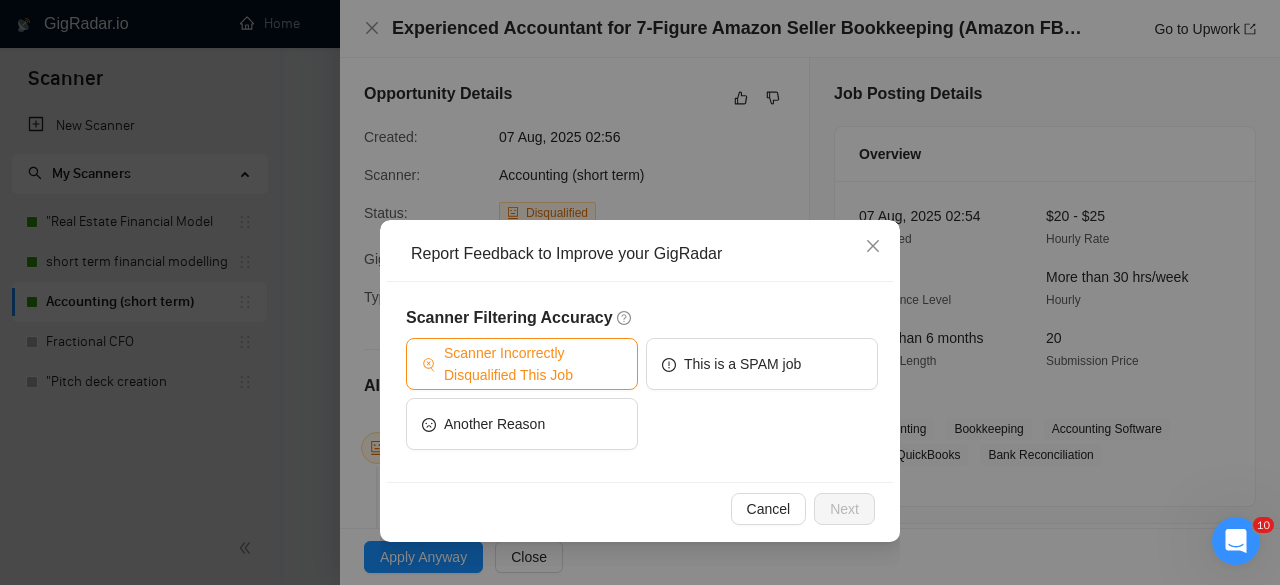 click on "Scanner Incorrectly Disqualified This Job" at bounding box center [533, 364] 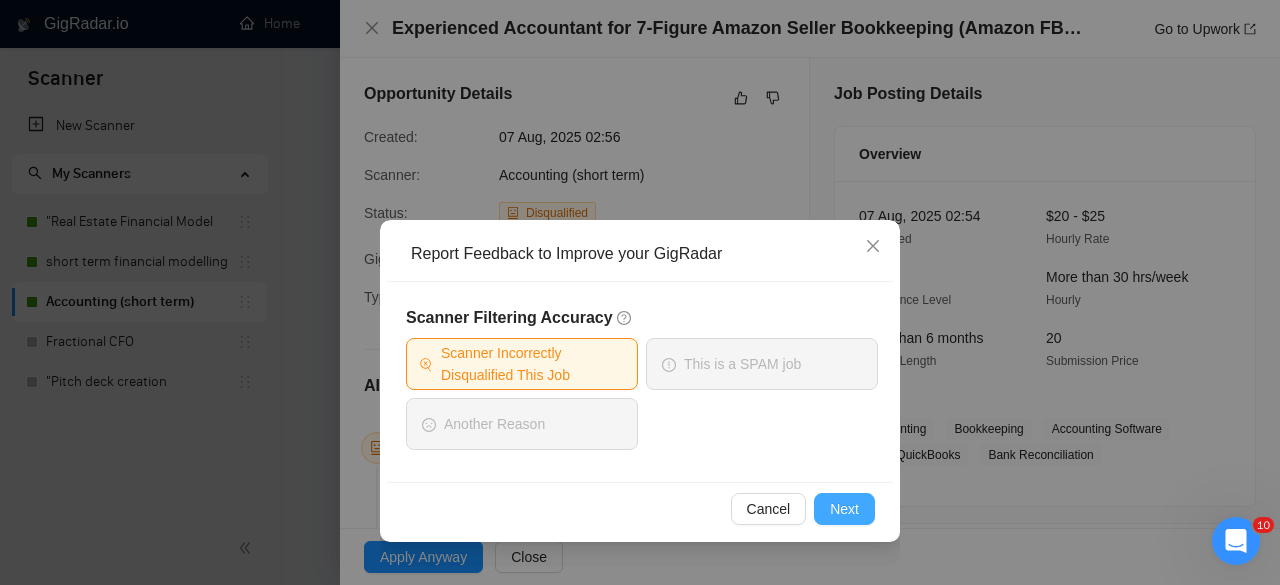 click on "Next" at bounding box center [844, 509] 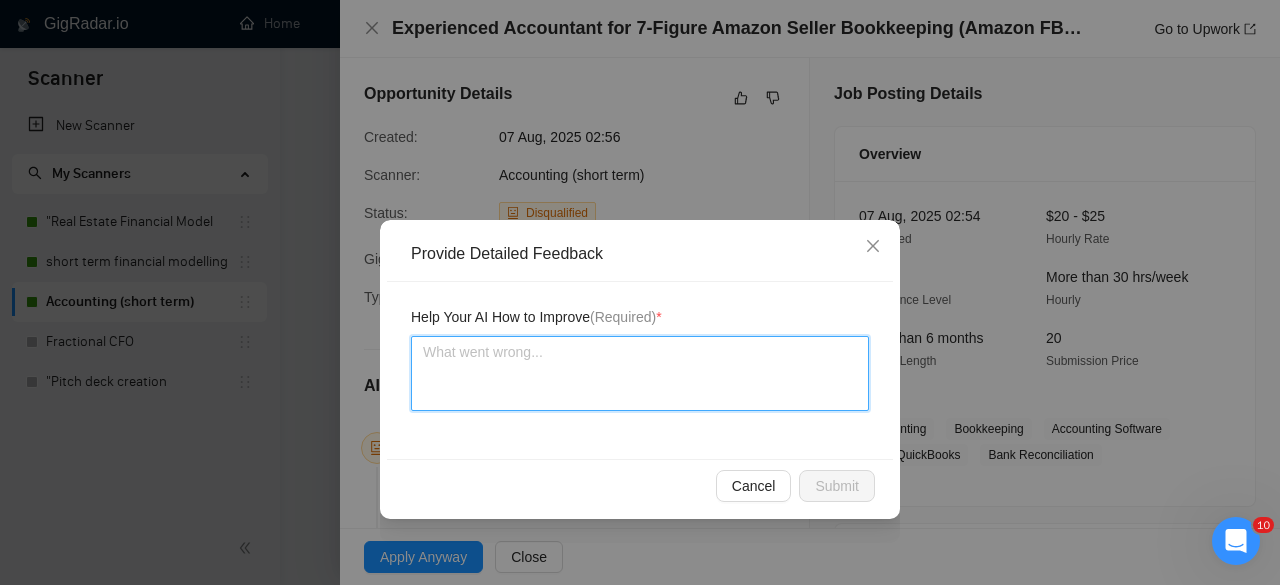 click at bounding box center [640, 373] 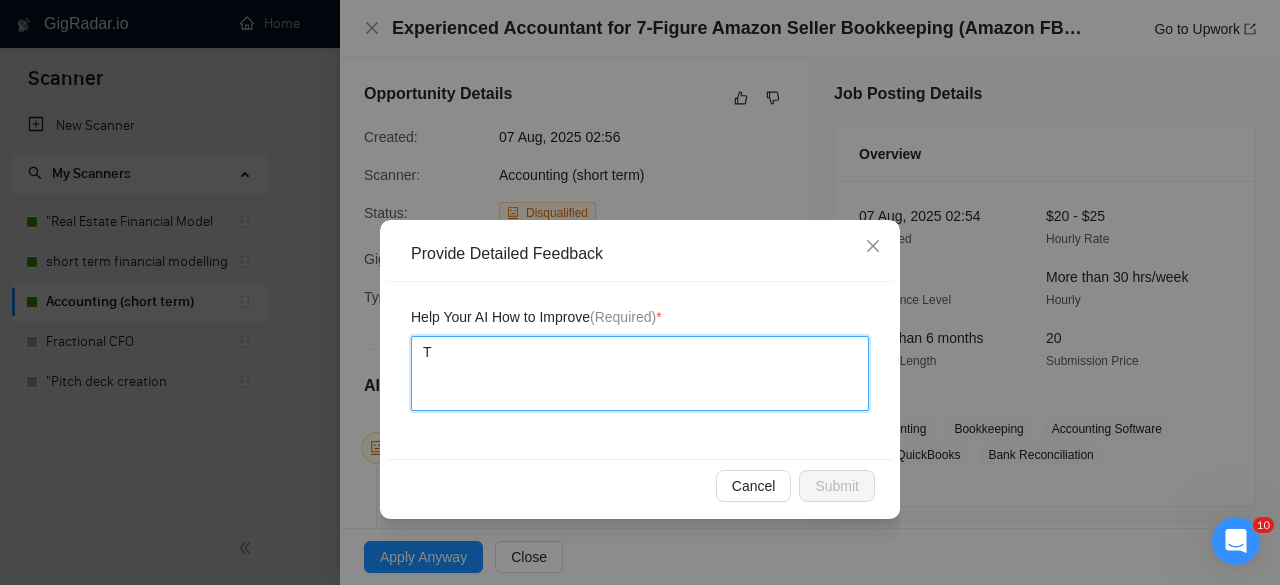 type on "Th" 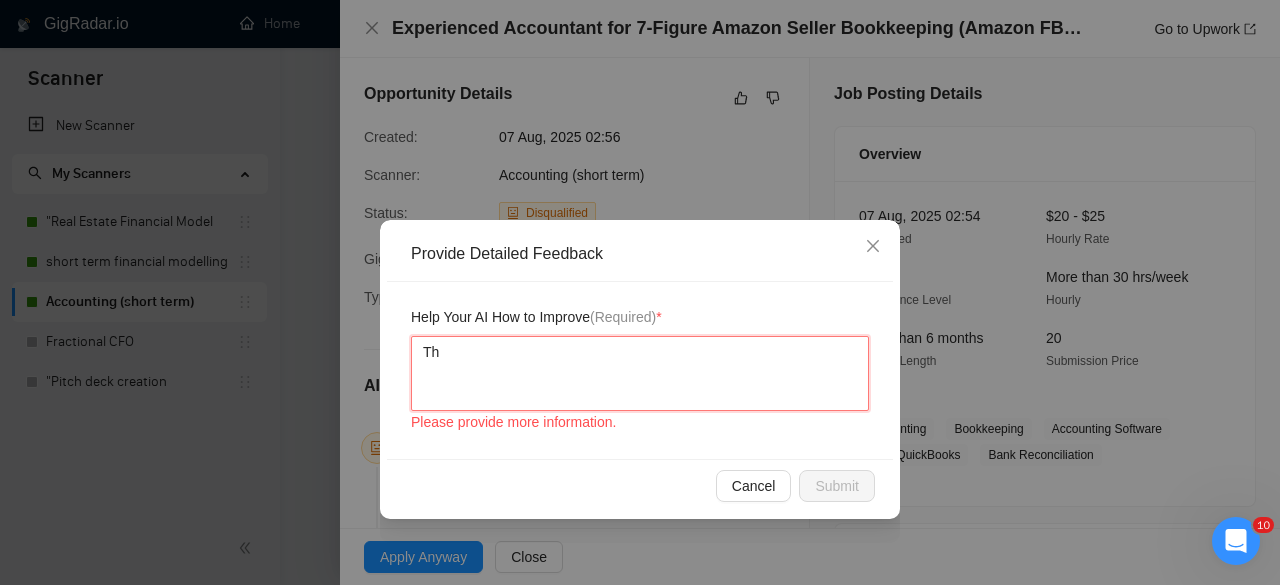 type 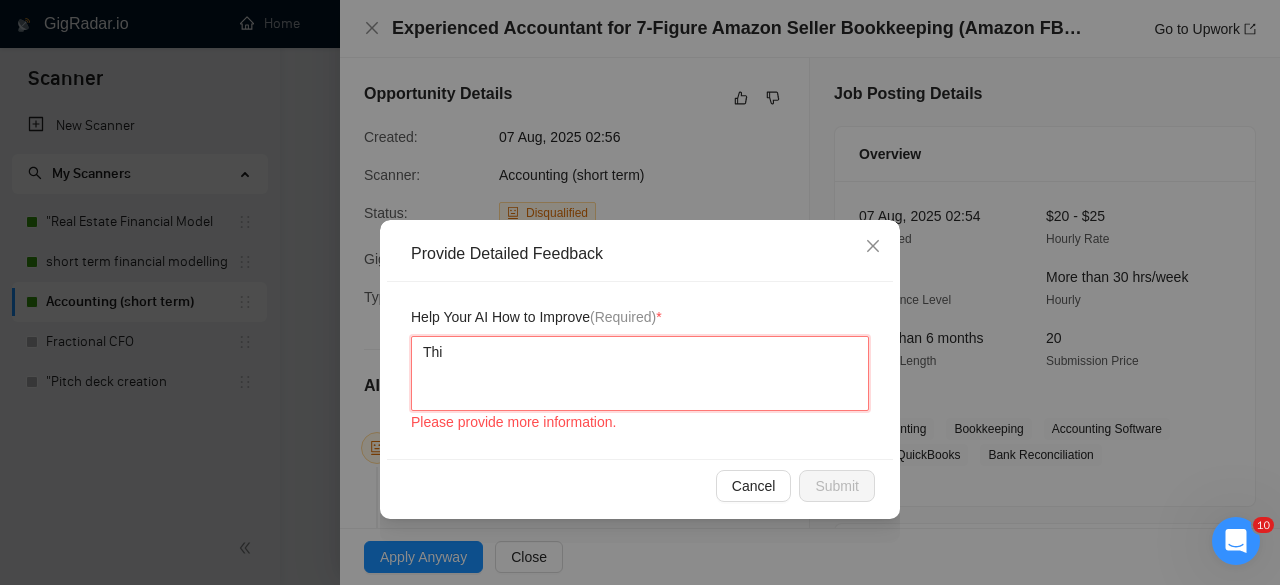 type 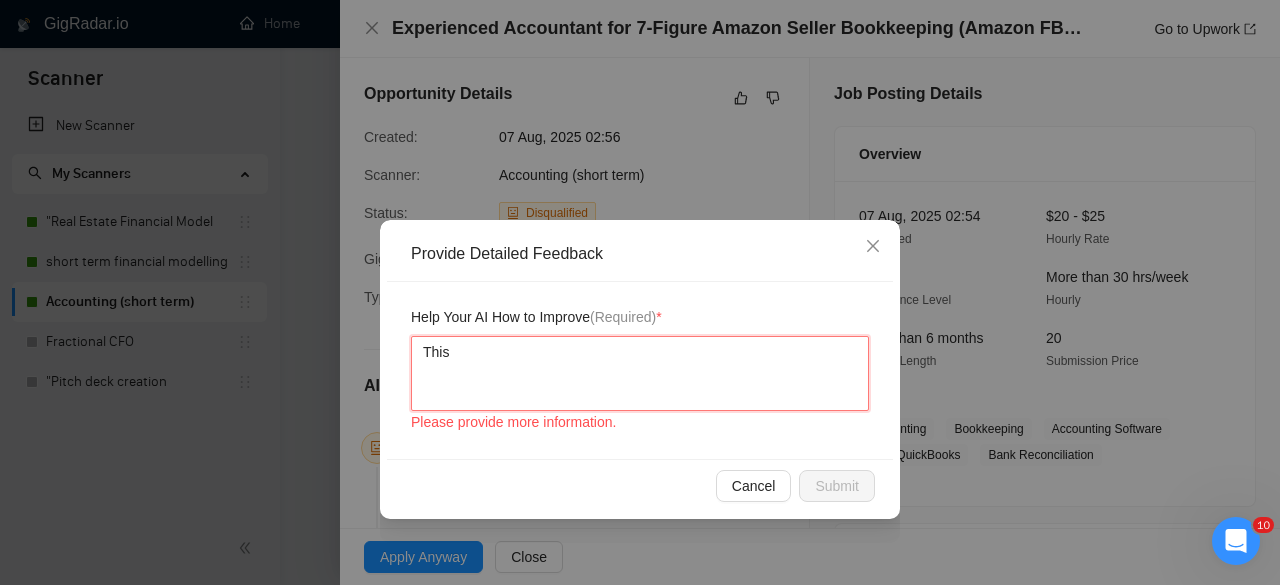 type 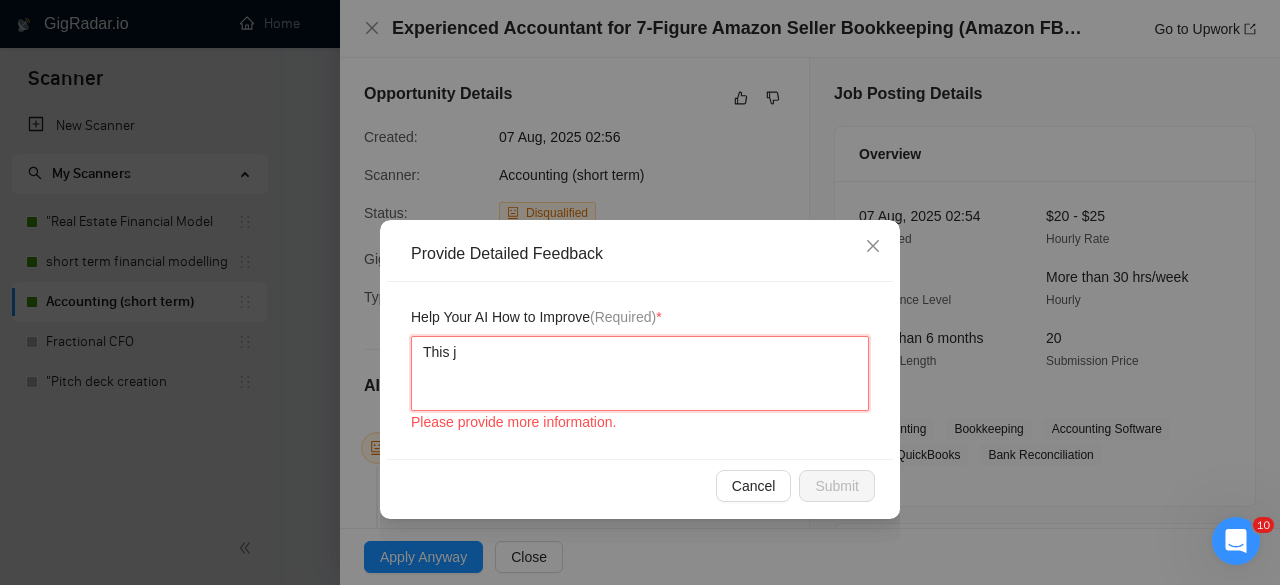 type 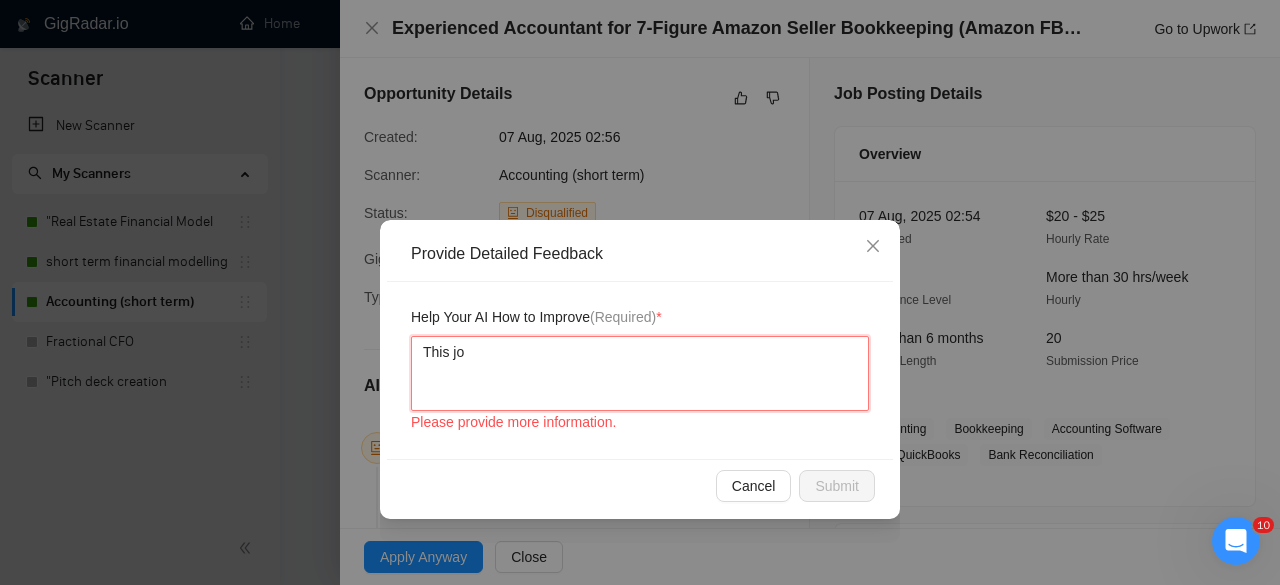 type 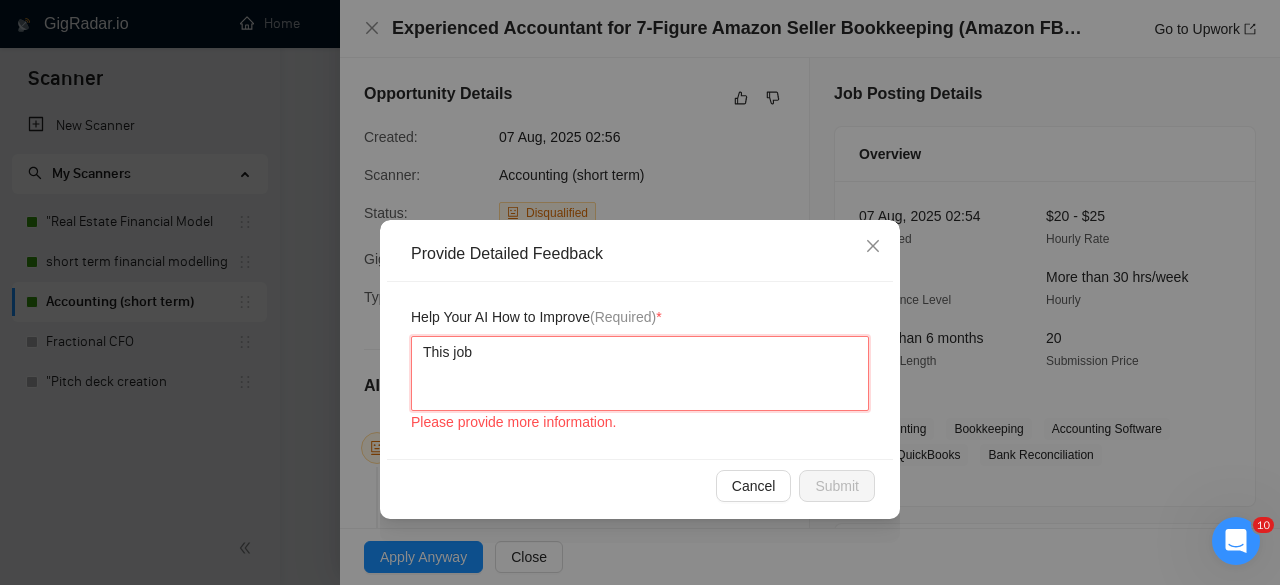 type on "This job" 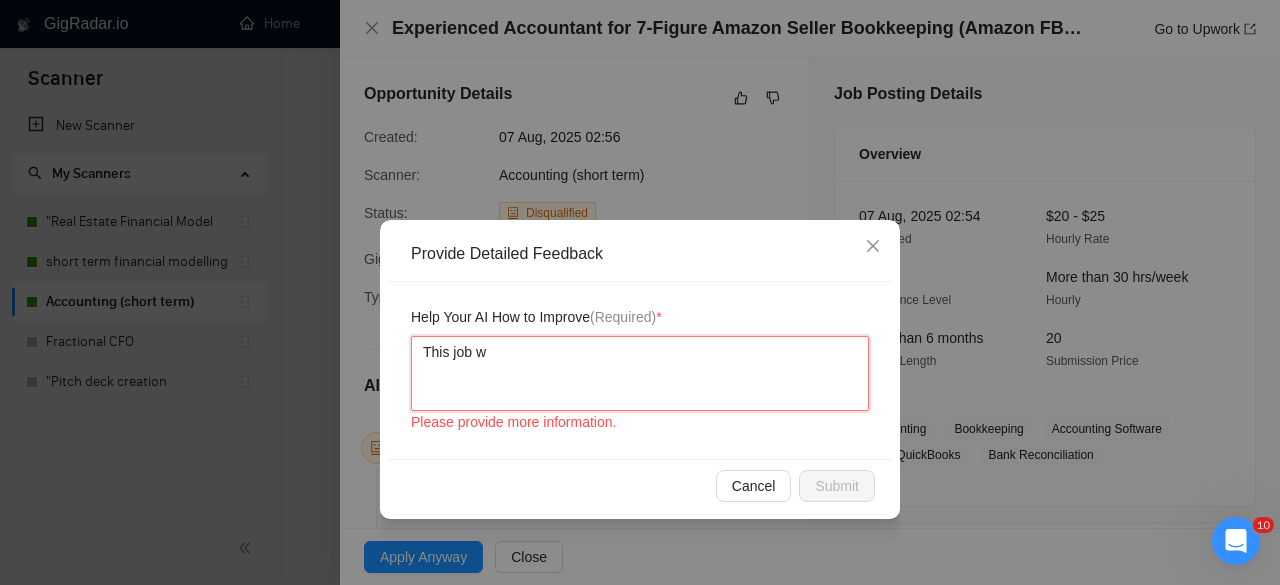 type 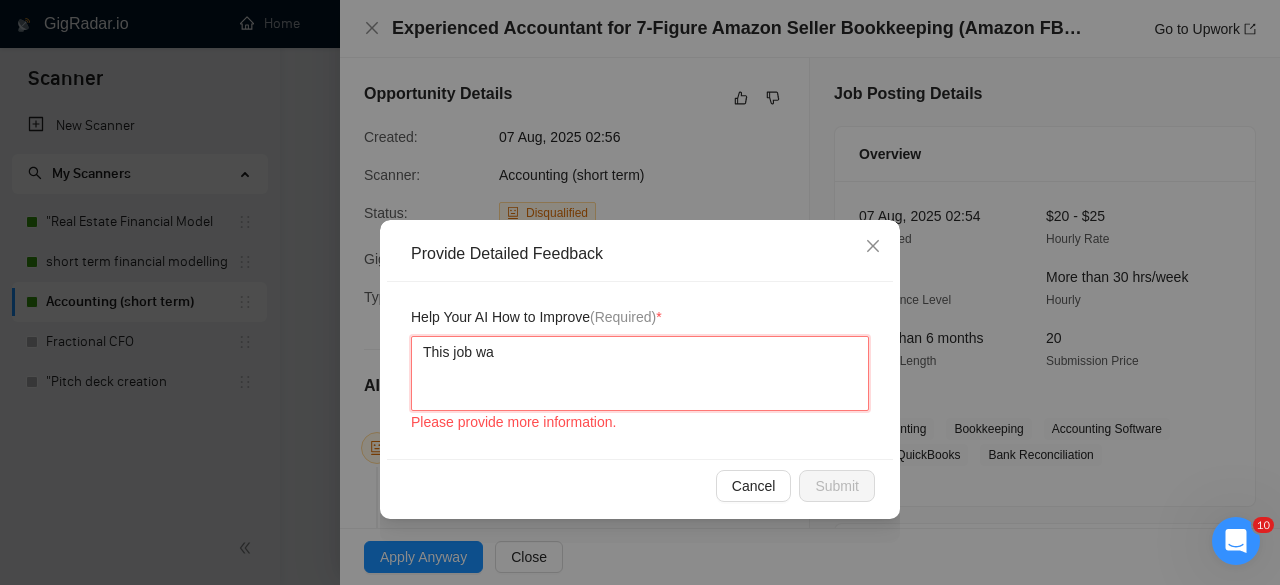 type on "This job was" 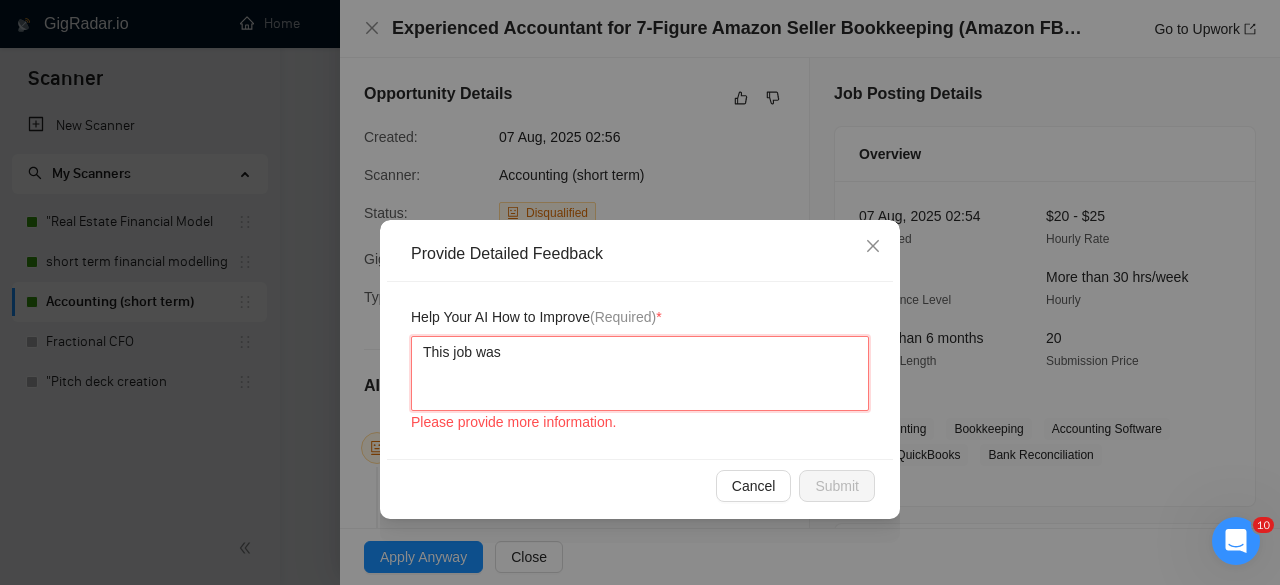 type 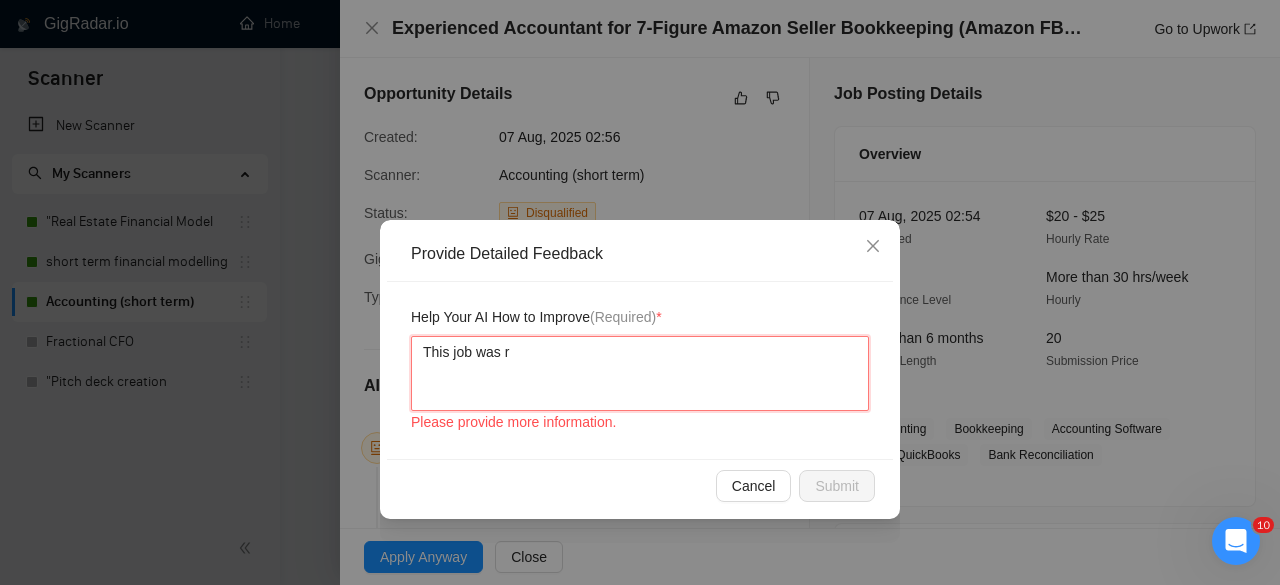type 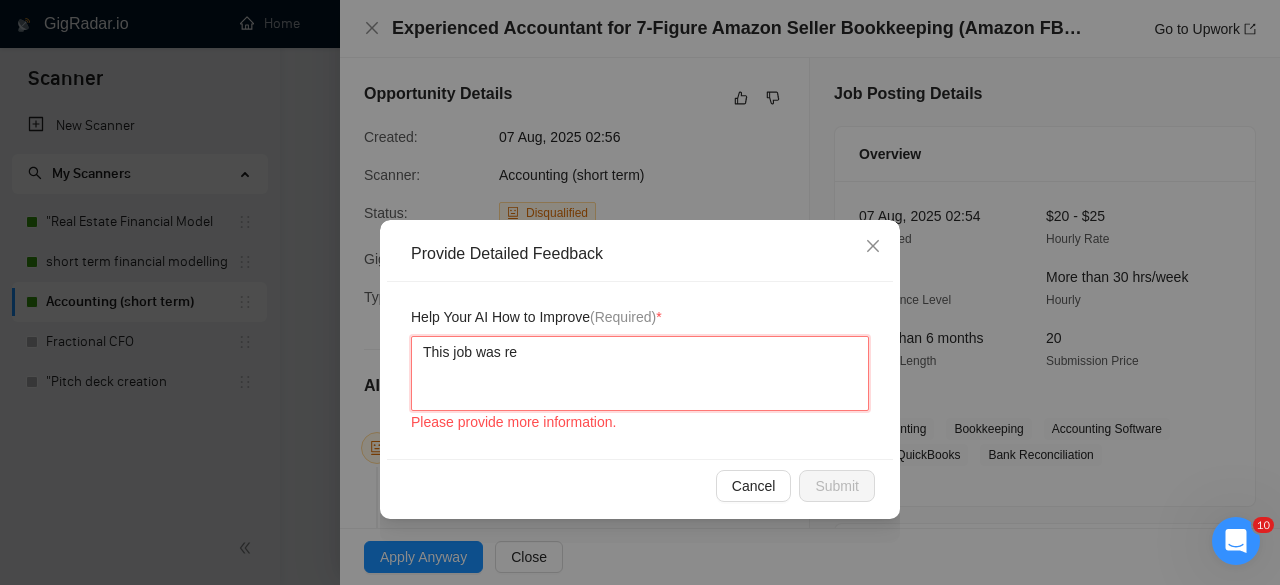 type 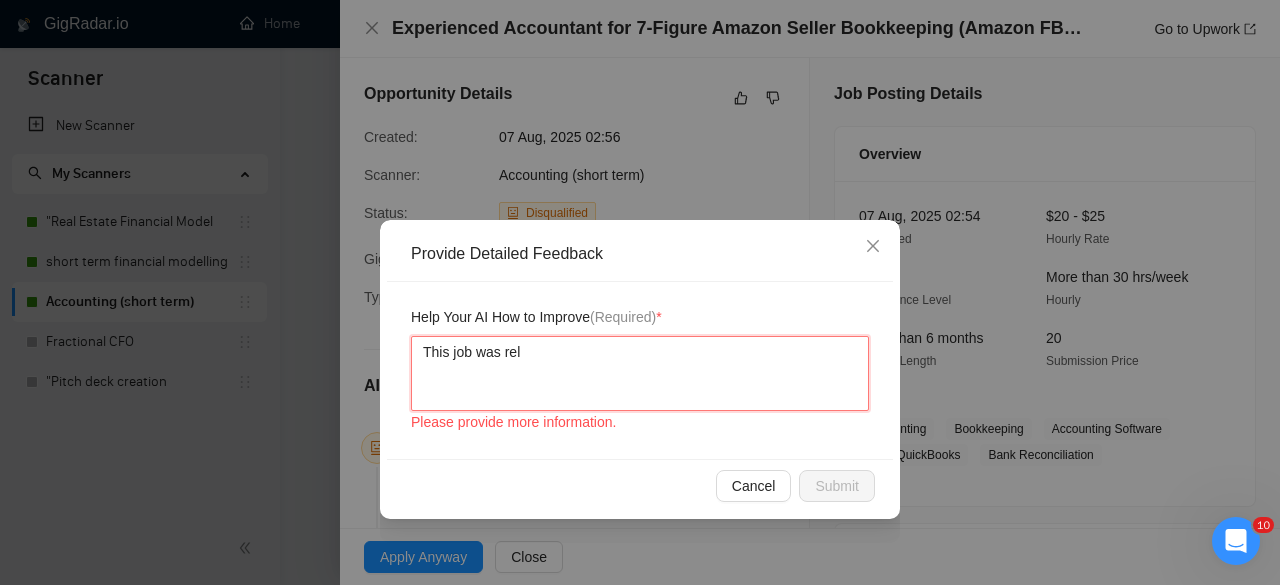 type 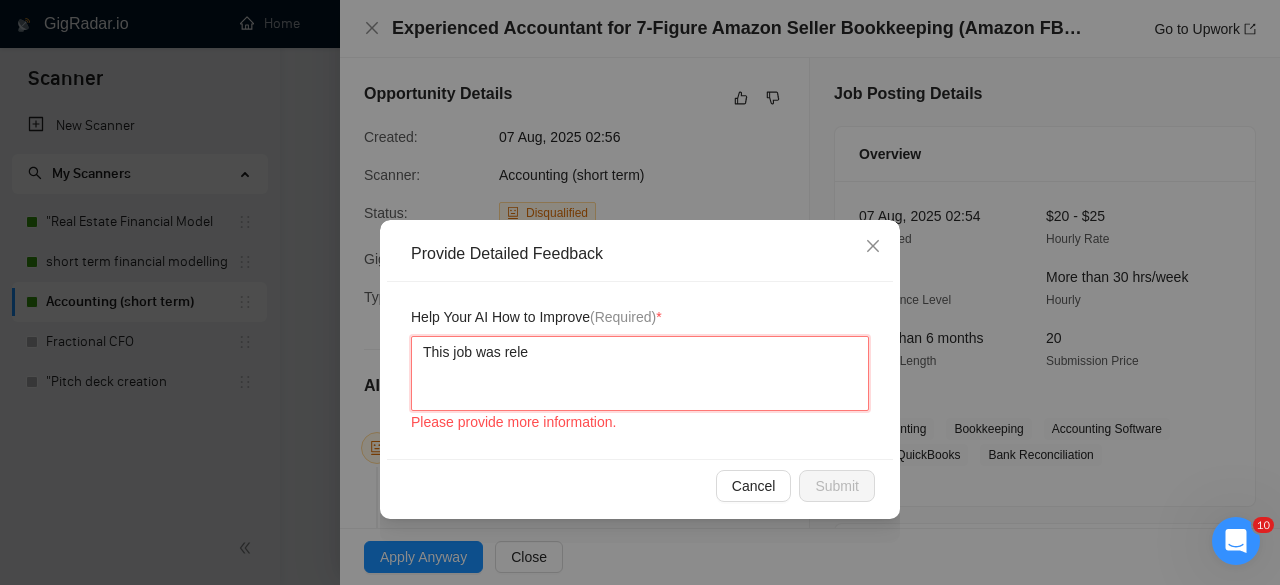 type 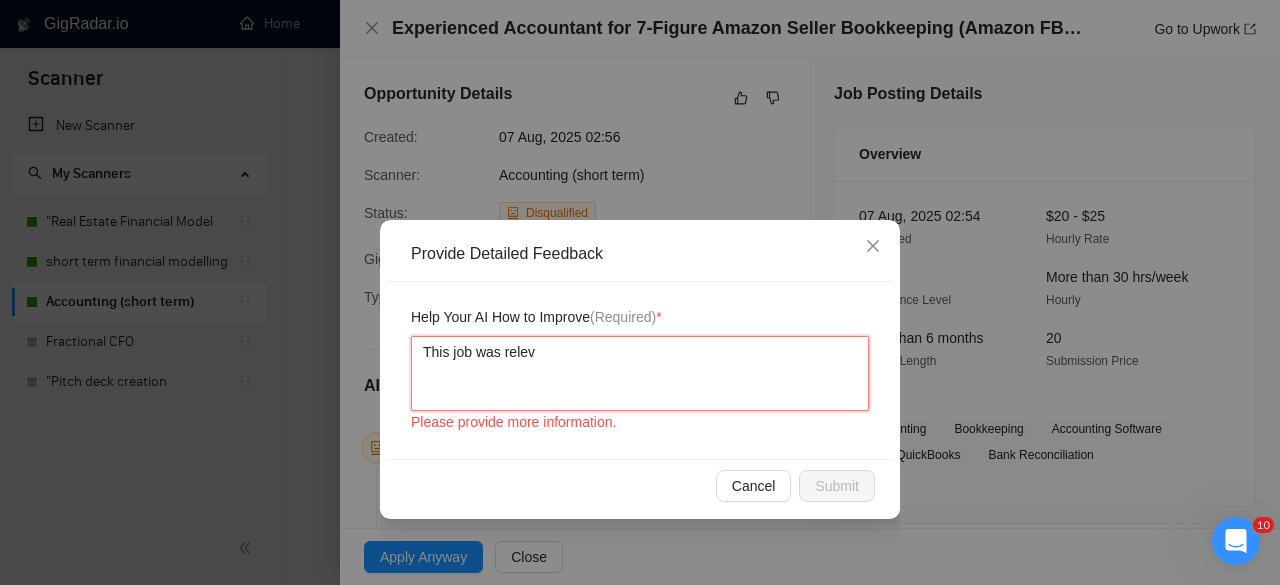 type 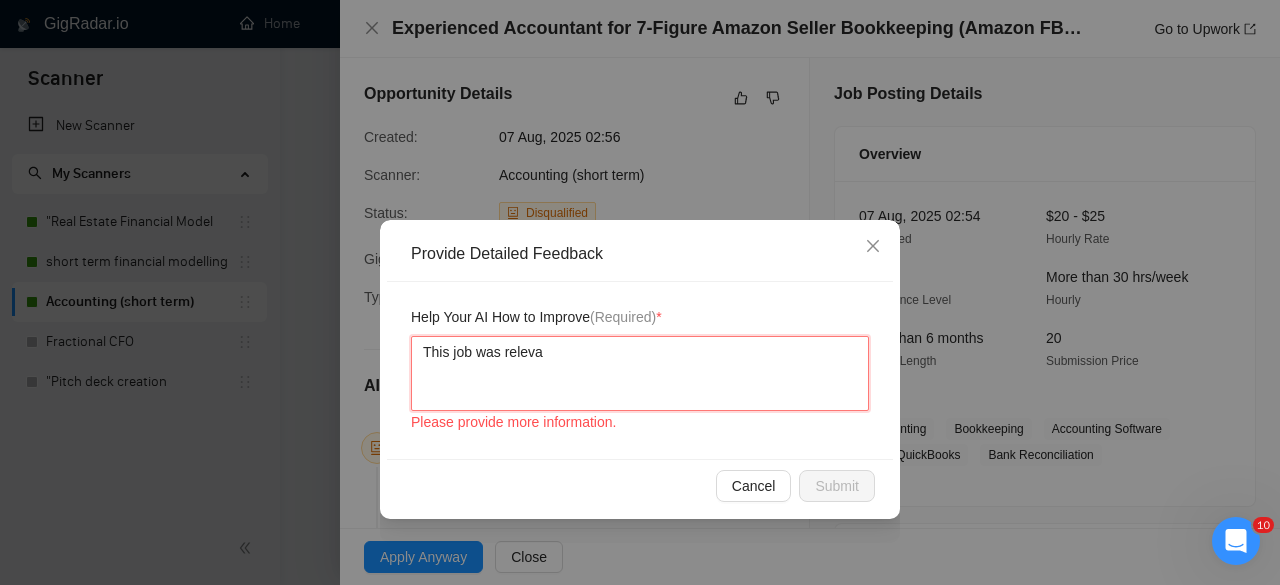 type on "This job was relevan" 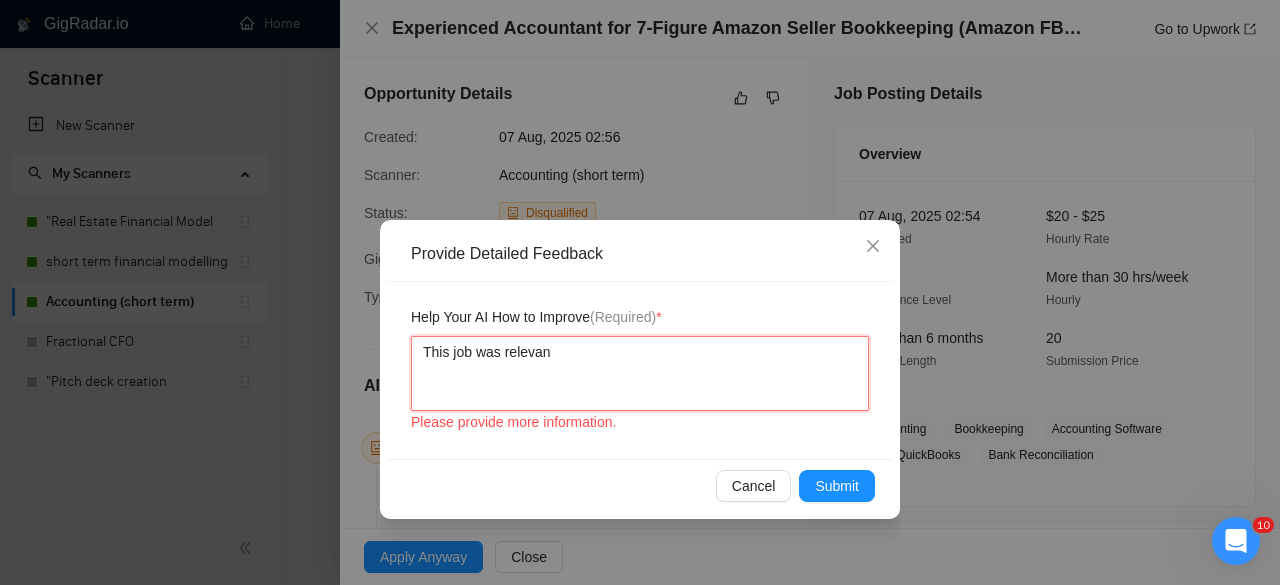 type 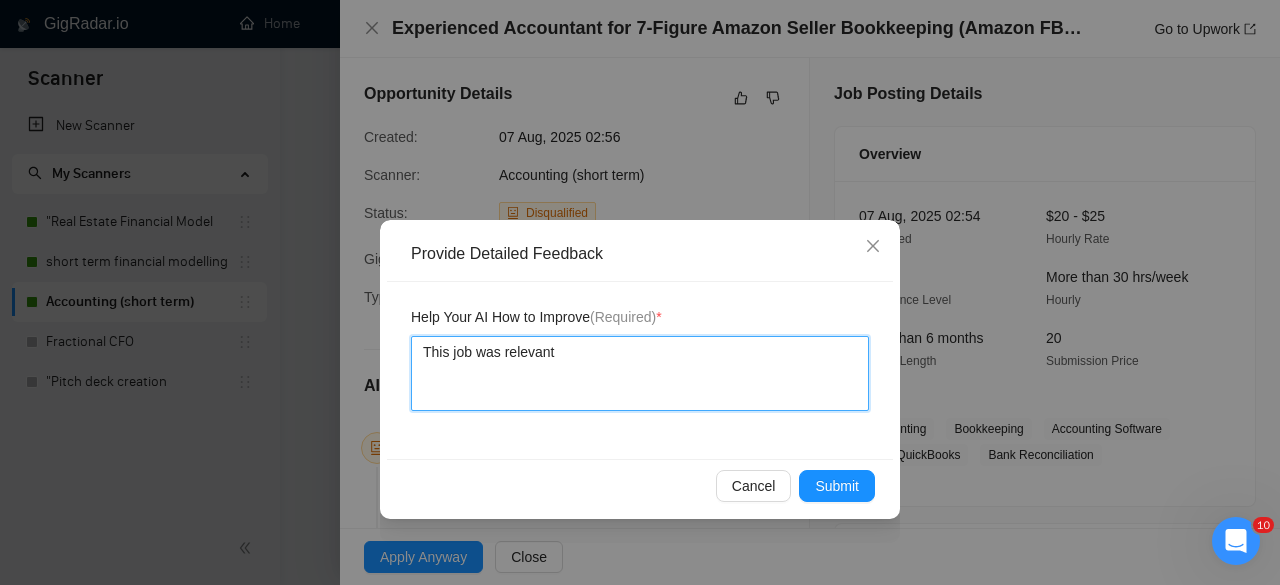 type on "This job was relevant" 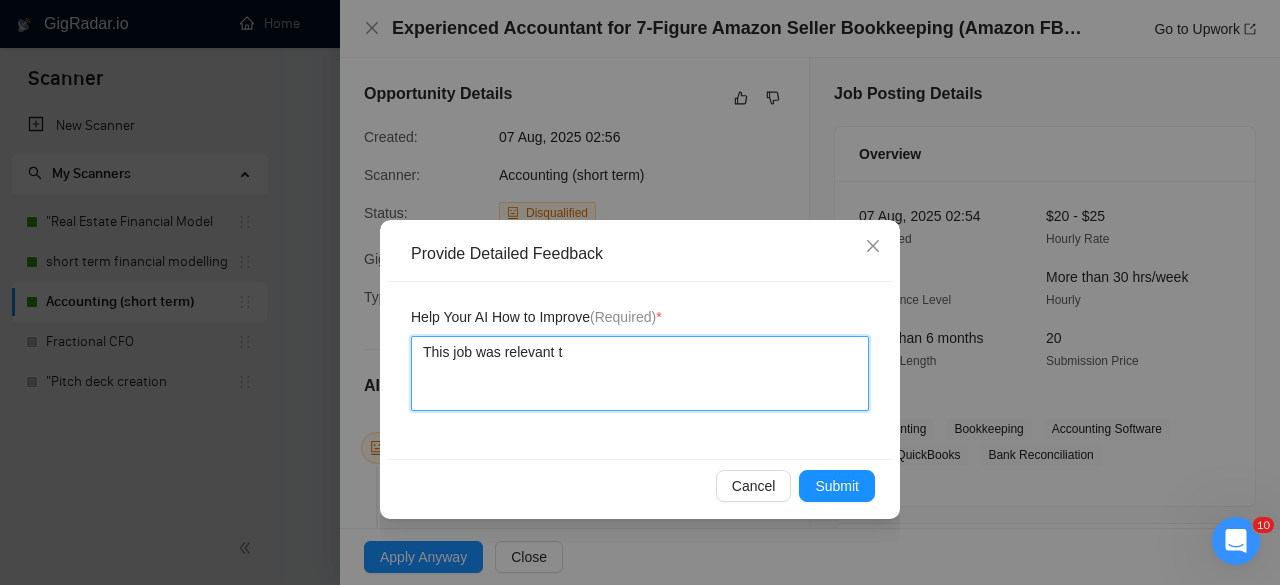 type on "This job was relevant to" 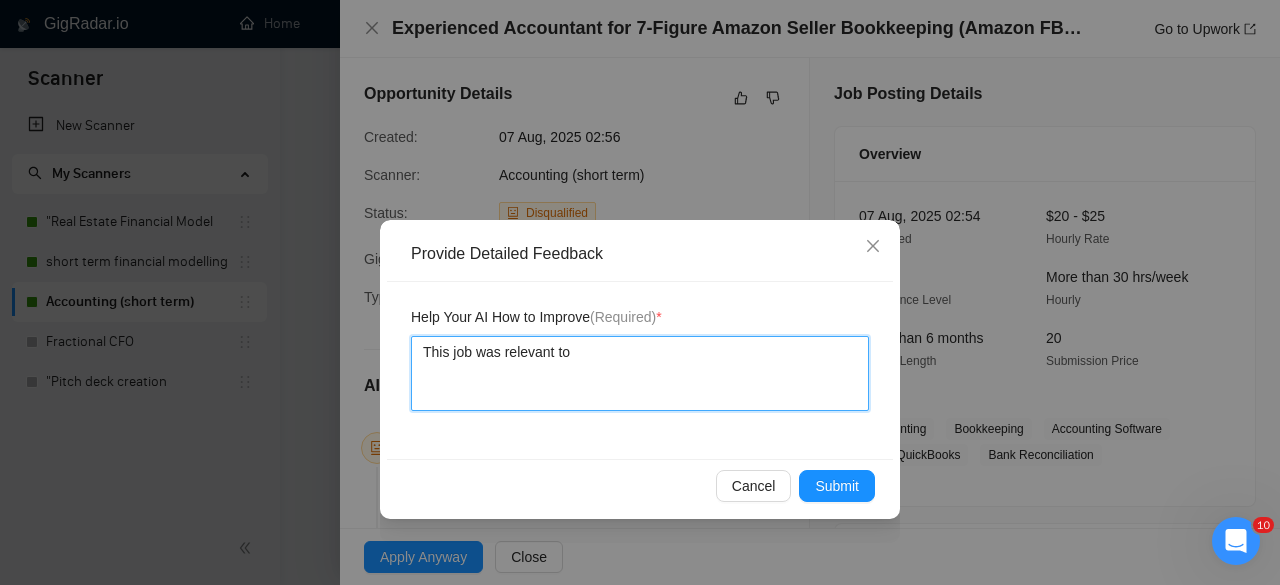 type 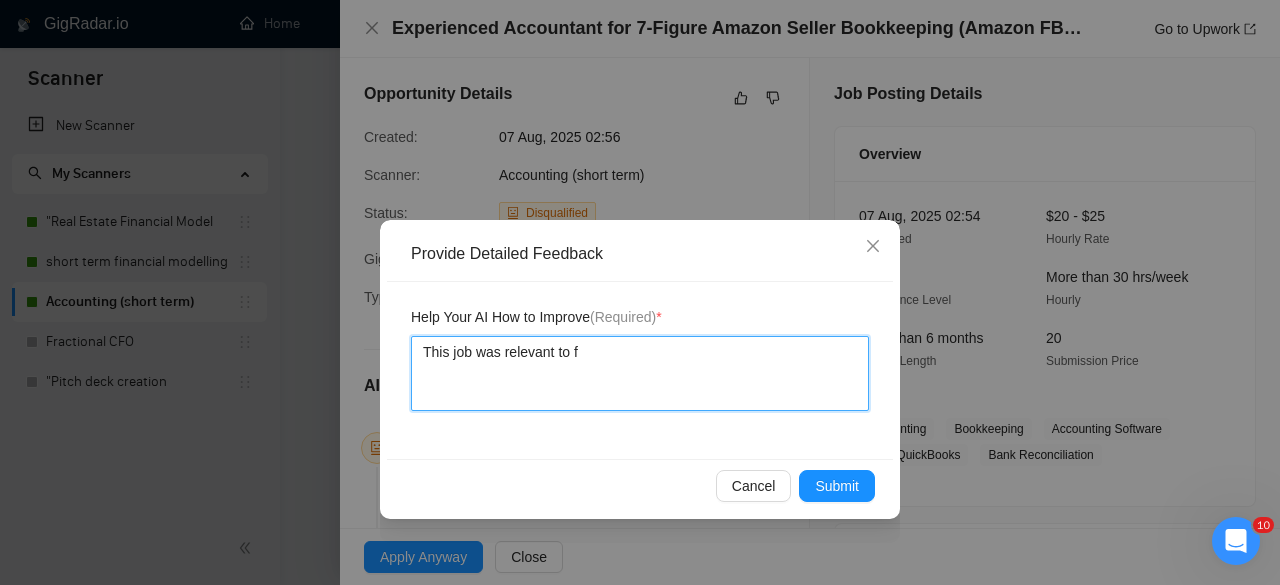 type 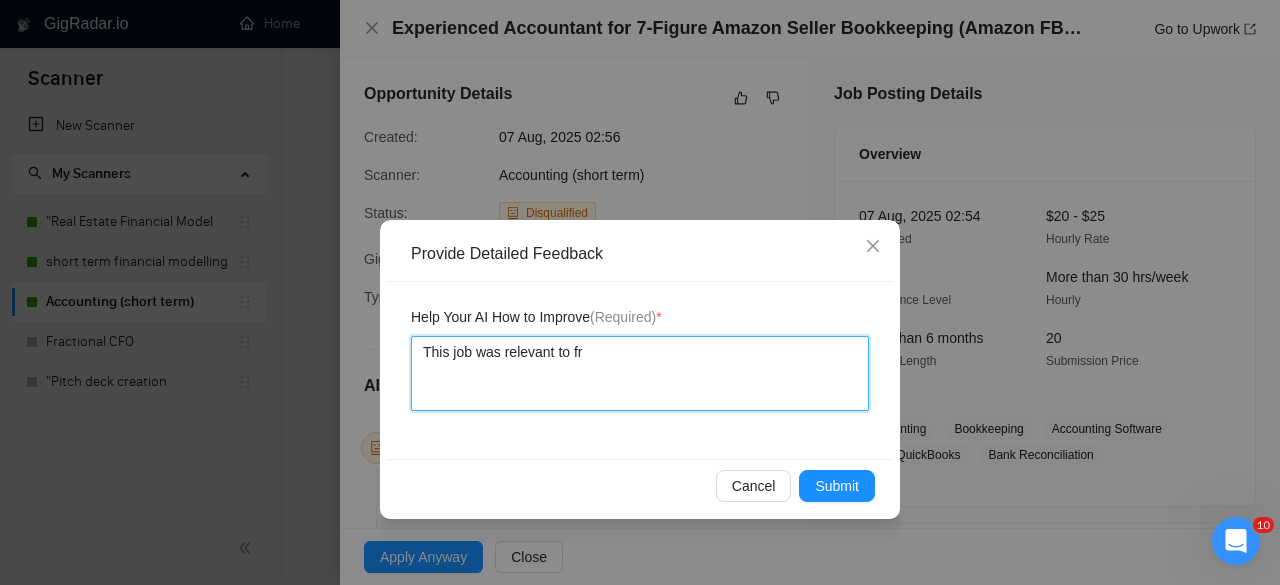 type 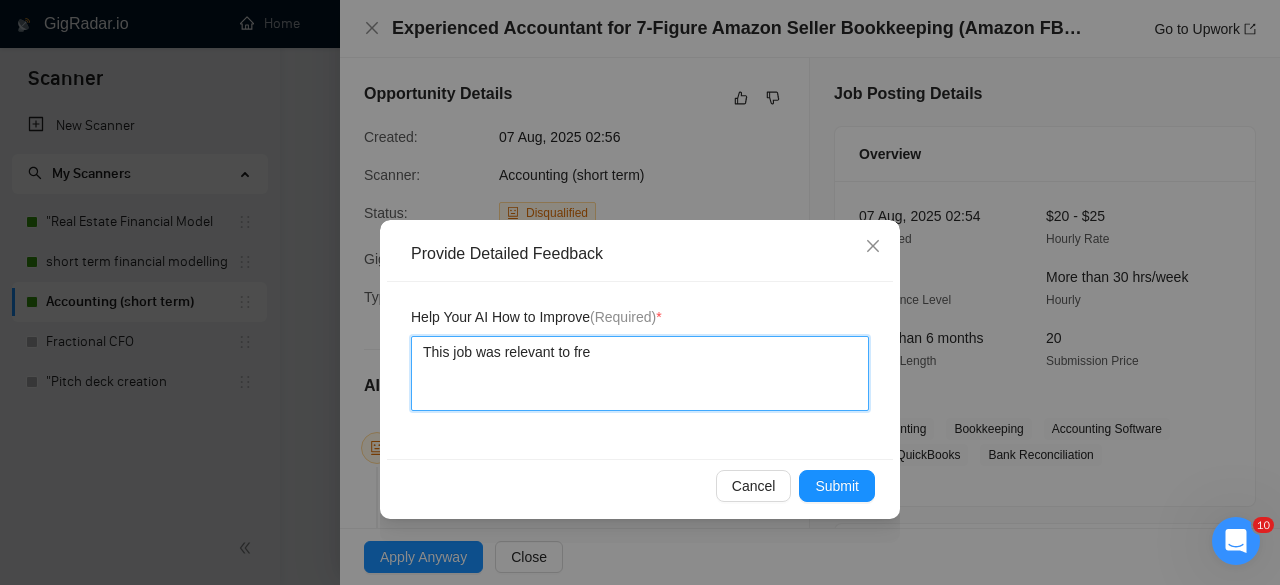 type 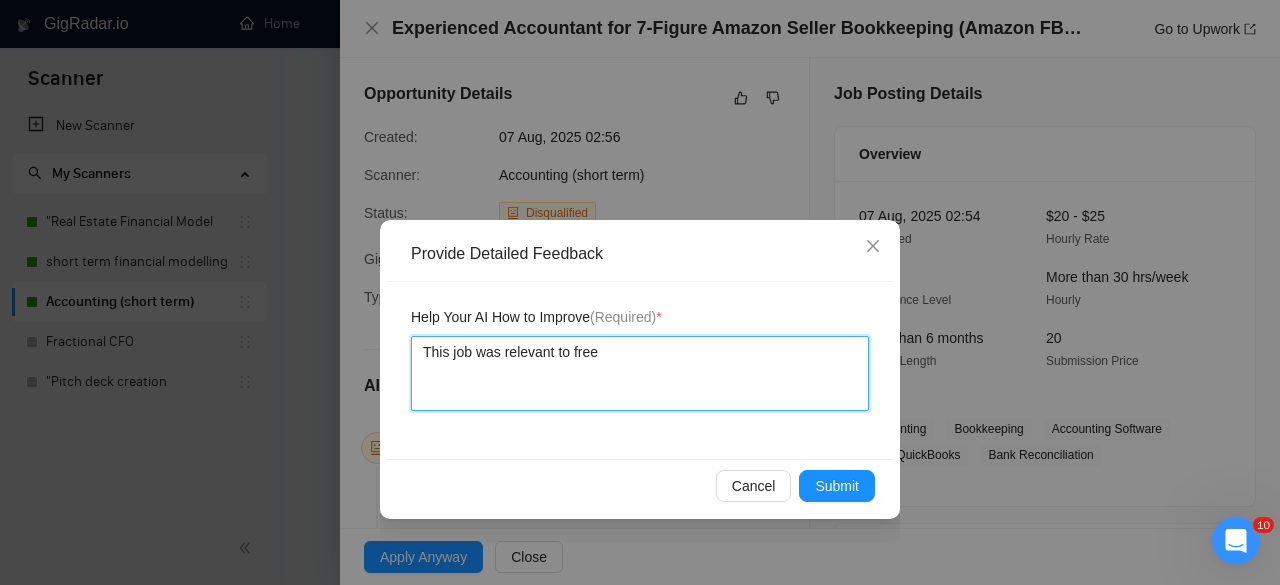 type on "This job was relevant to freel" 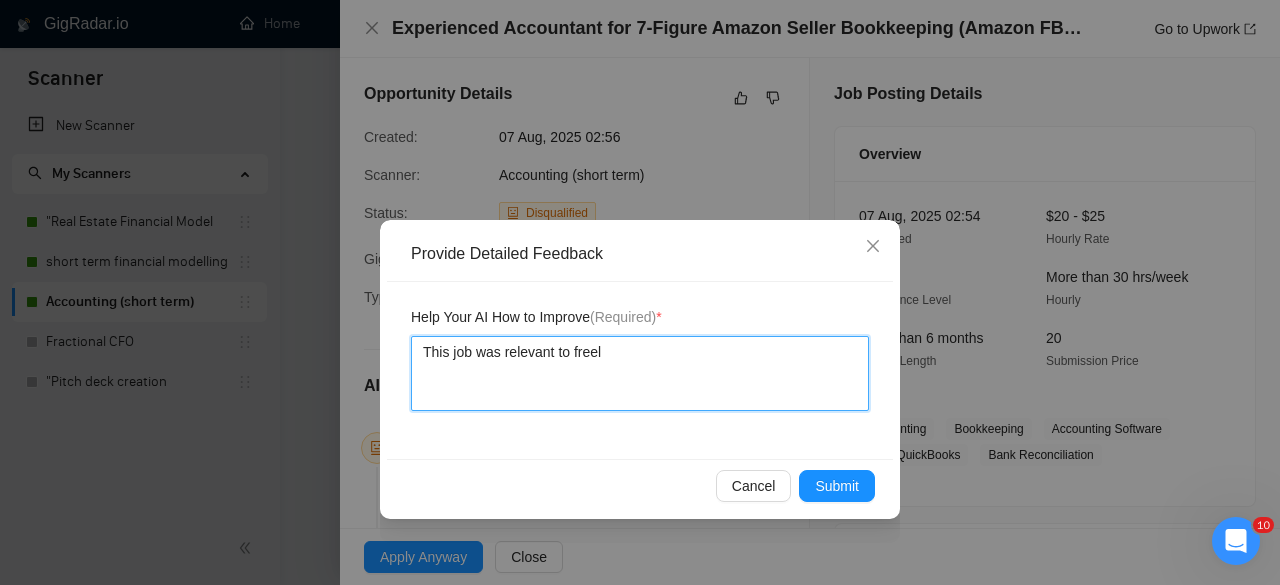 type 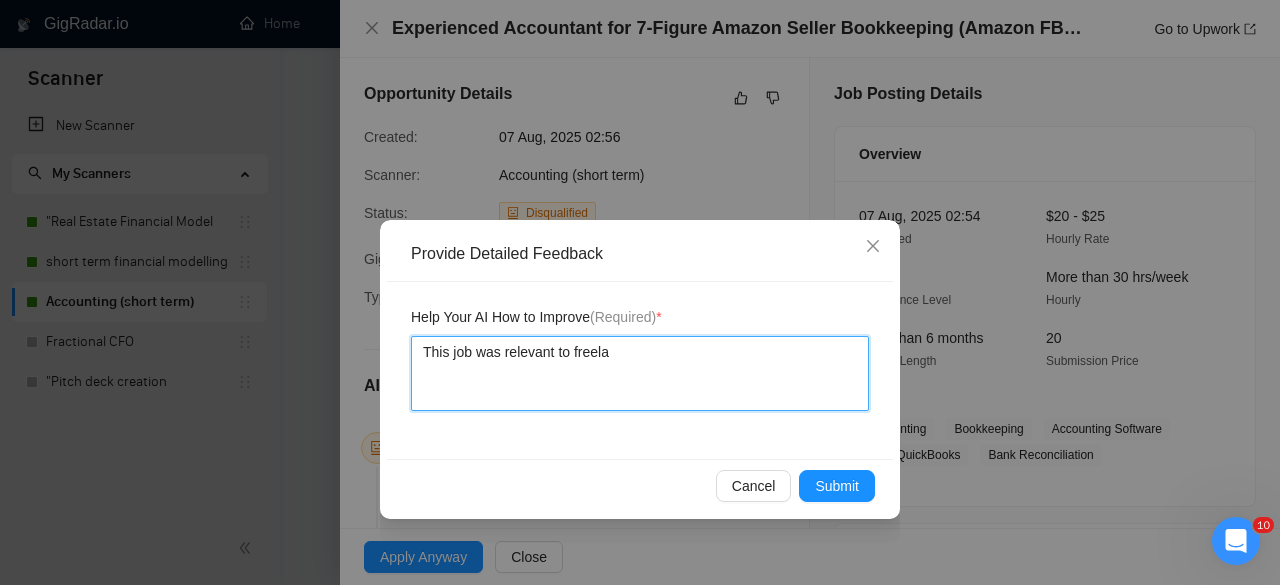 type 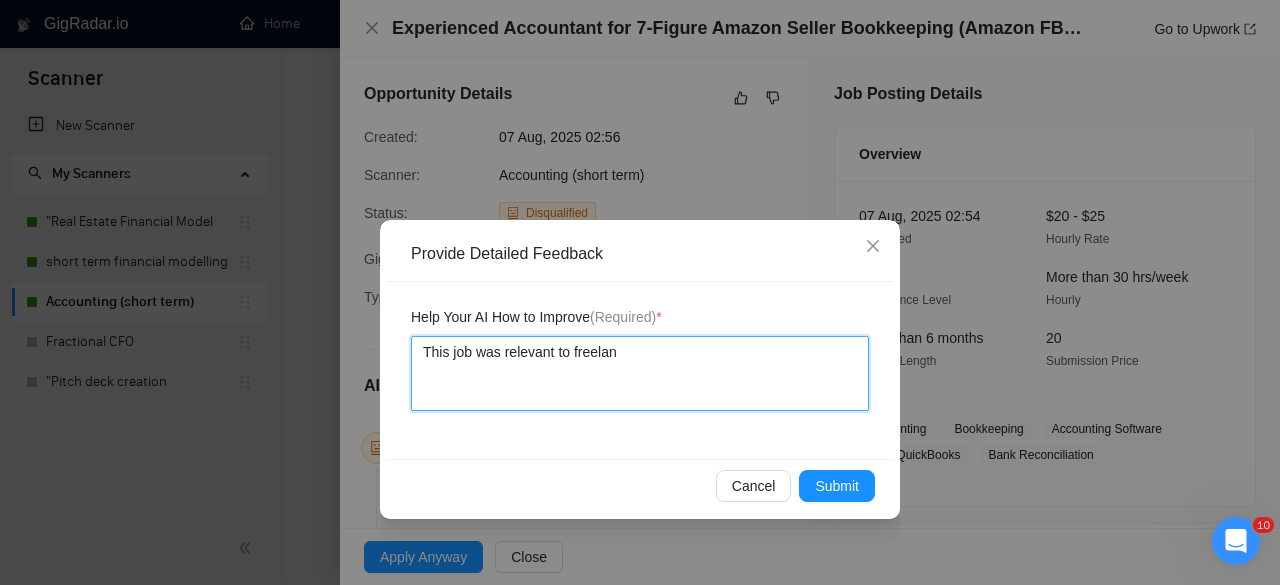 type 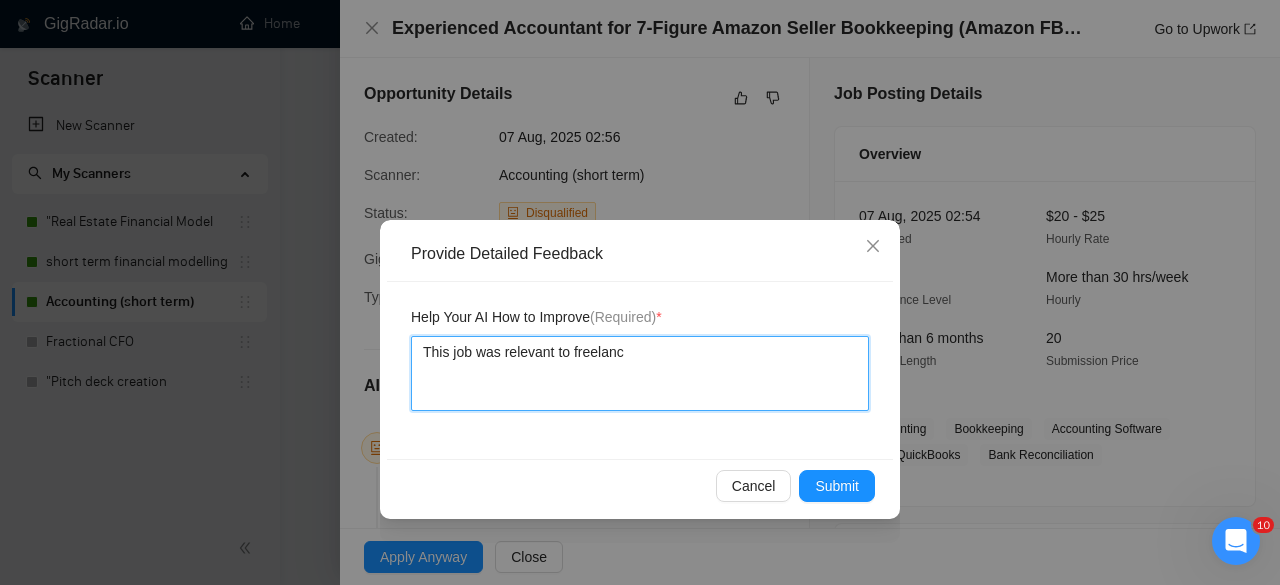 type 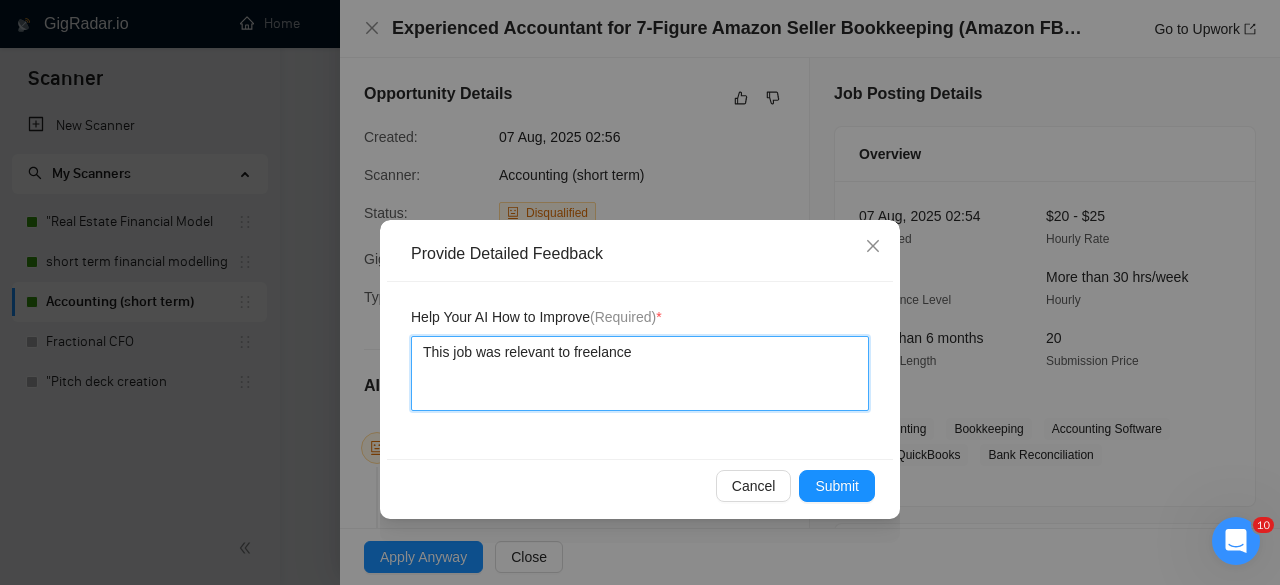 type on "This job was relevant to freelancer" 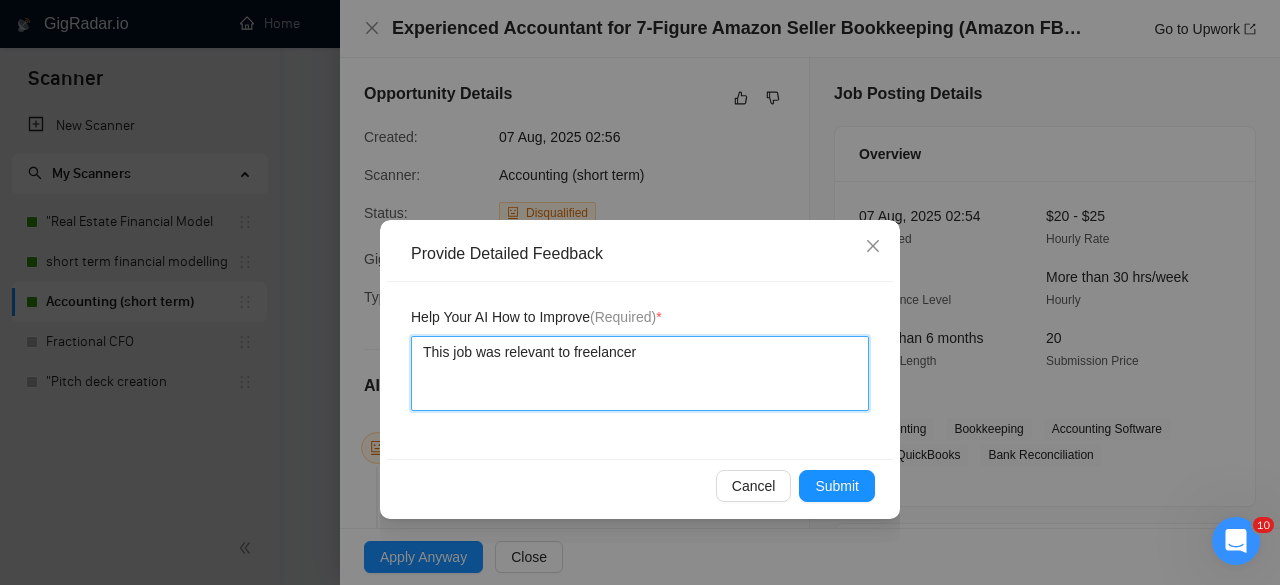 type 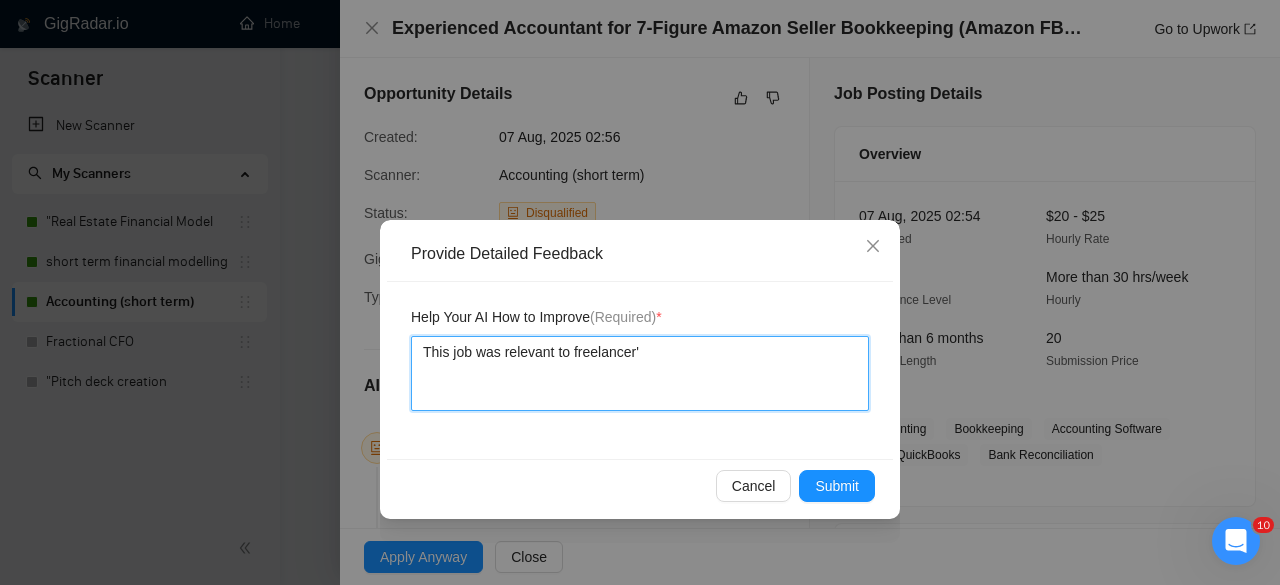 type 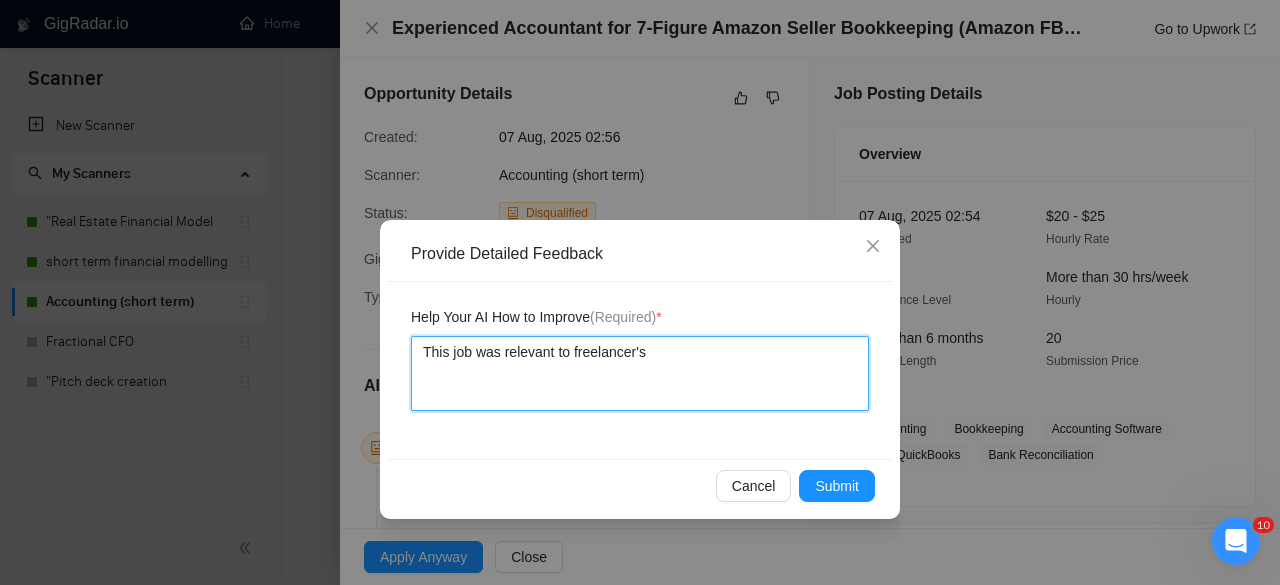 type 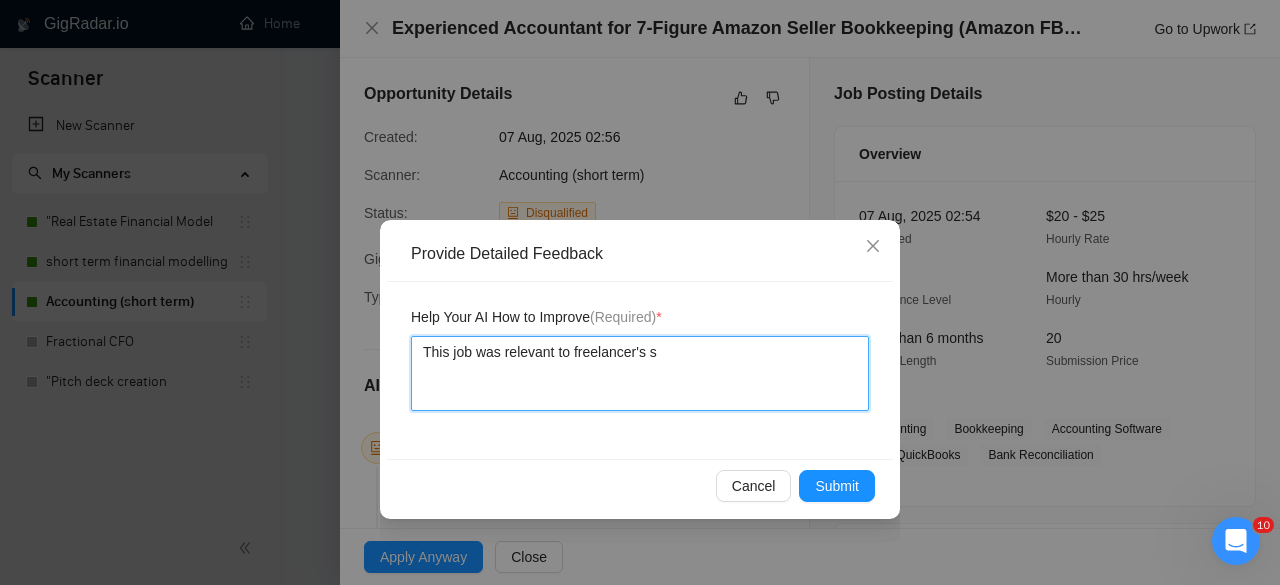 type on "This job was relevant to freelancer's sk" 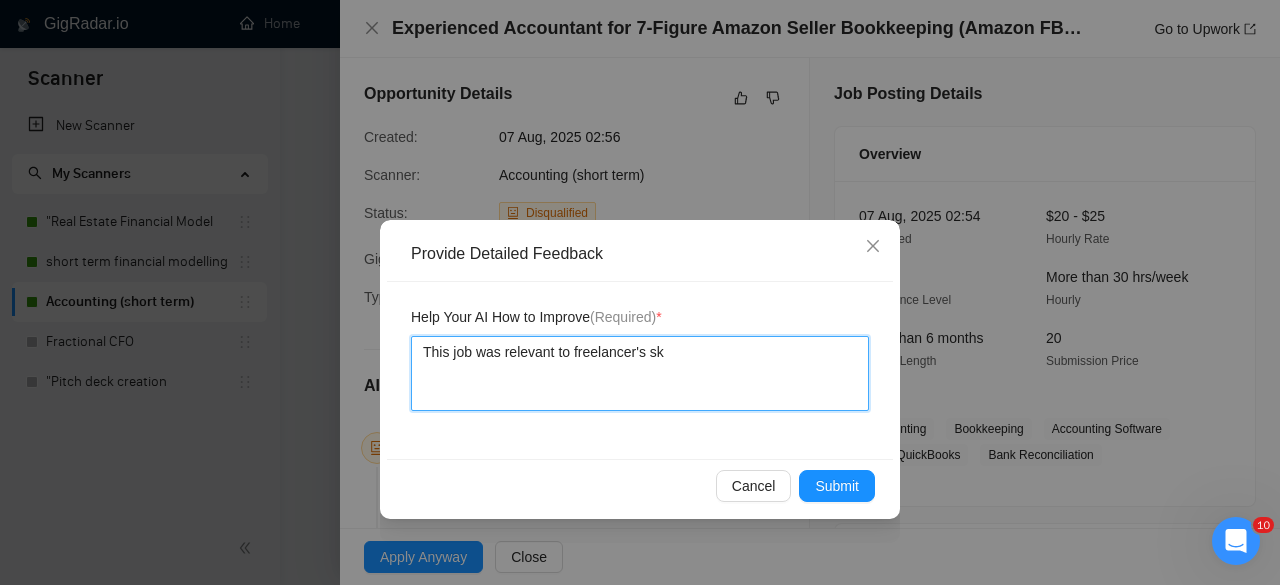 type 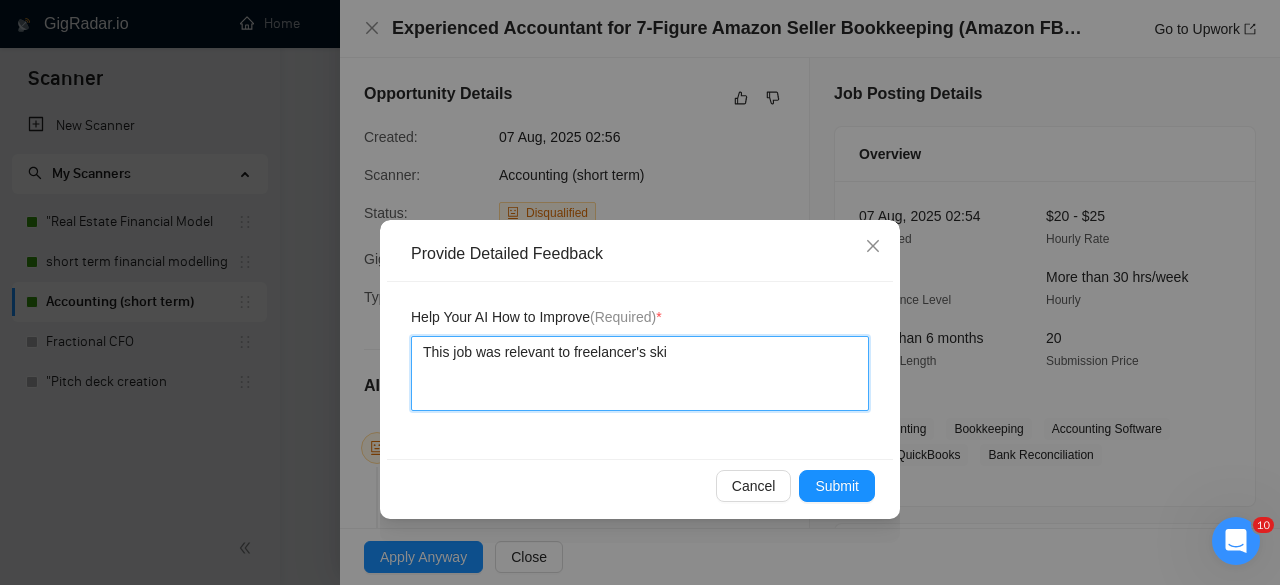 type 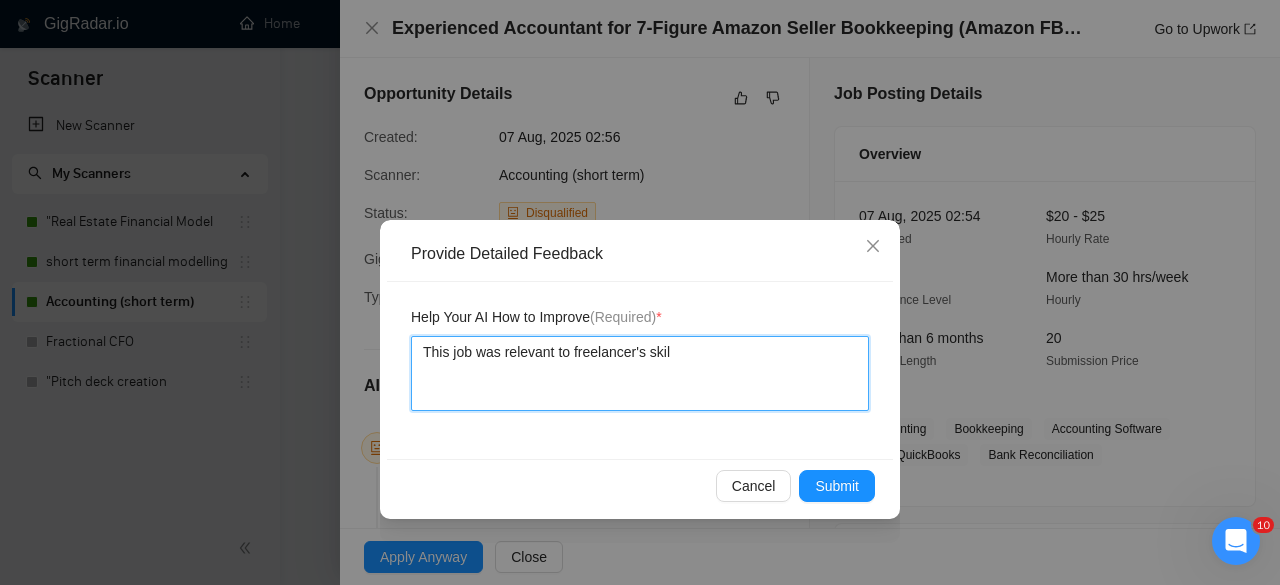 type 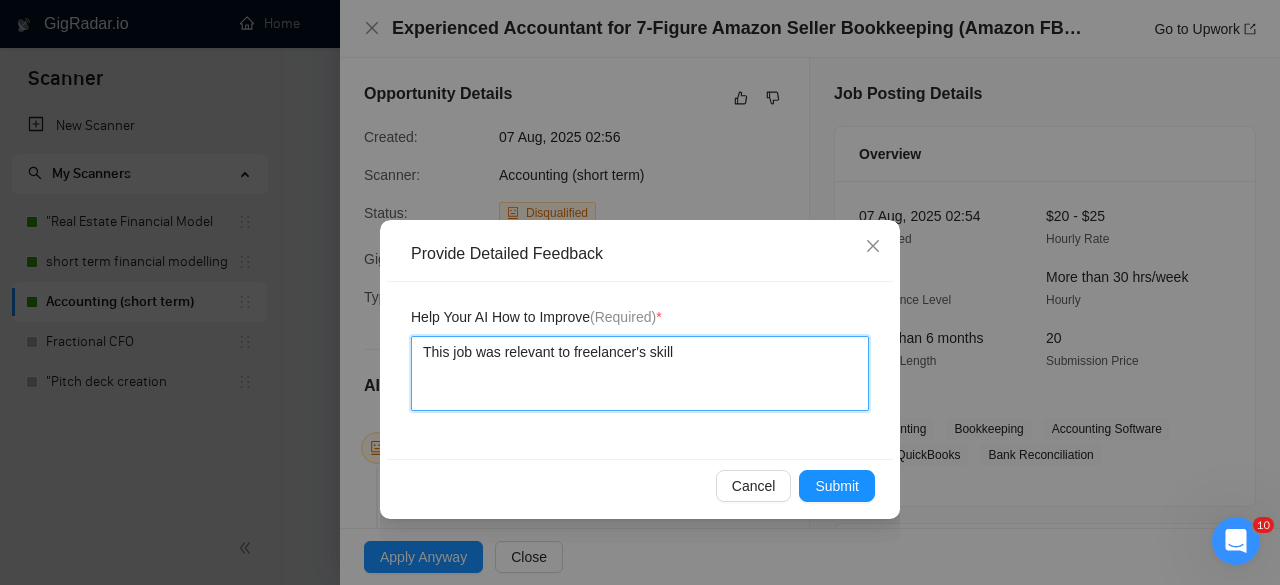 type 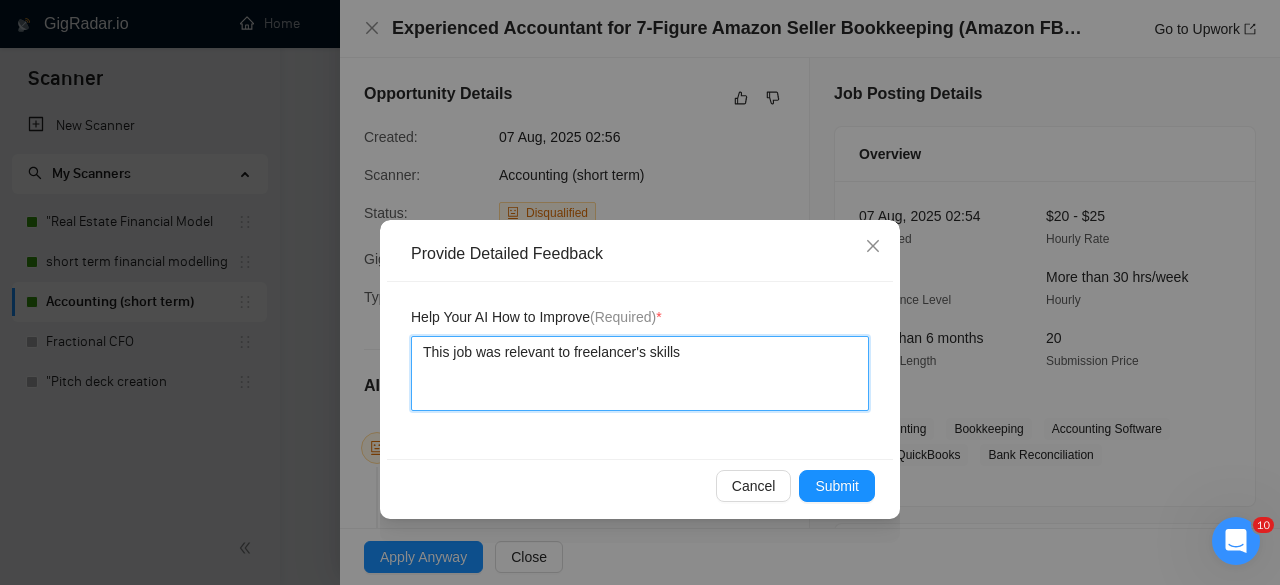type 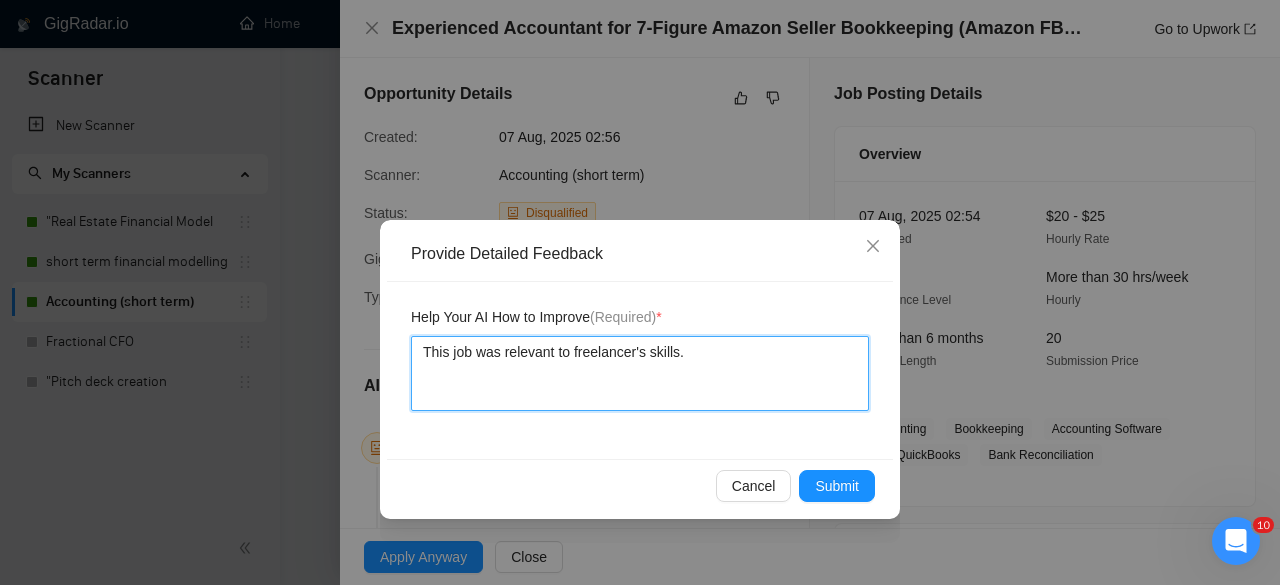 type on "This job was relevant to freelancer's skills." 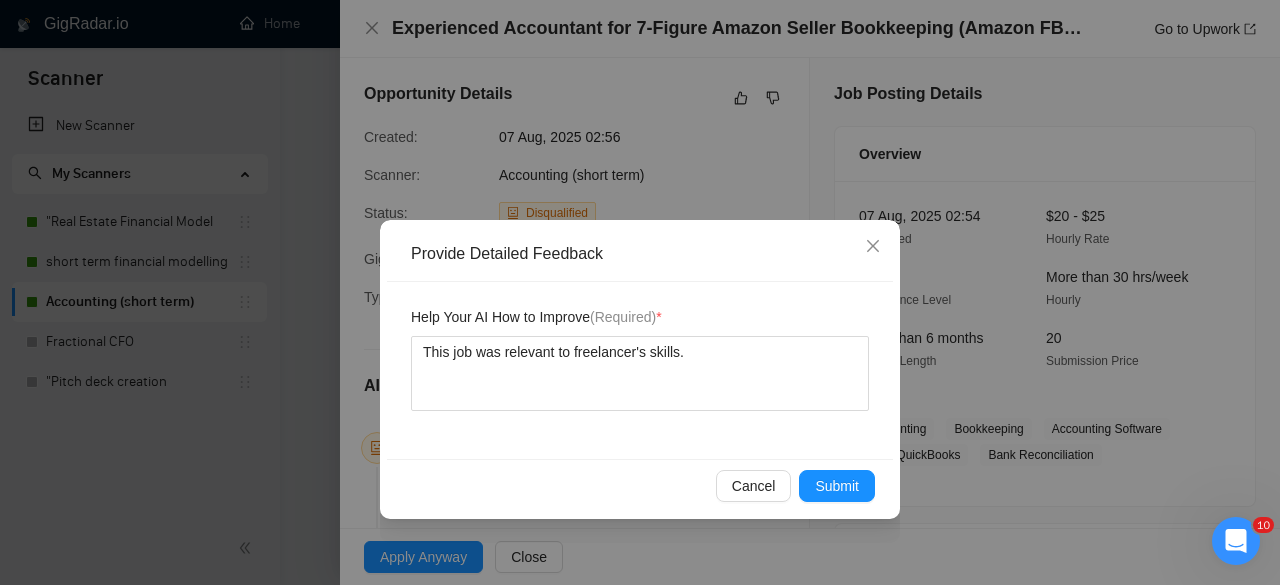 click on "Cancel Submit" at bounding box center [640, 485] 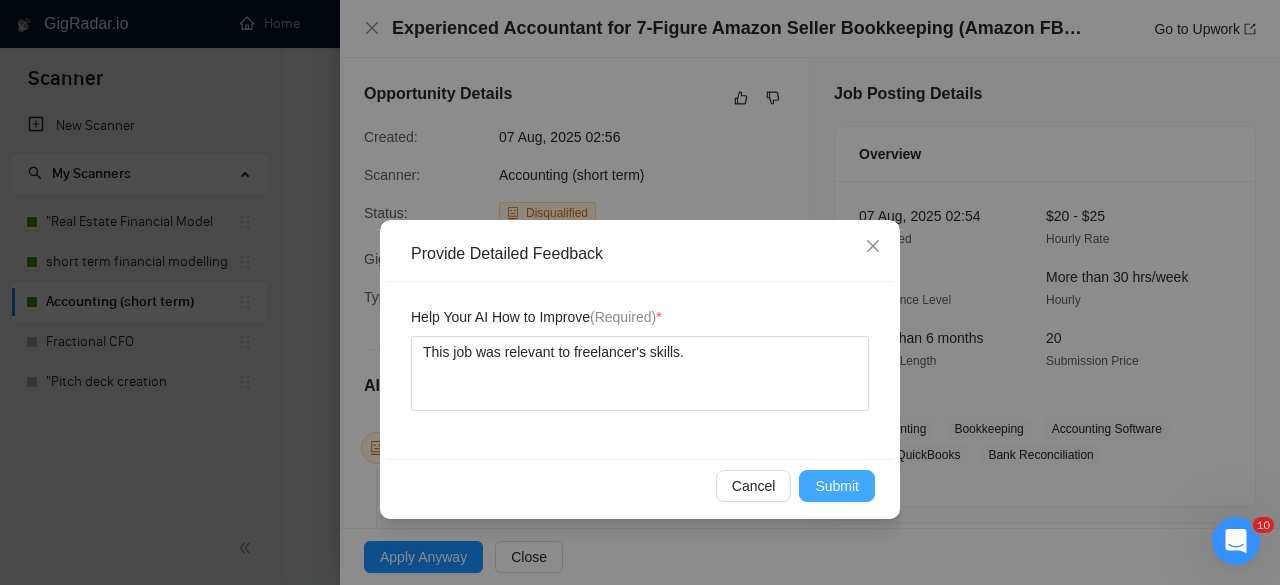 click on "Submit" at bounding box center [837, 486] 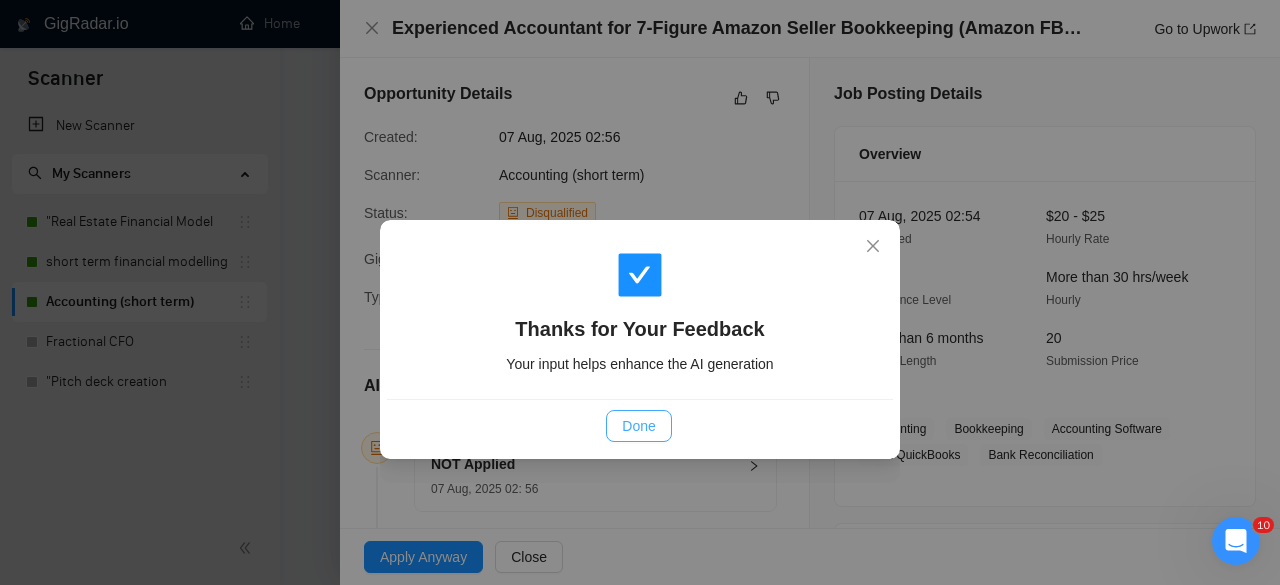 click on "Done" at bounding box center [638, 426] 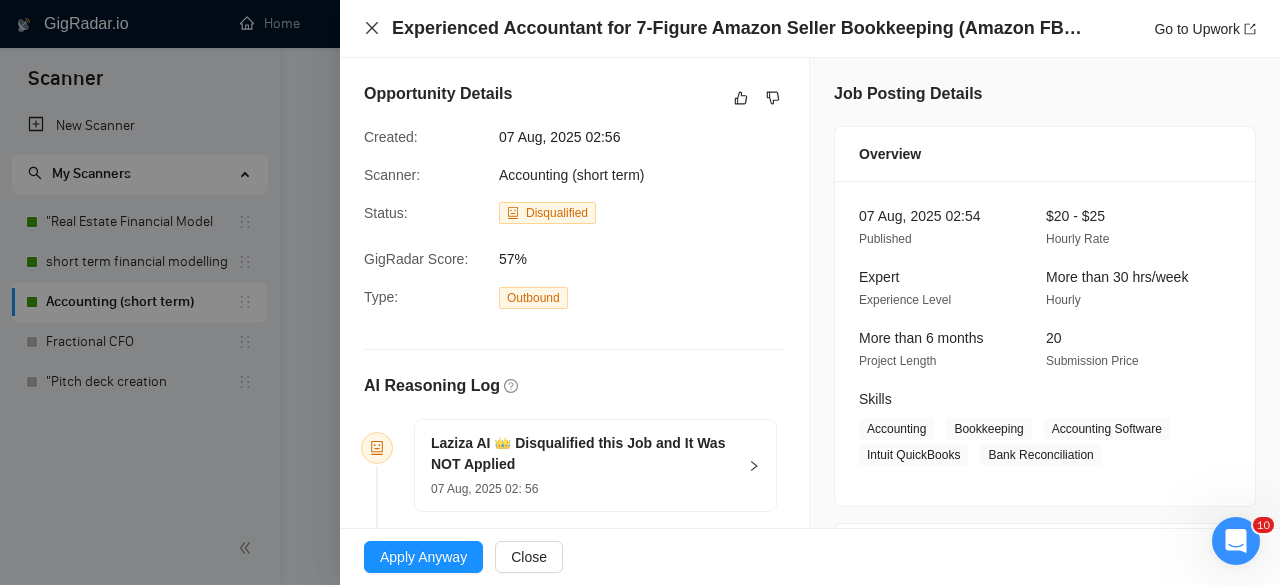 click 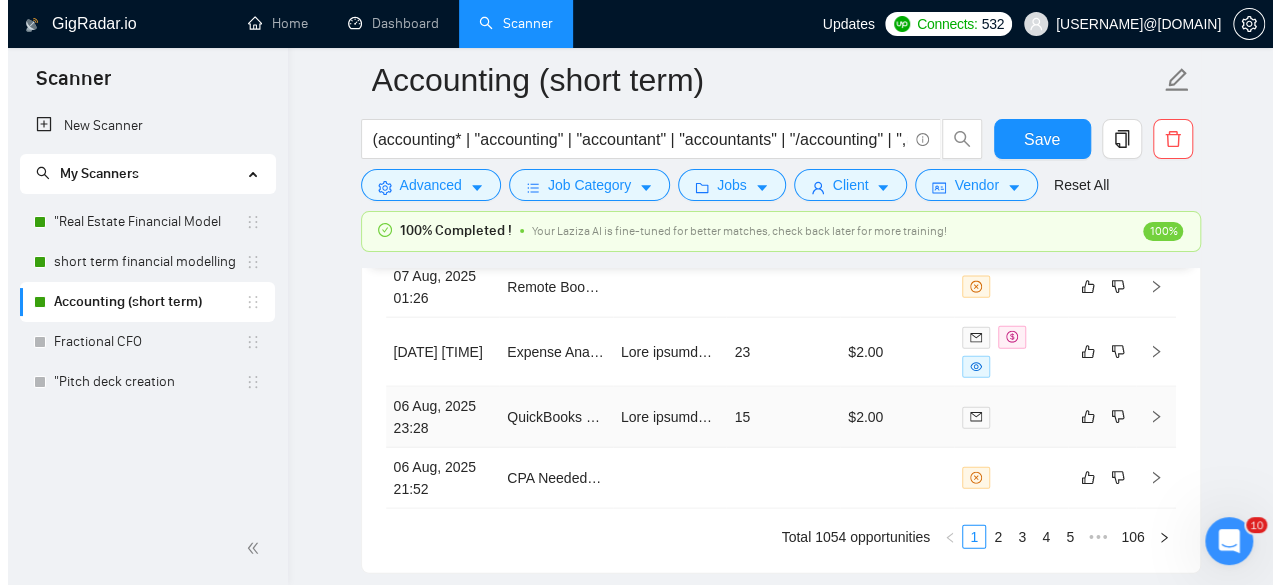 scroll, scrollTop: 5911, scrollLeft: 0, axis: vertical 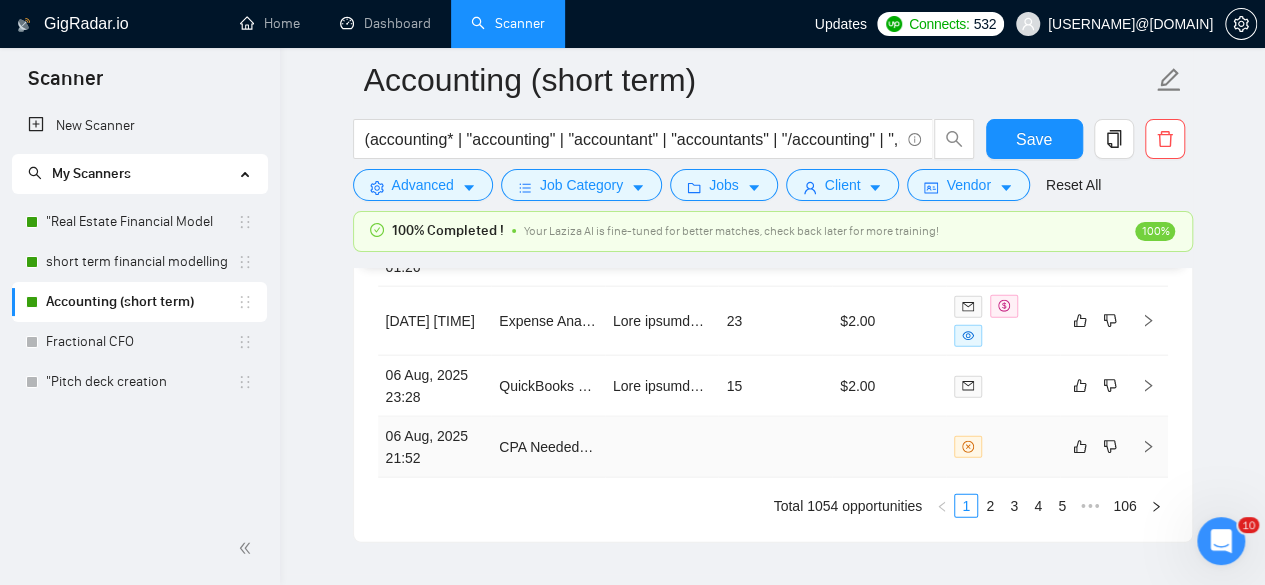 click at bounding box center [775, 447] 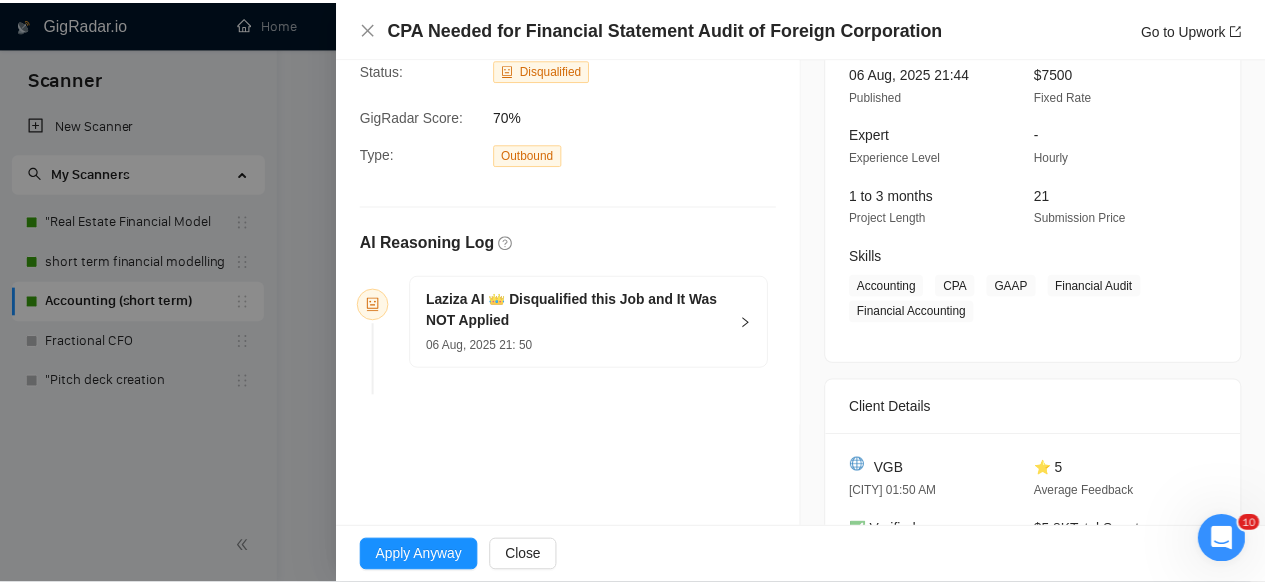 scroll, scrollTop: 0, scrollLeft: 0, axis: both 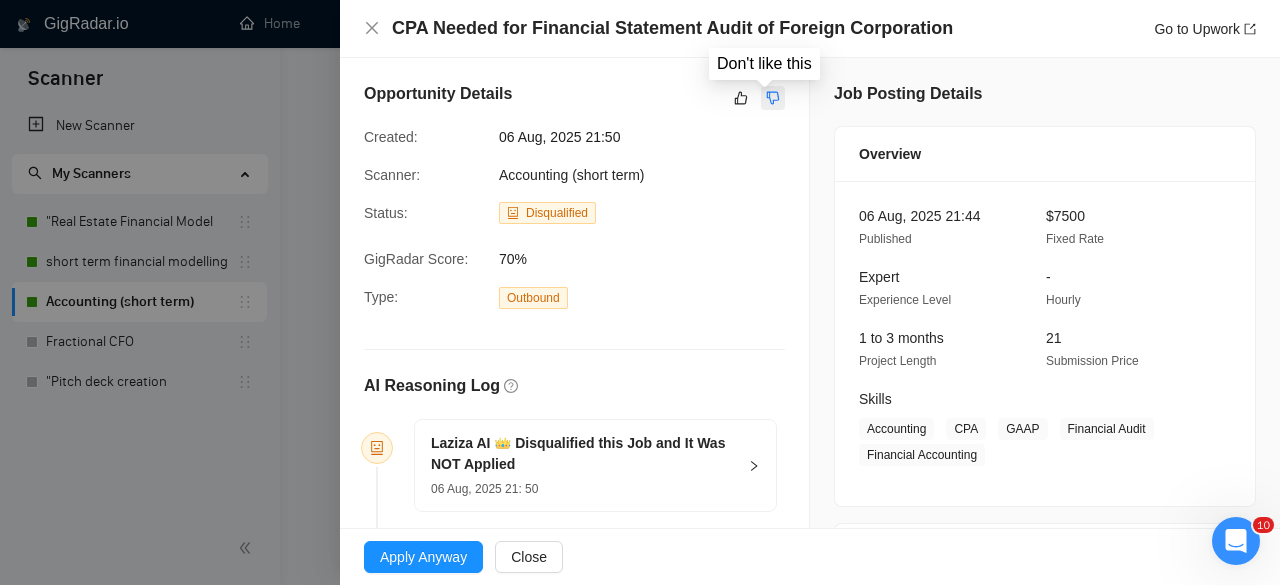 click 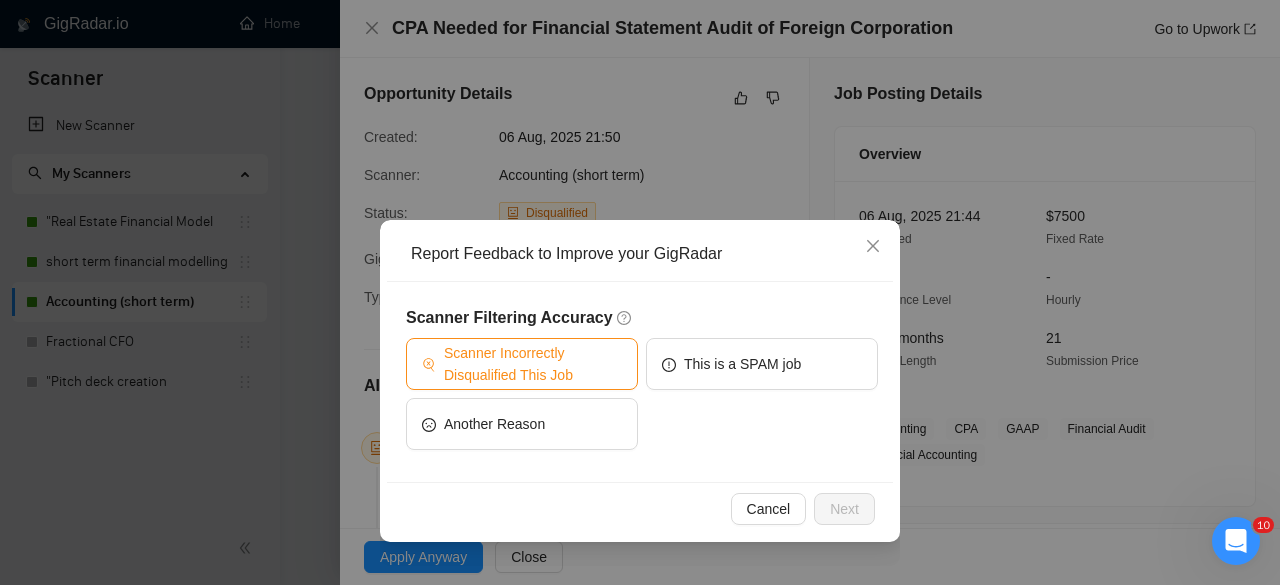 click on "Scanner Incorrectly Disqualified This Job" at bounding box center (533, 364) 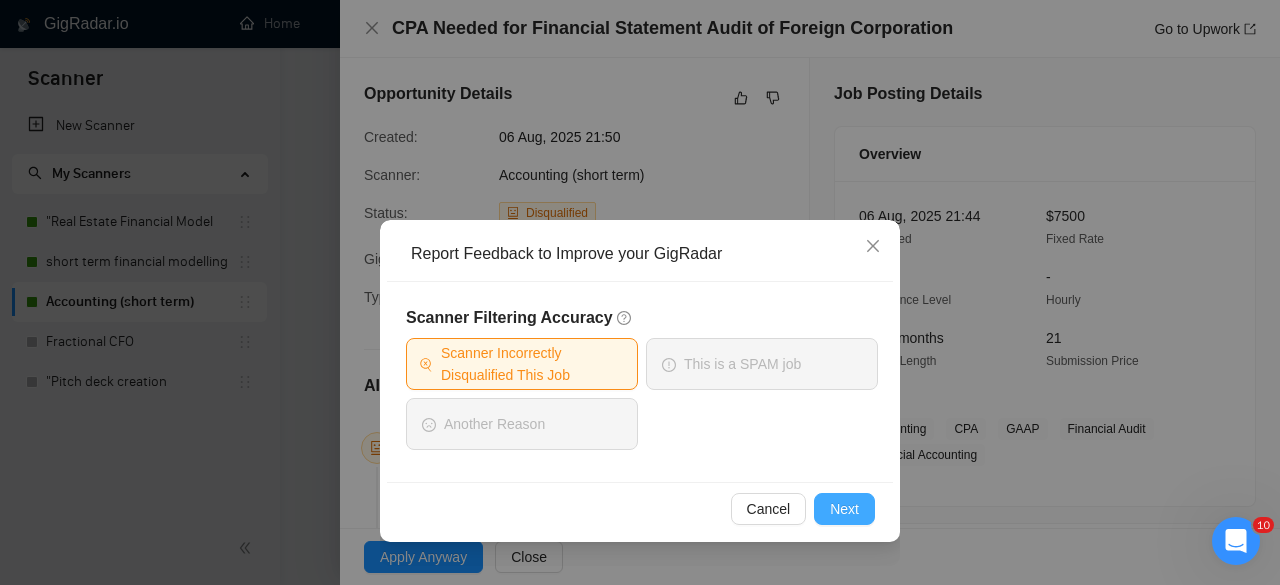 click on "Next" at bounding box center [844, 509] 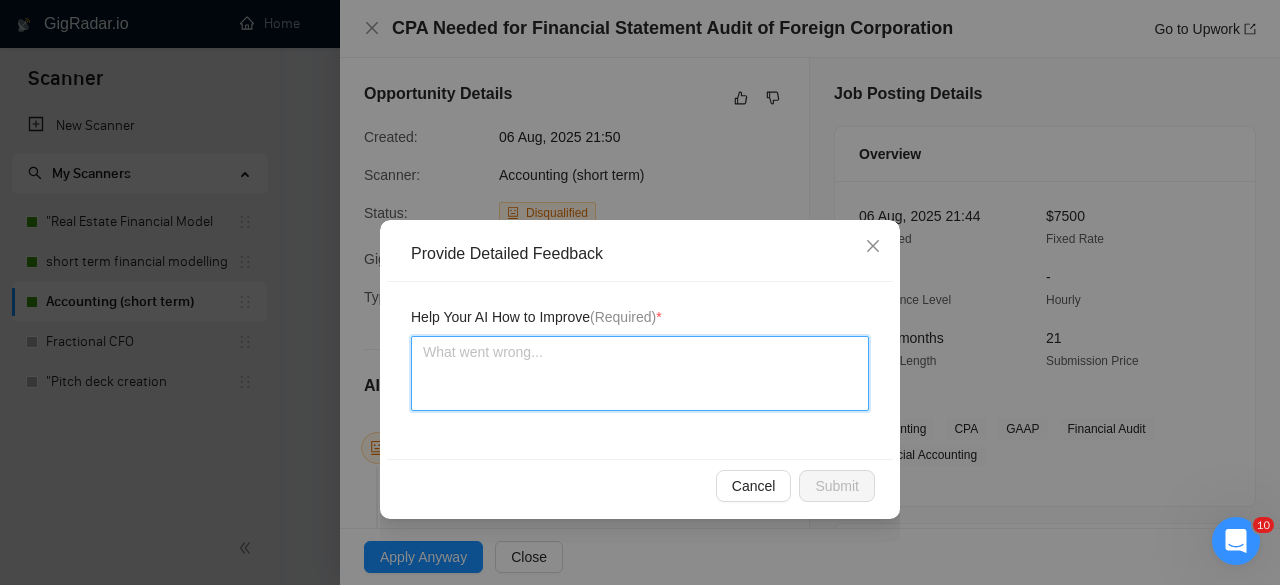 click at bounding box center [640, 373] 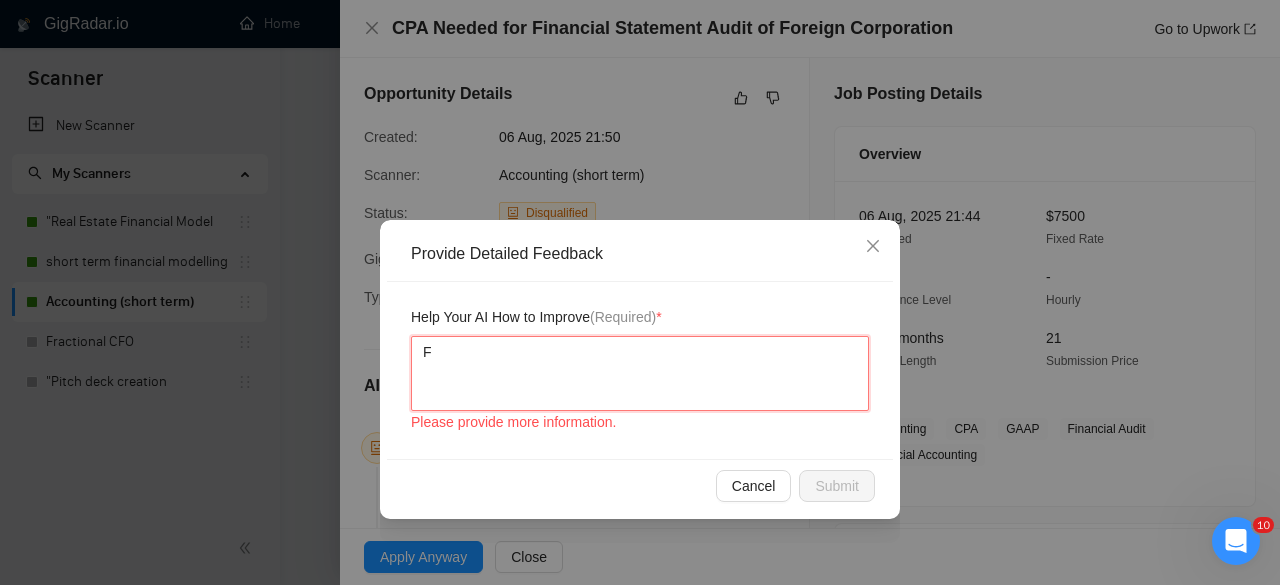 type 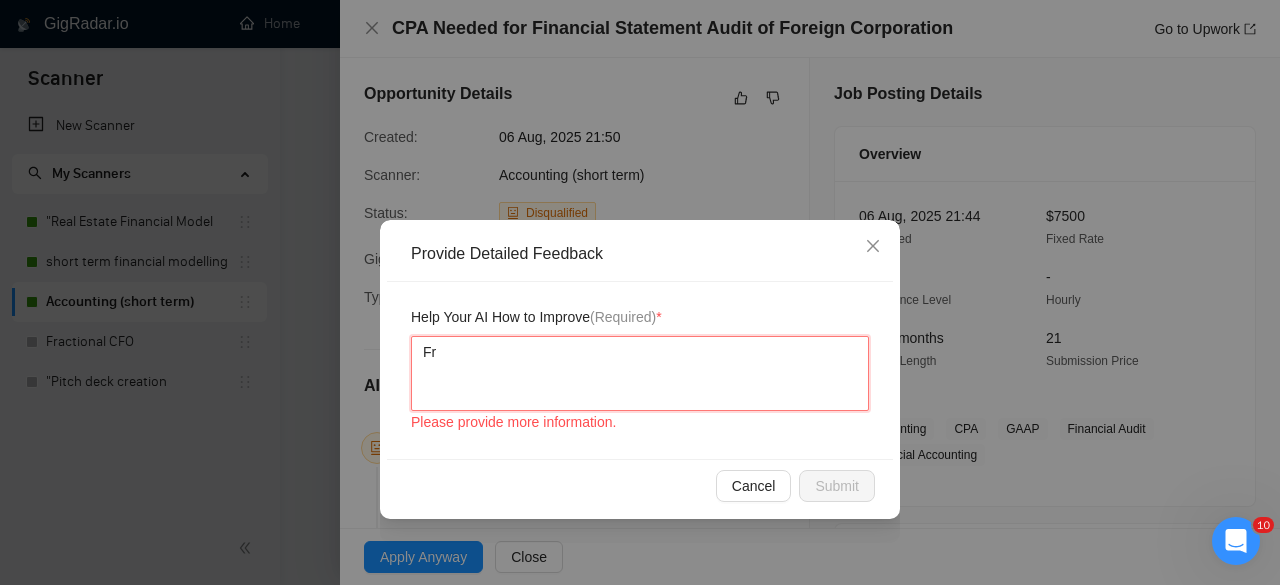 type 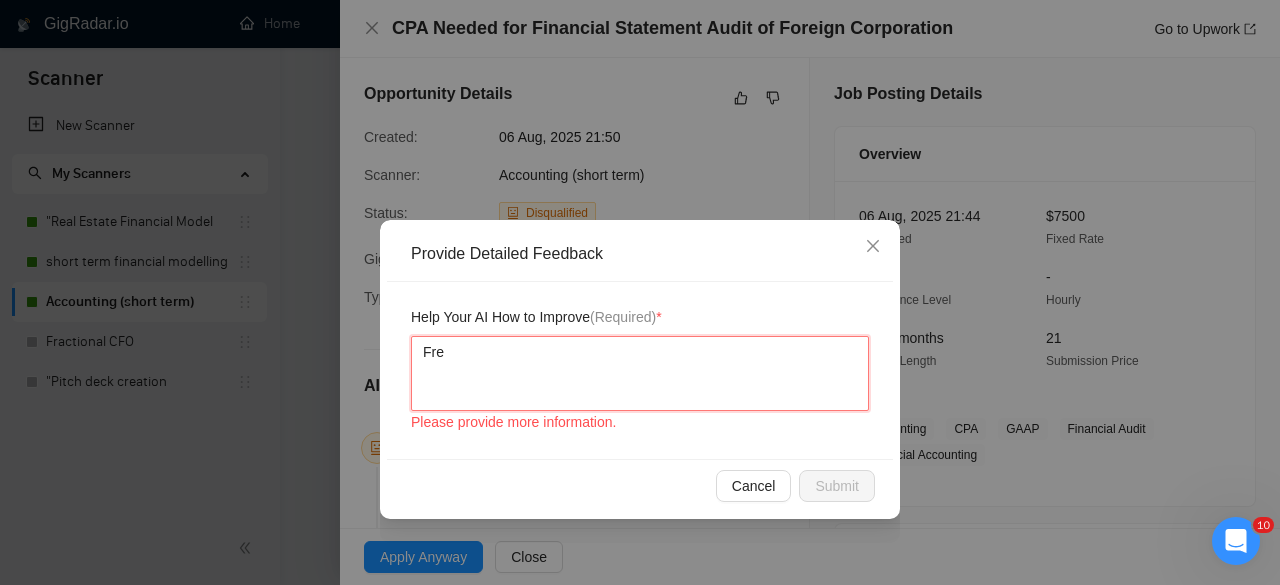 type 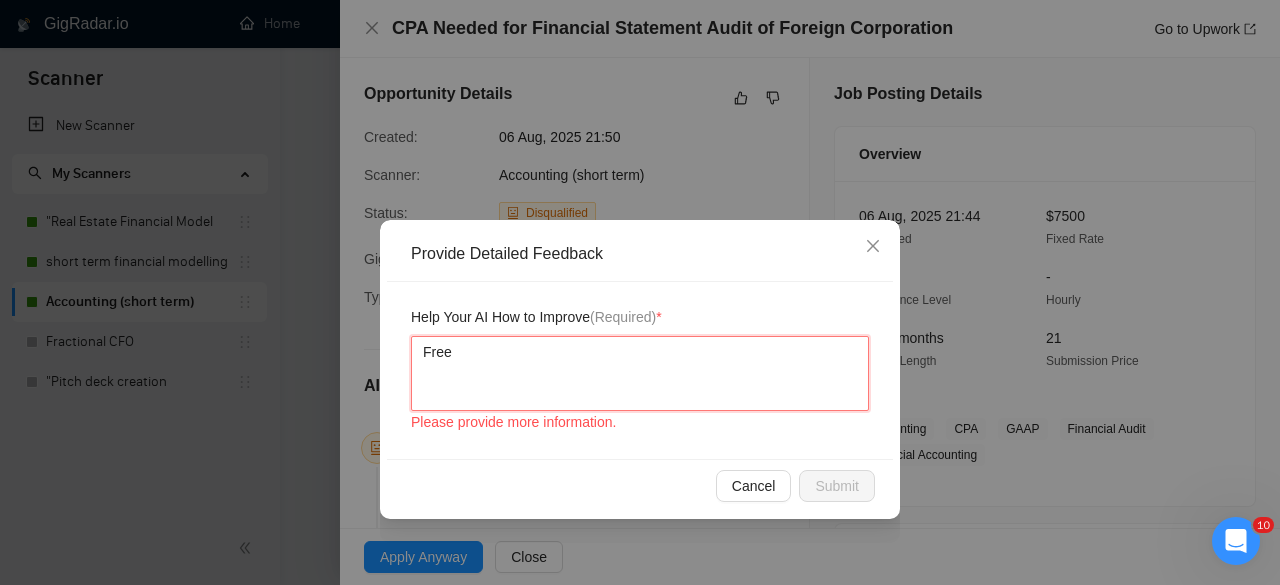 type 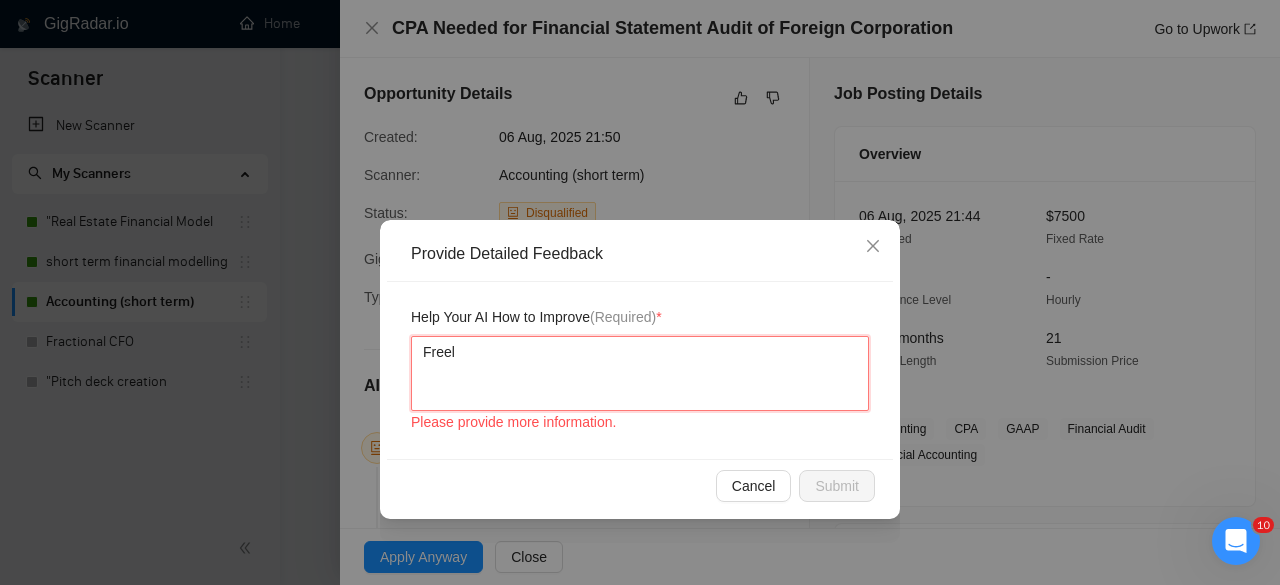 type 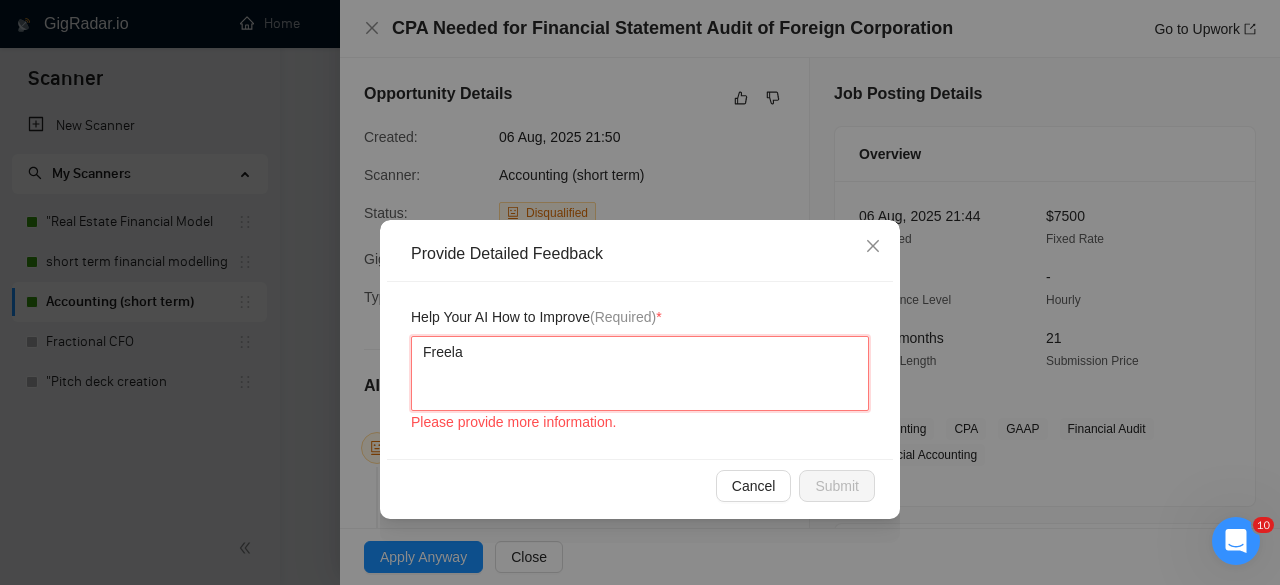 type 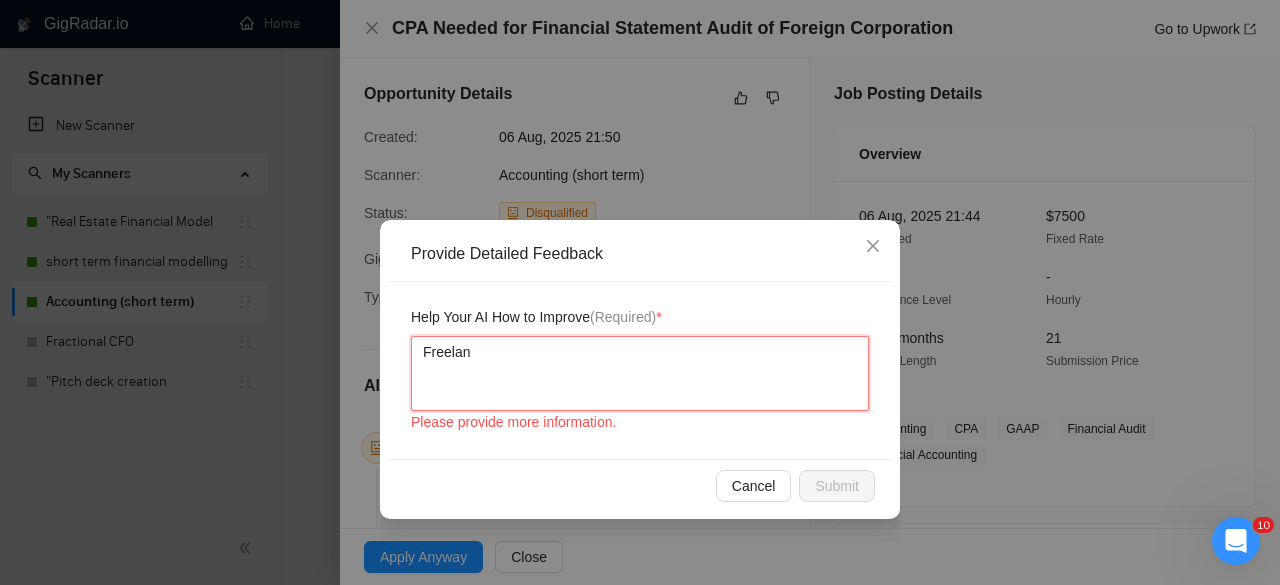type 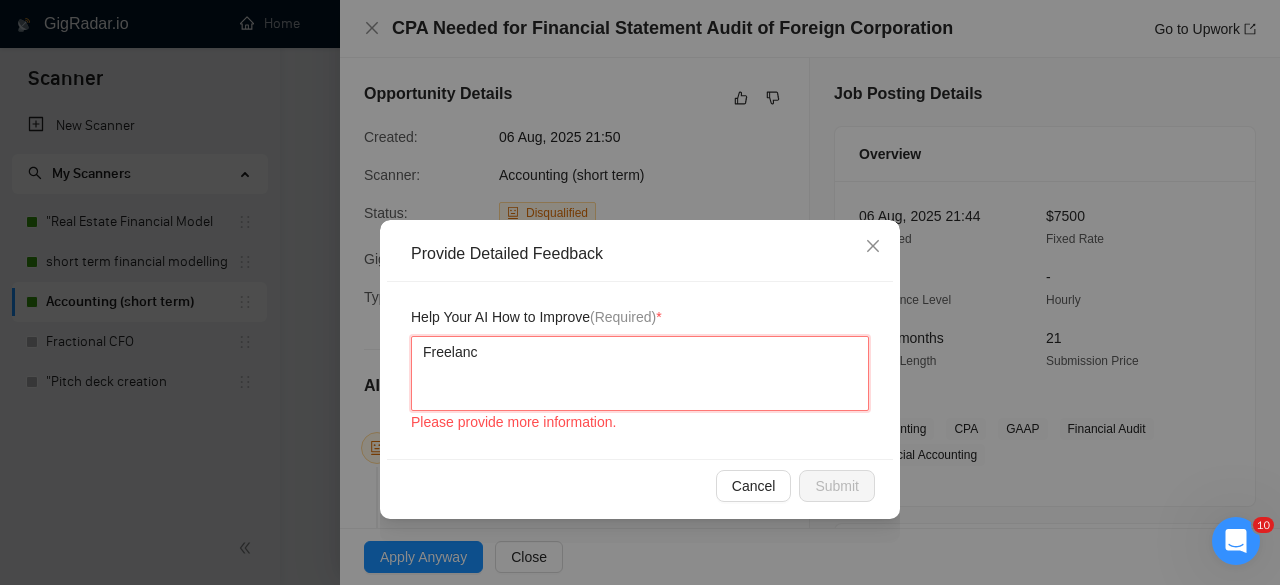 type 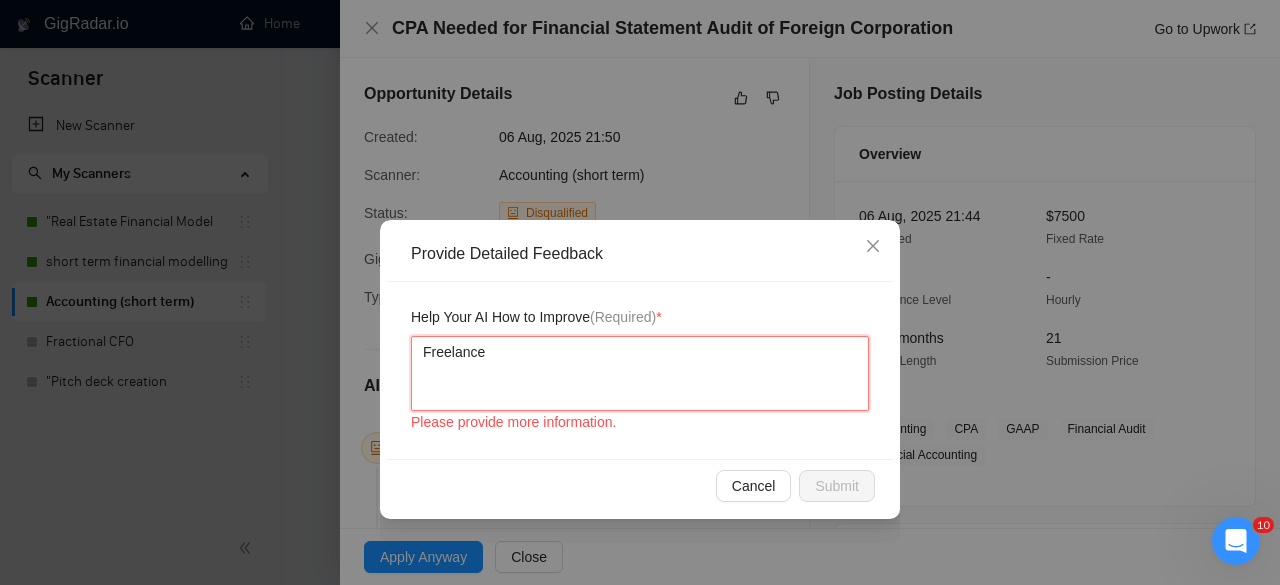 type on "Freelancer" 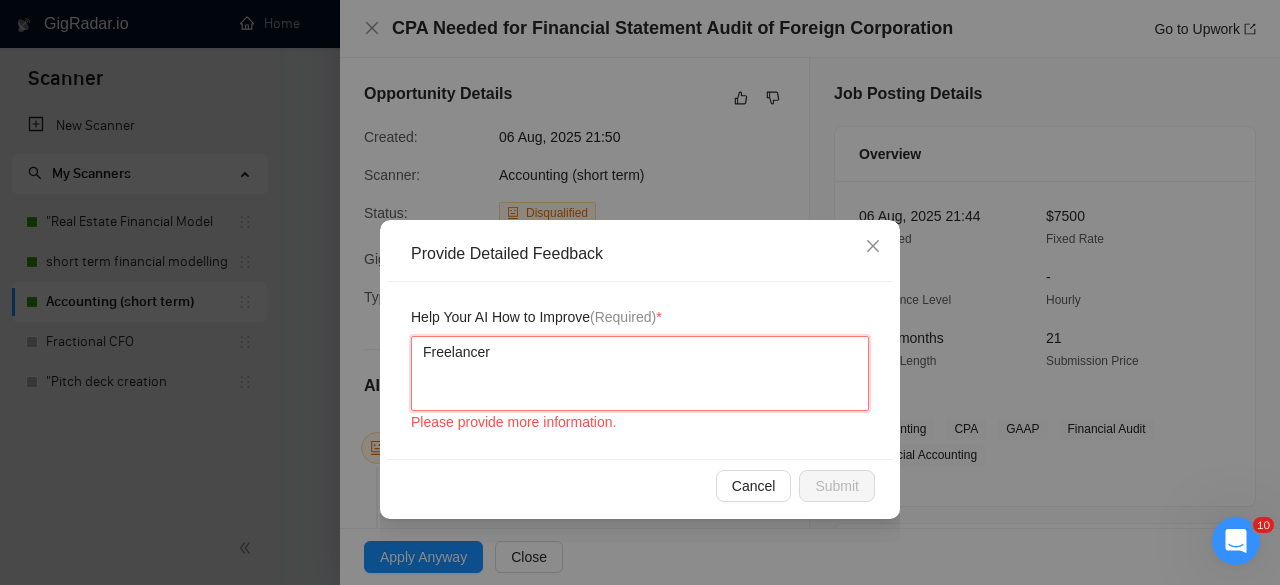 type 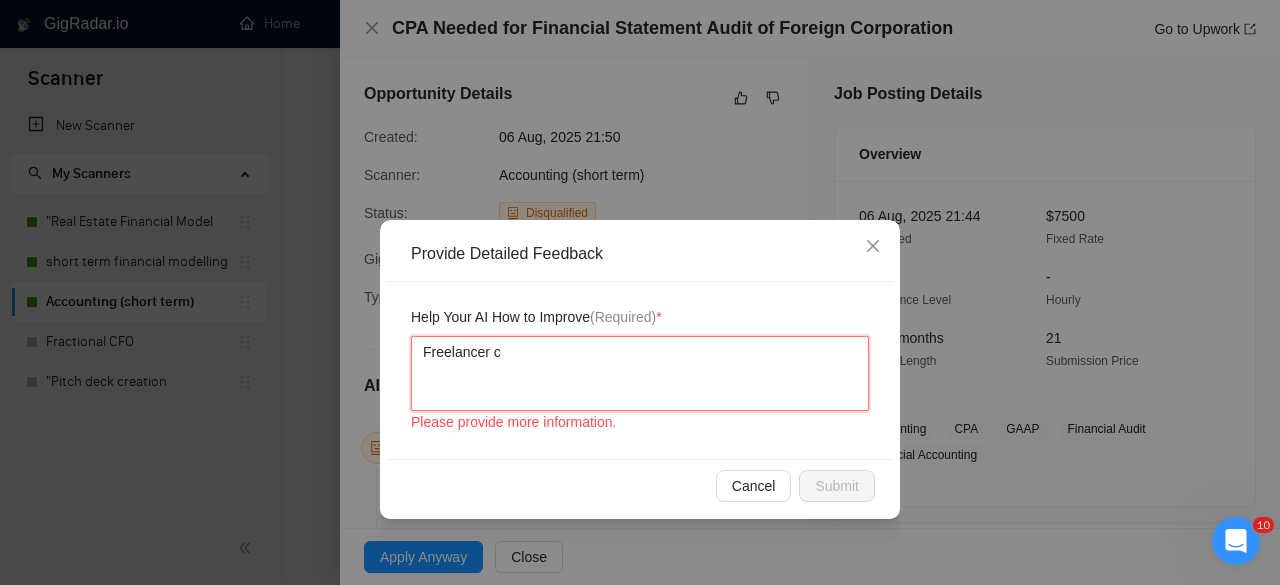 type 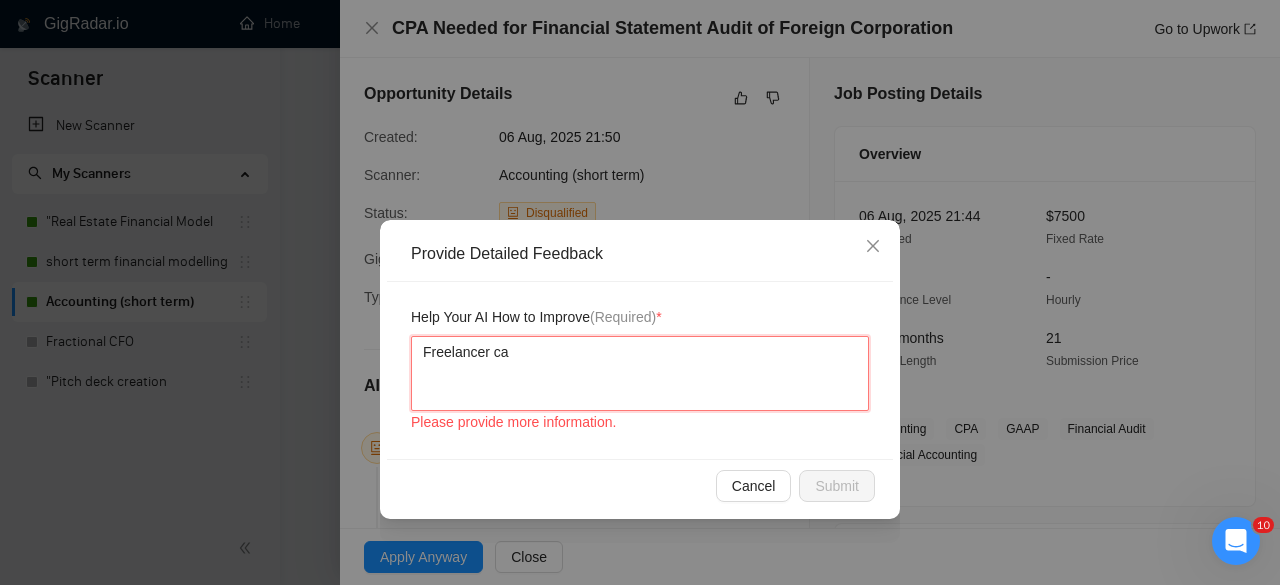 type on "Freelancer can" 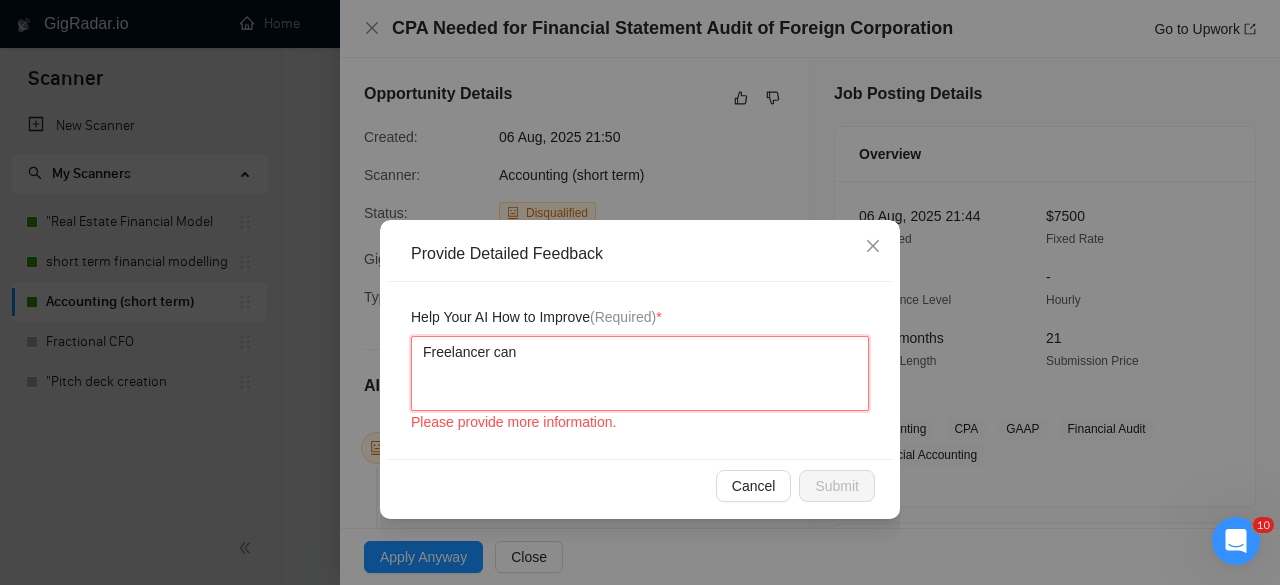 type 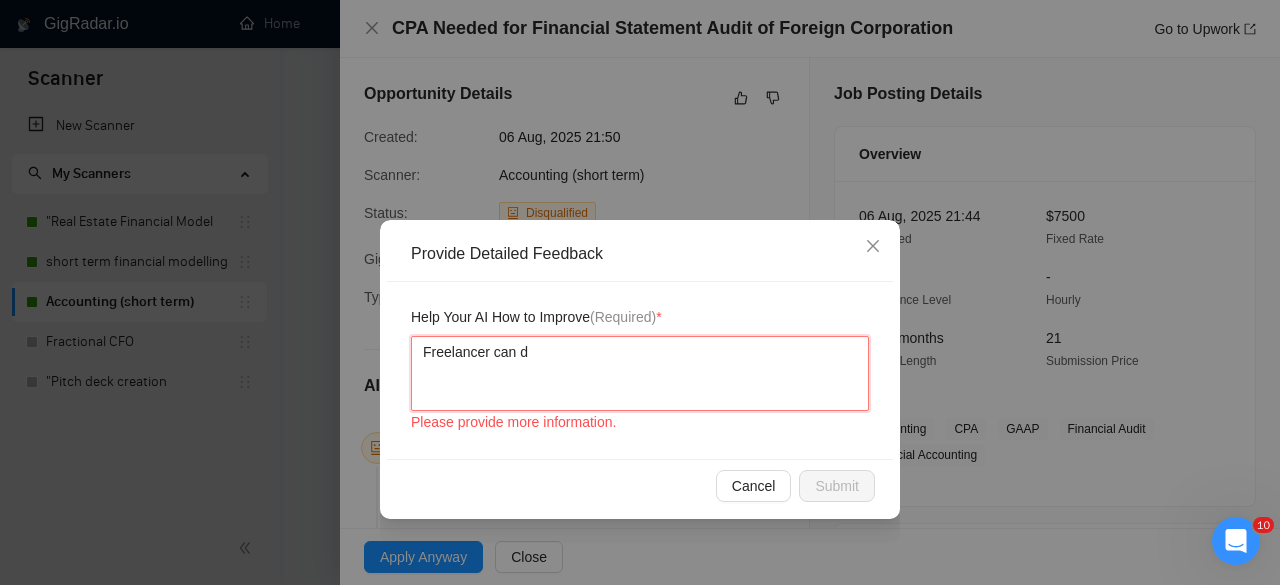 type 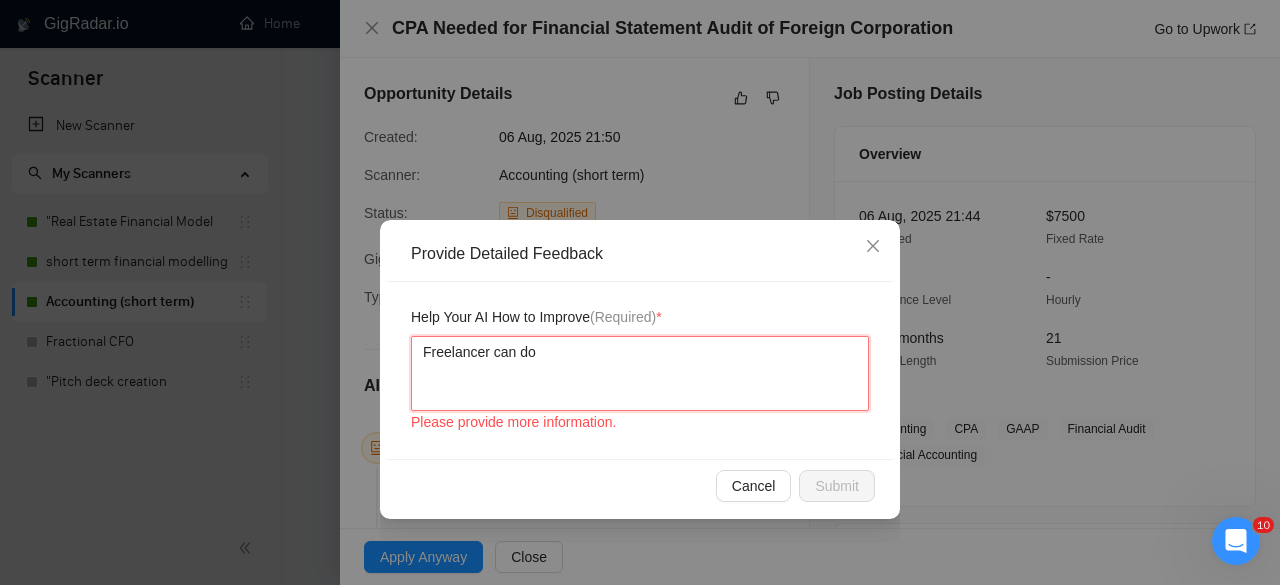 type 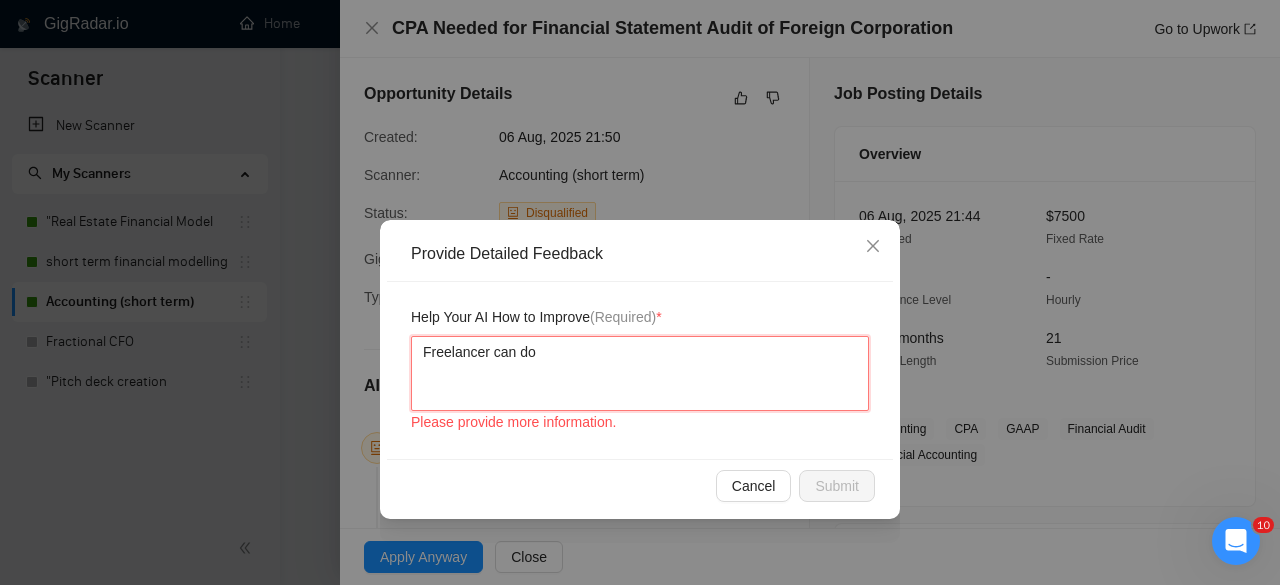 type 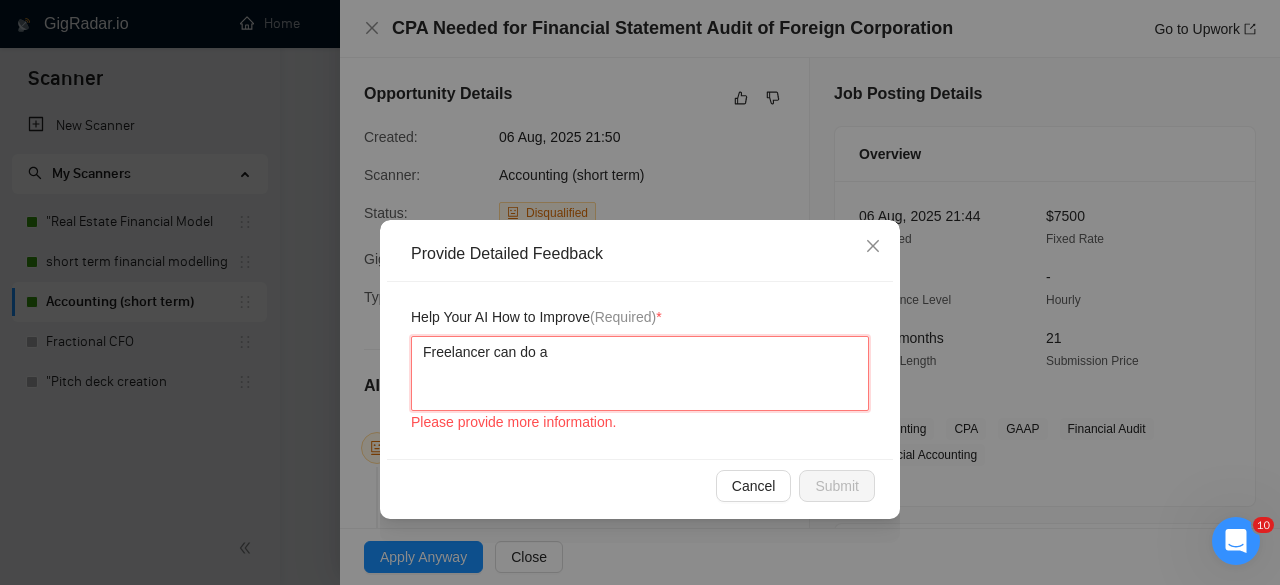 type 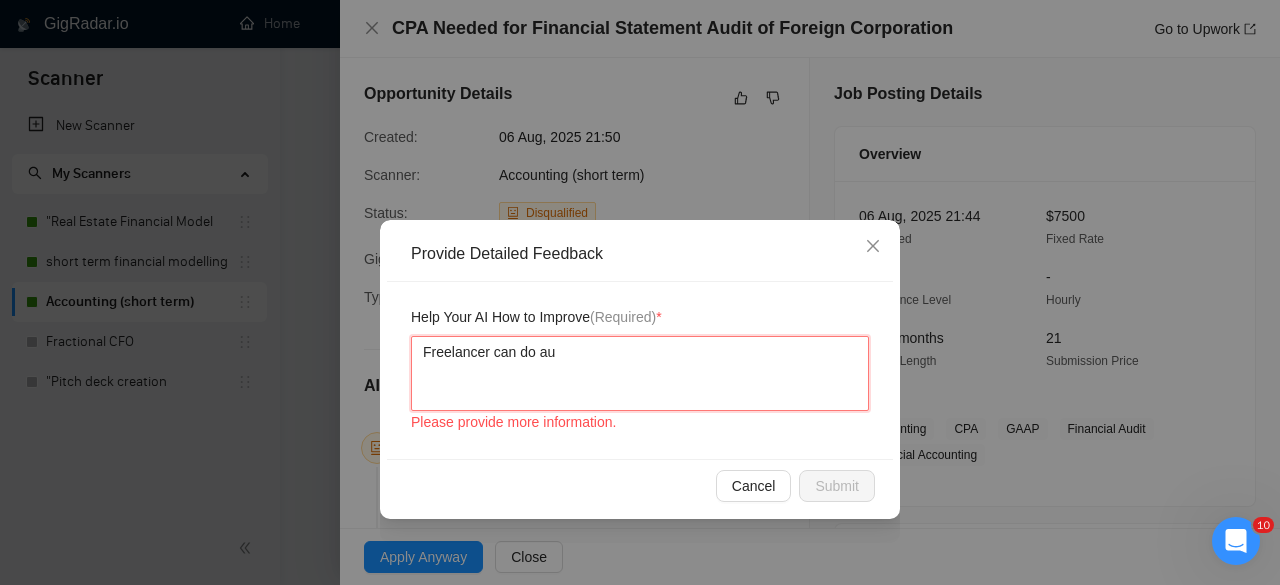 type 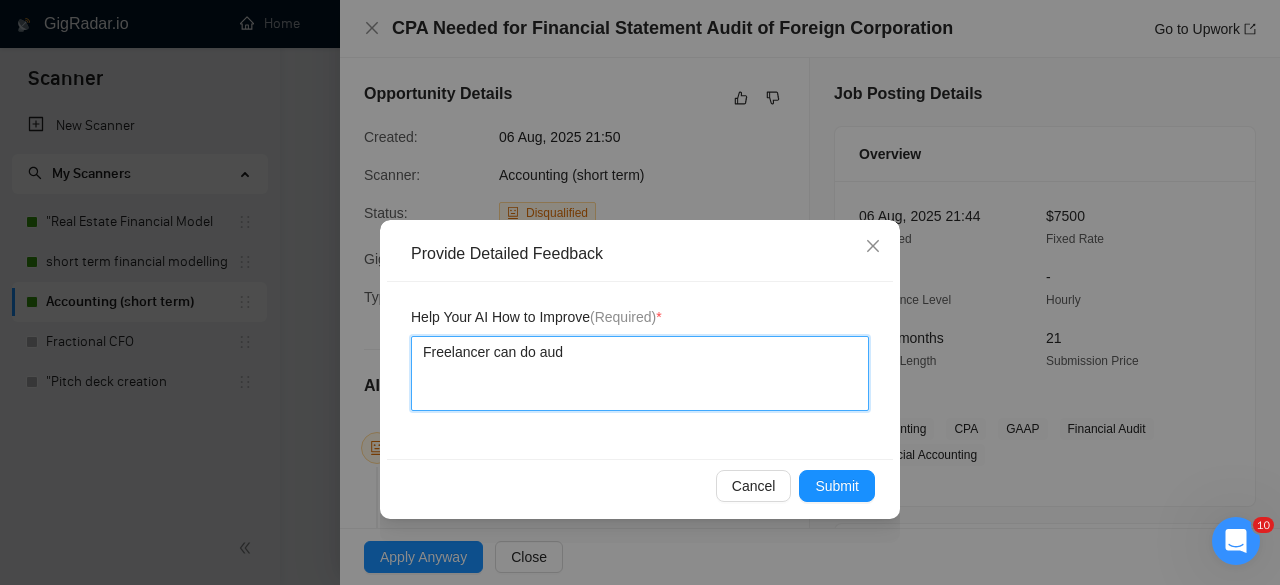 type 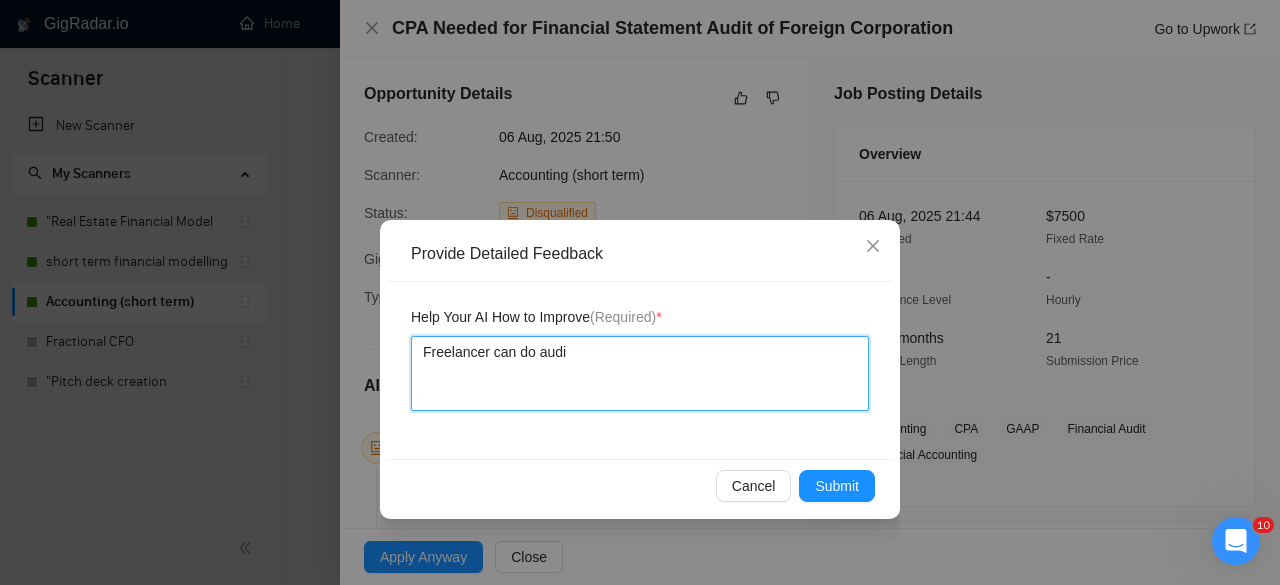 type 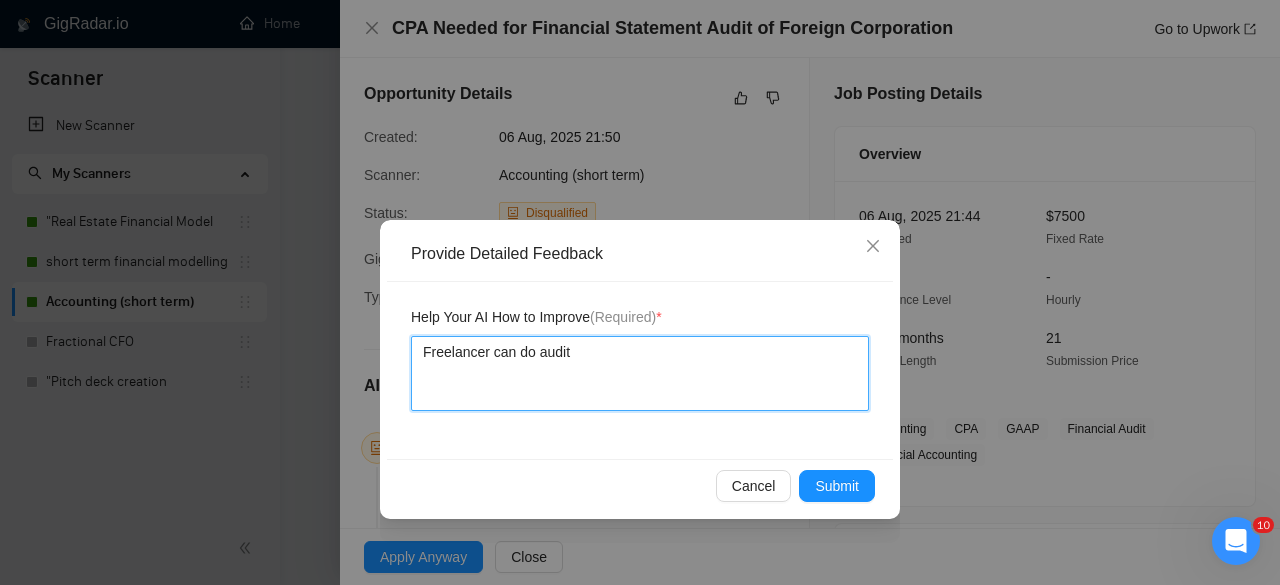 type on "Freelancer can do audit" 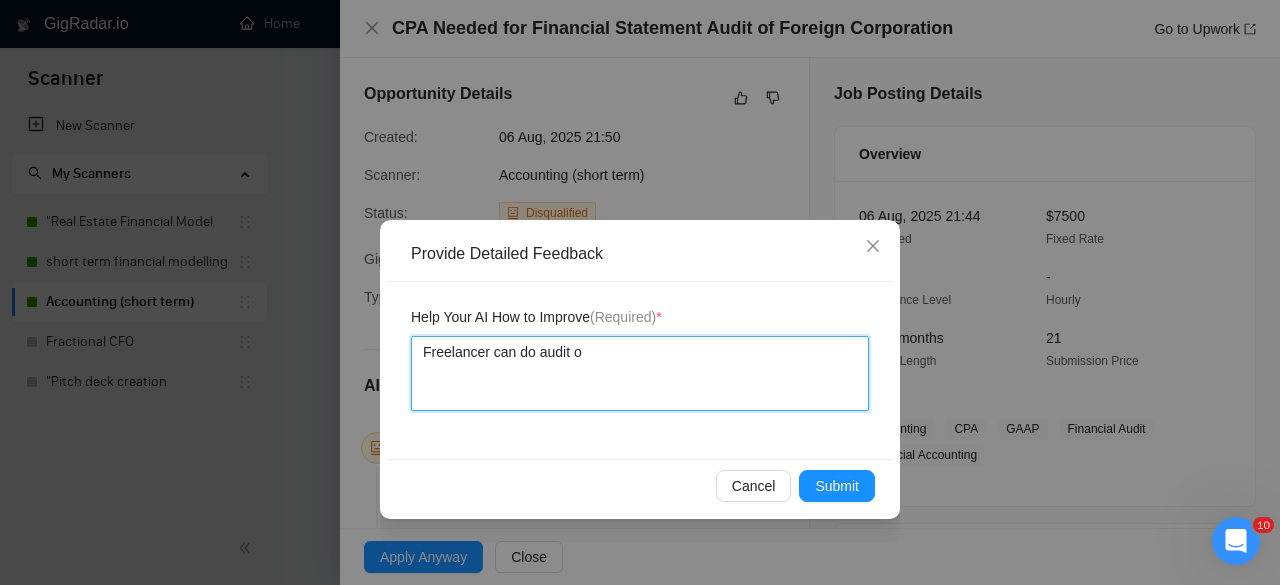 type 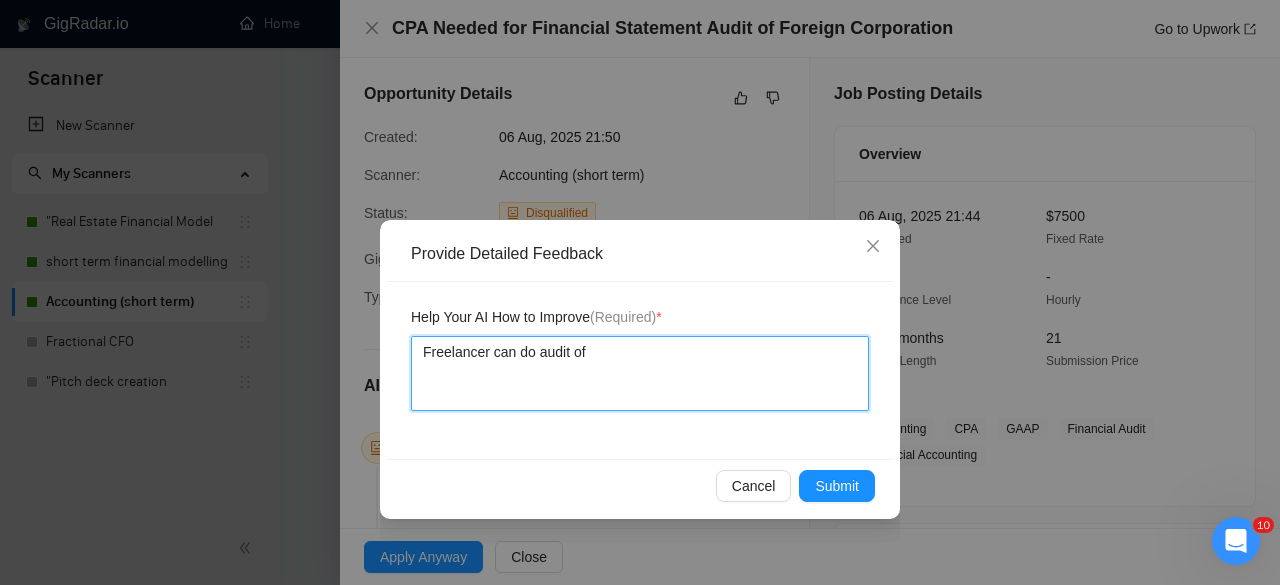 type 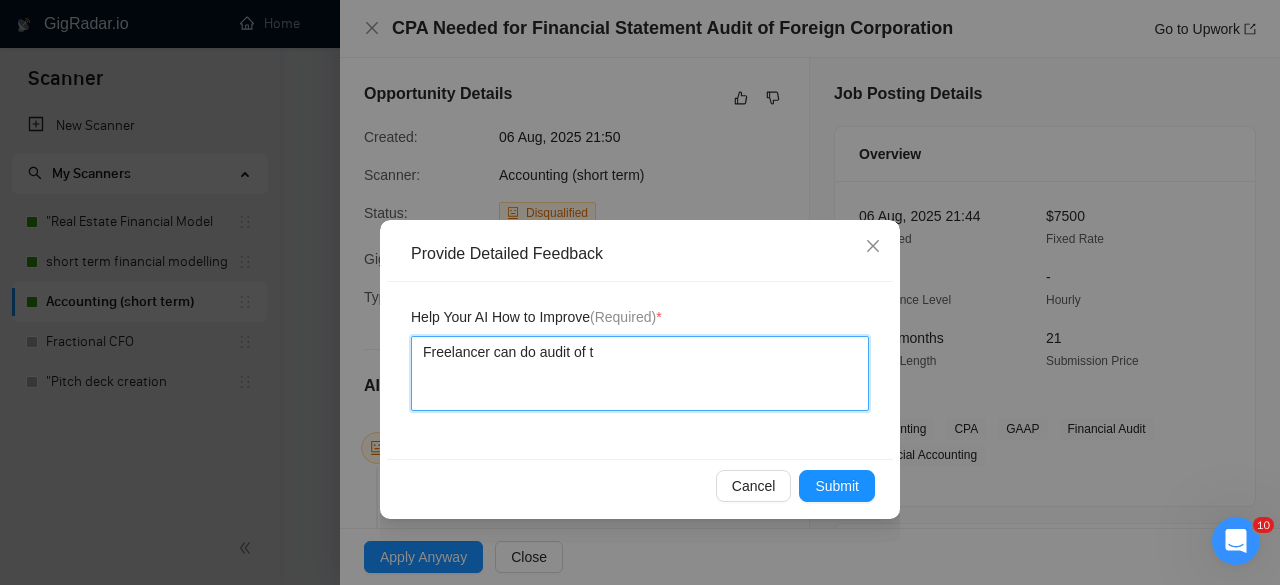 type on "Freelancer can do audit of th" 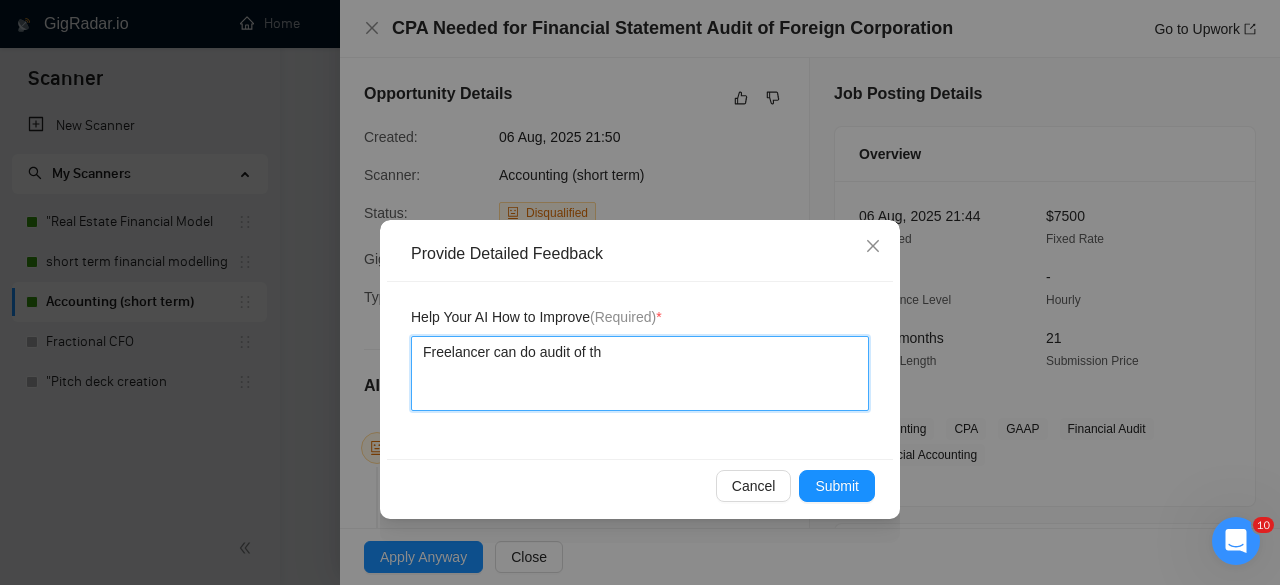 type 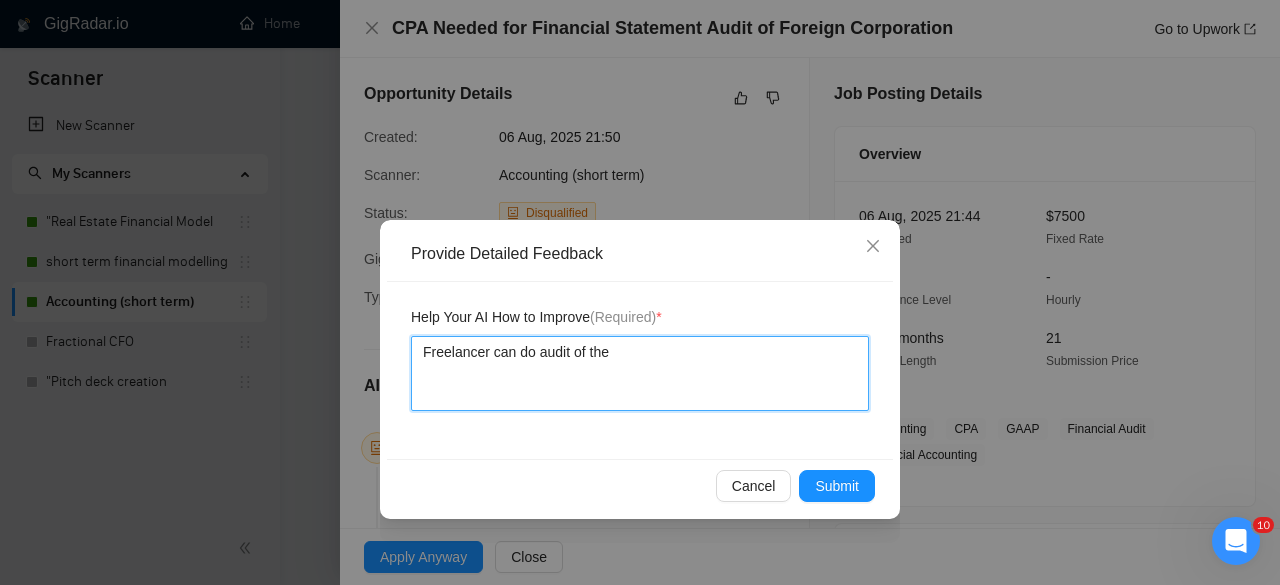 type on "Freelancer can do audit of the" 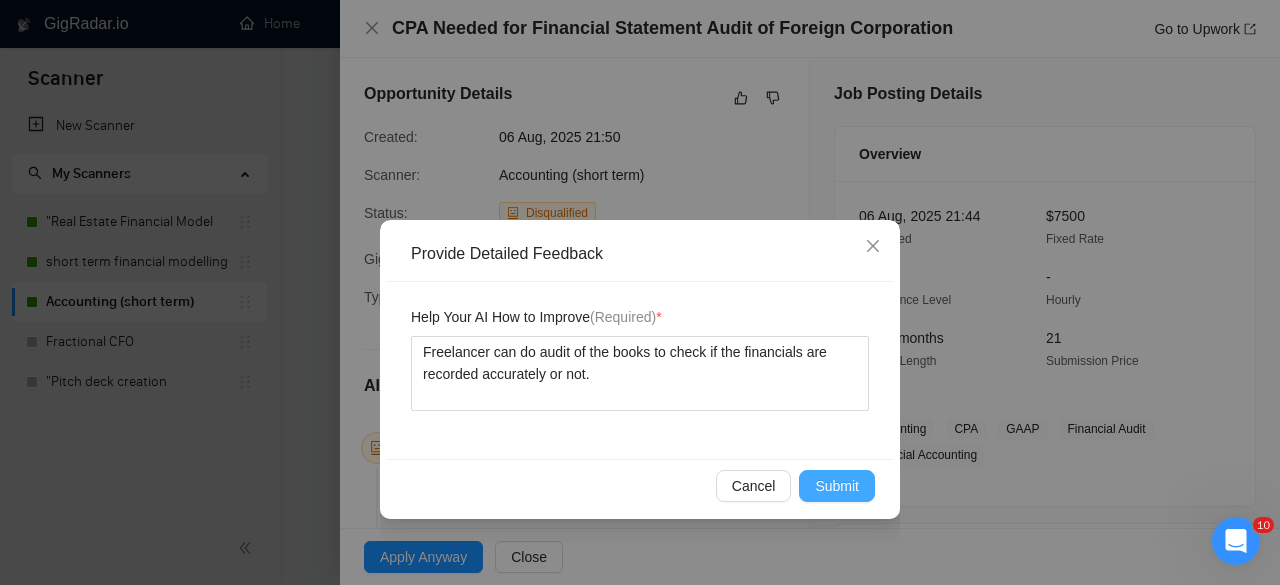 click on "Submit" at bounding box center [837, 486] 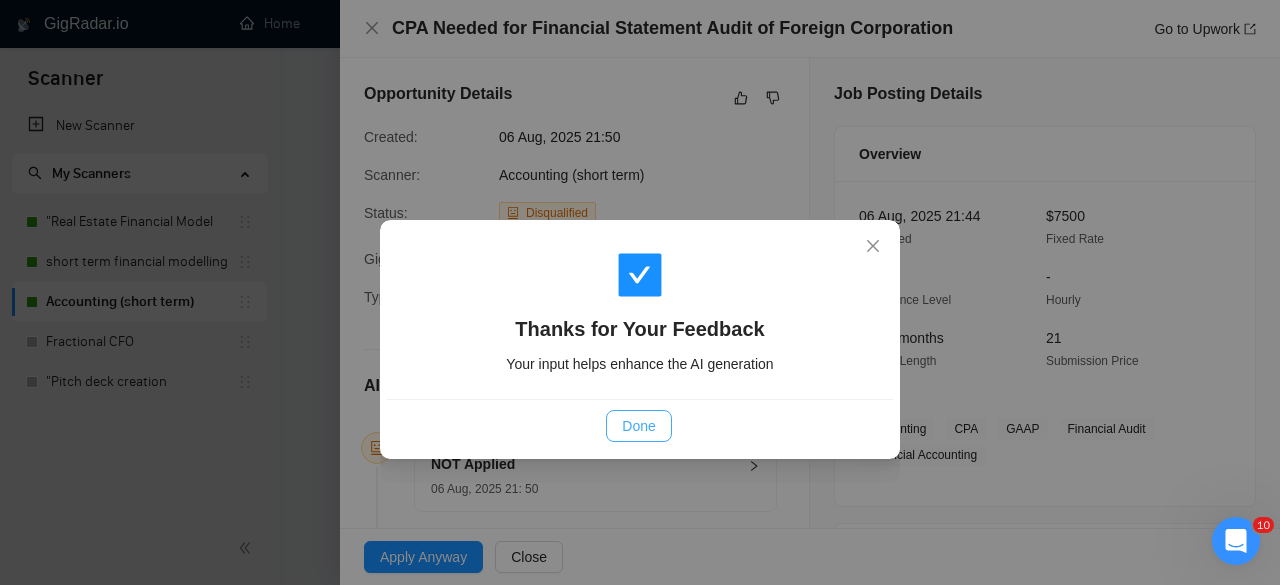 click on "Done" at bounding box center (638, 426) 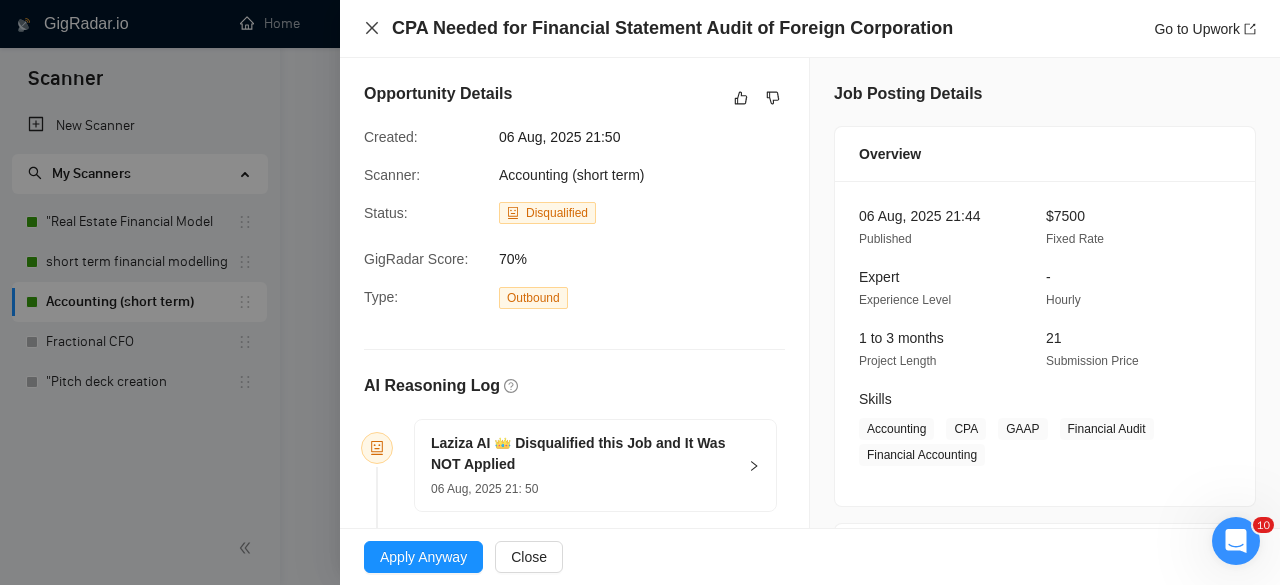 click 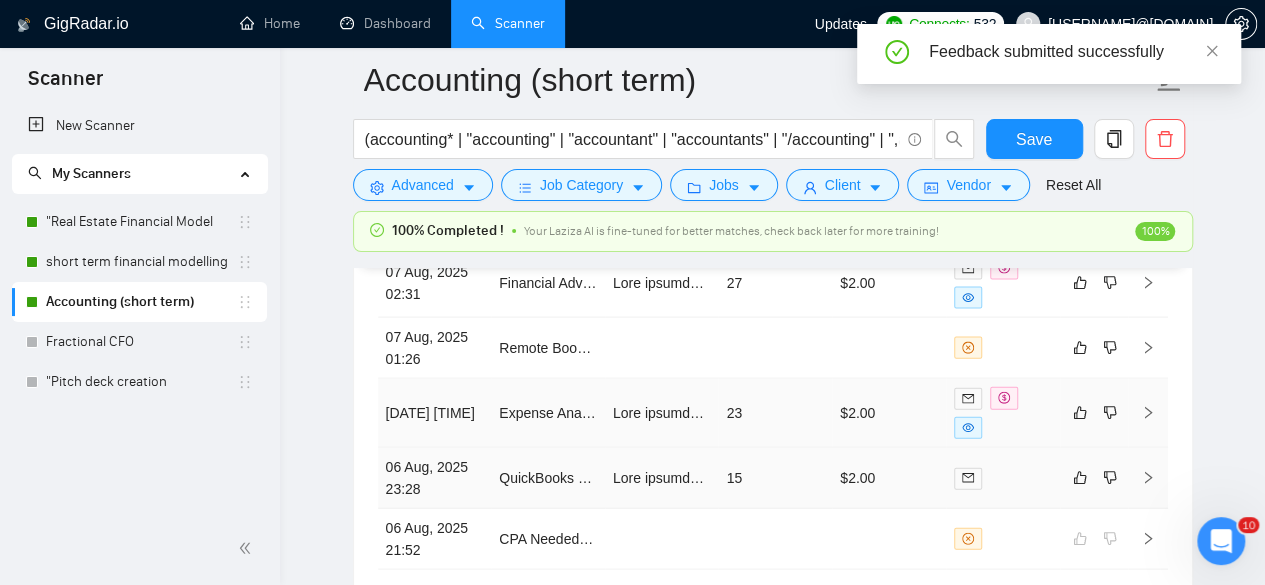 scroll, scrollTop: 5871, scrollLeft: 0, axis: vertical 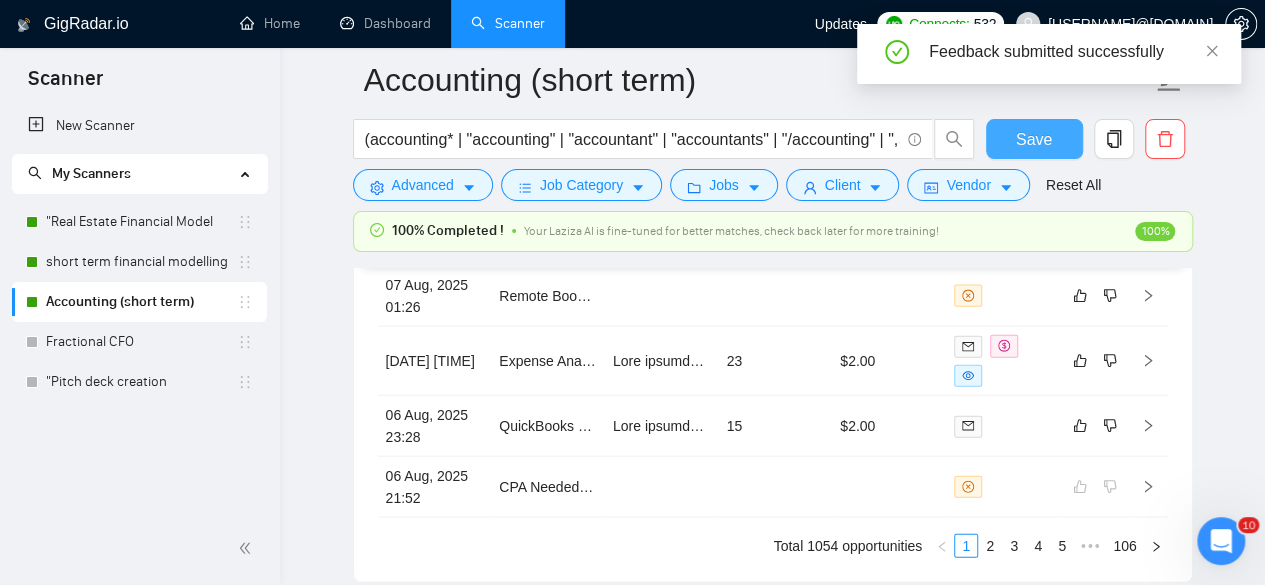 click on "Save" at bounding box center [1034, 139] 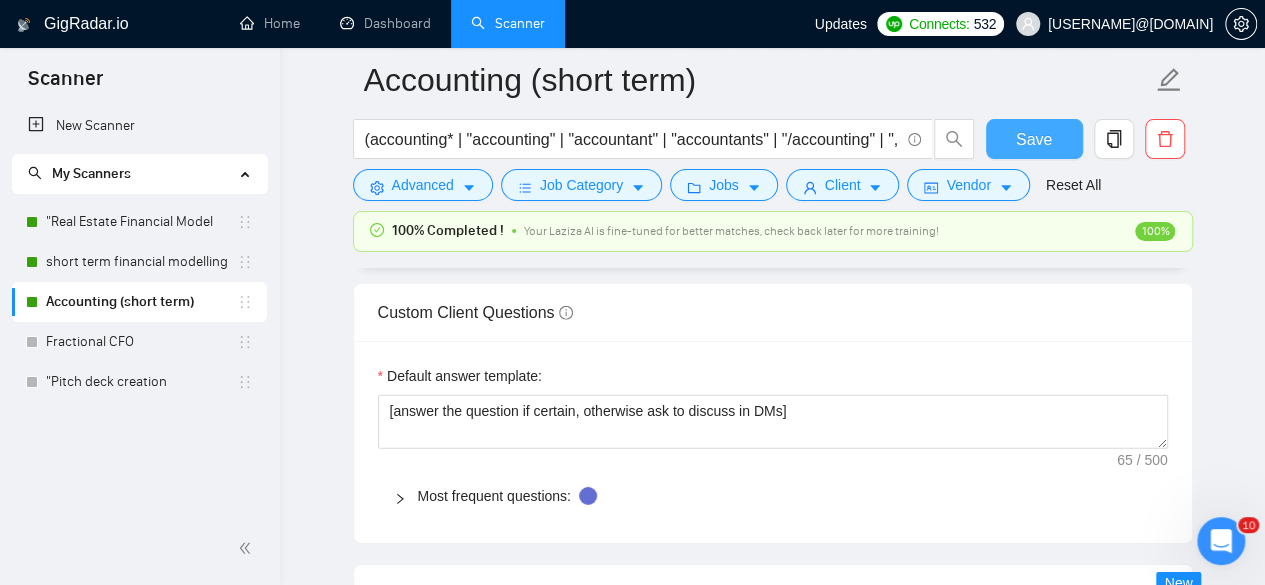 scroll, scrollTop: 2850, scrollLeft: 0, axis: vertical 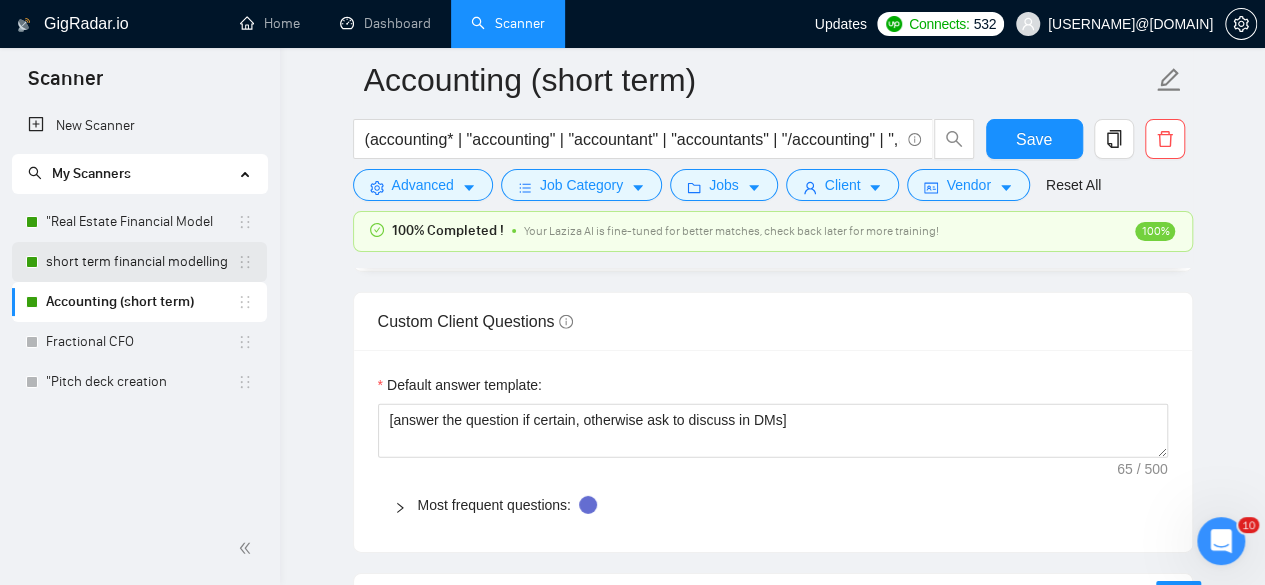 click on "short term financial modelling" at bounding box center [141, 262] 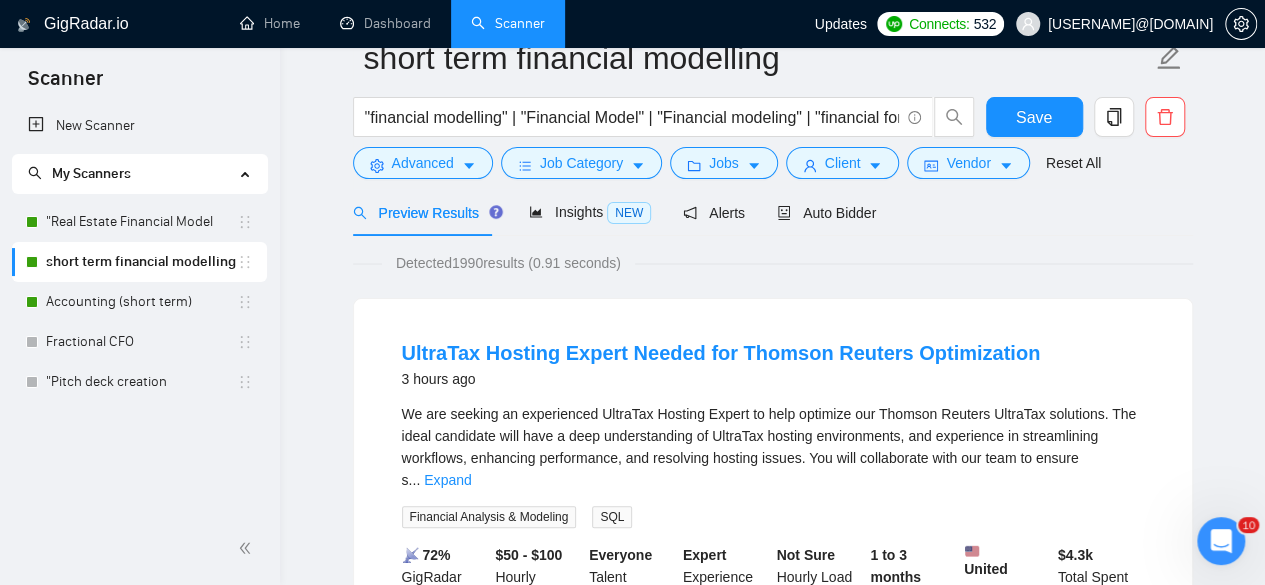 scroll, scrollTop: 0, scrollLeft: 0, axis: both 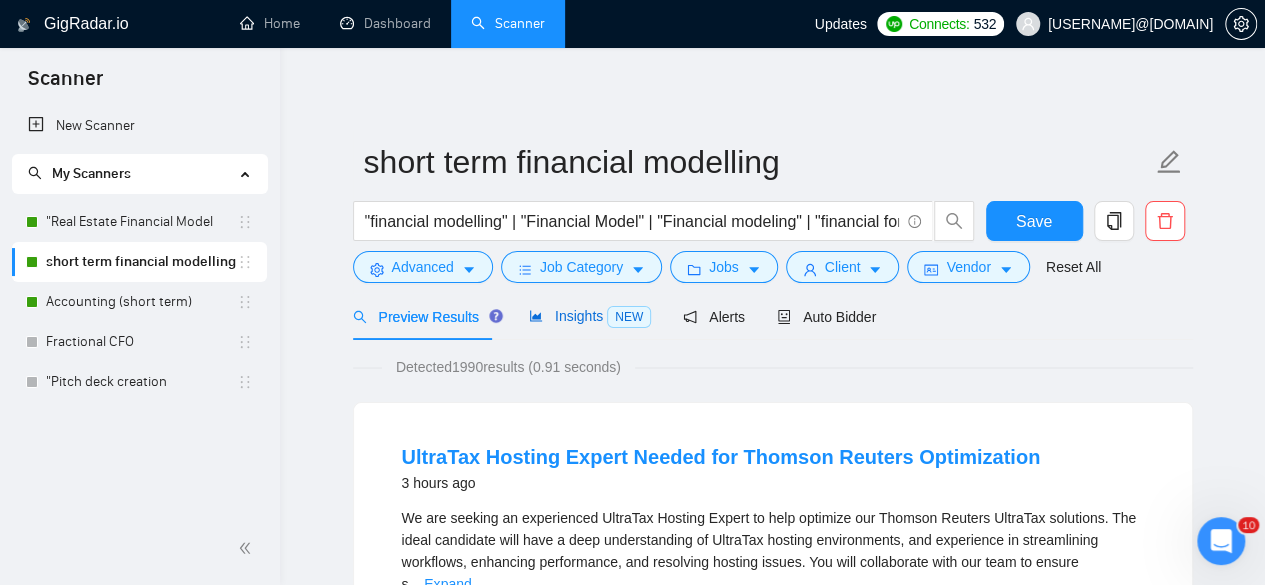click on "Insights NEW" at bounding box center (590, 316) 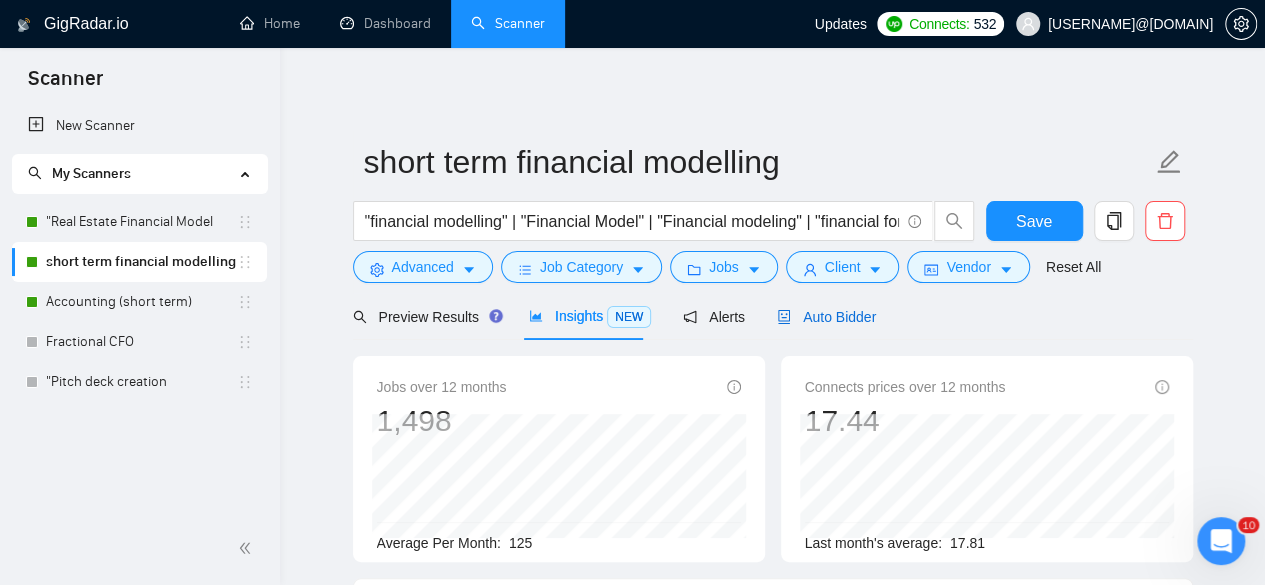 click on "Auto Bidder" at bounding box center (826, 317) 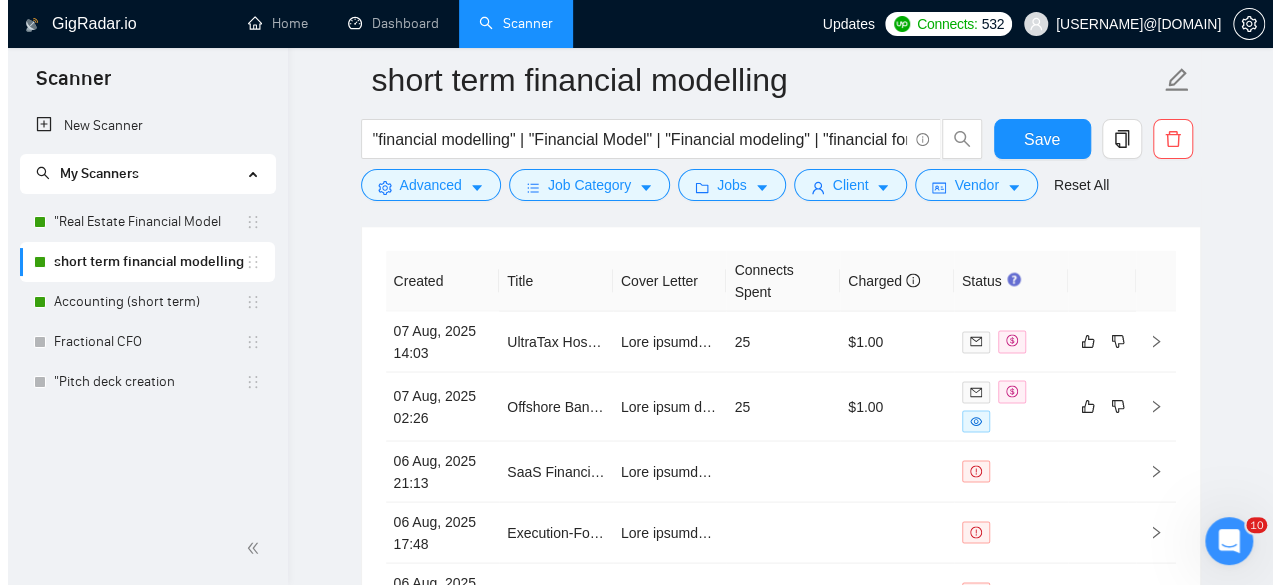 scroll, scrollTop: 5454, scrollLeft: 0, axis: vertical 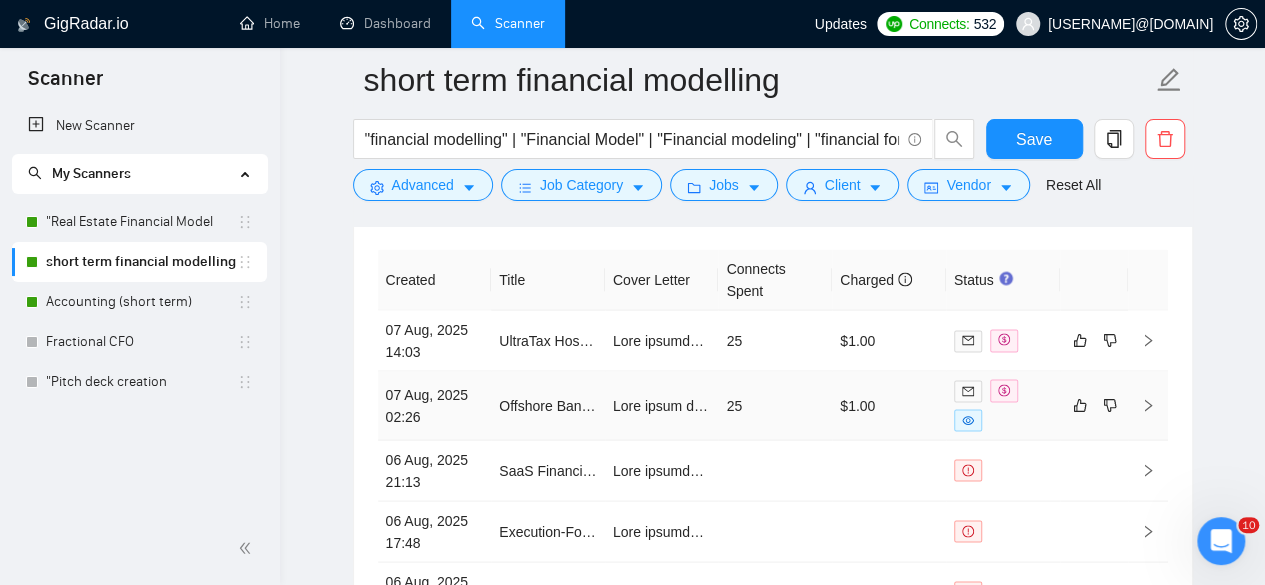 click on "25" at bounding box center (775, 405) 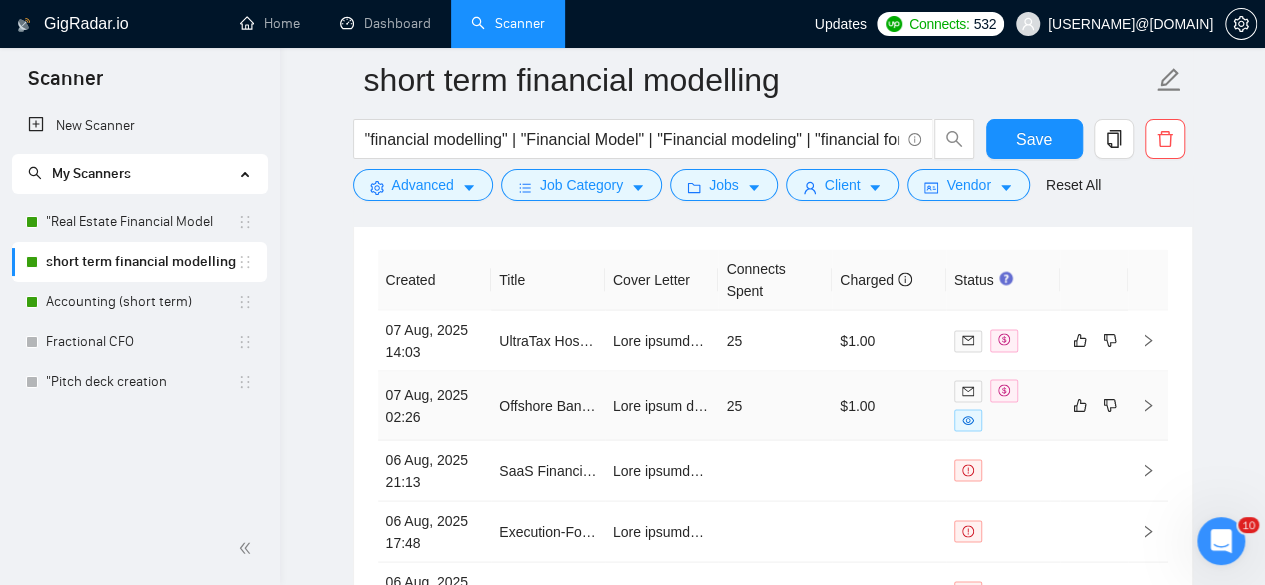 click on "25" at bounding box center (775, 405) 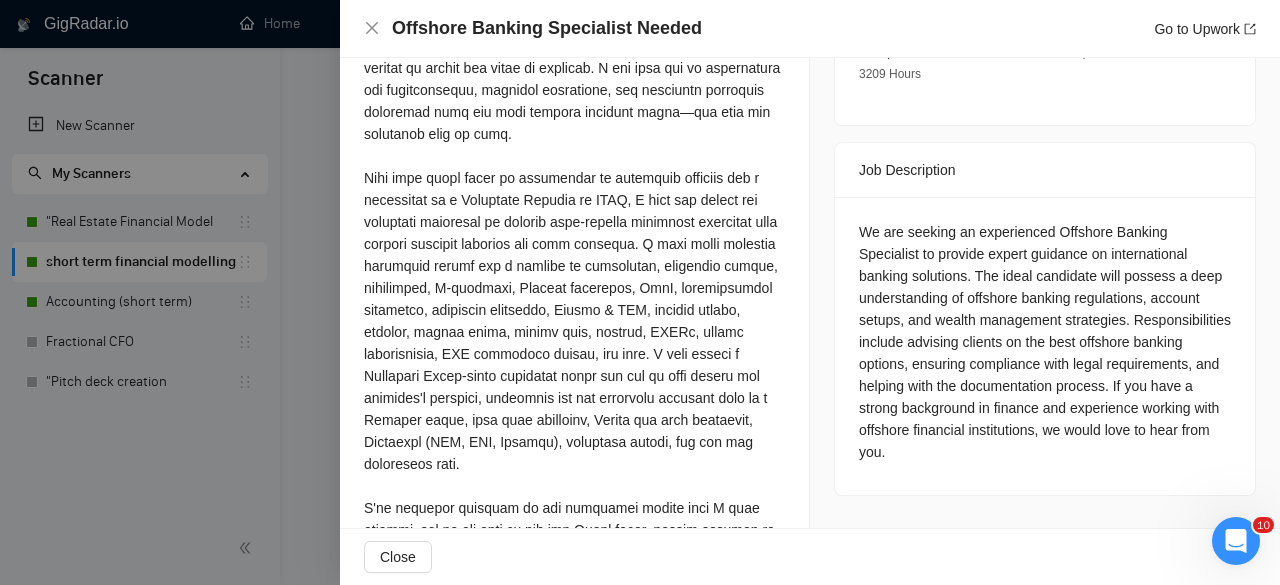 scroll, scrollTop: 816, scrollLeft: 0, axis: vertical 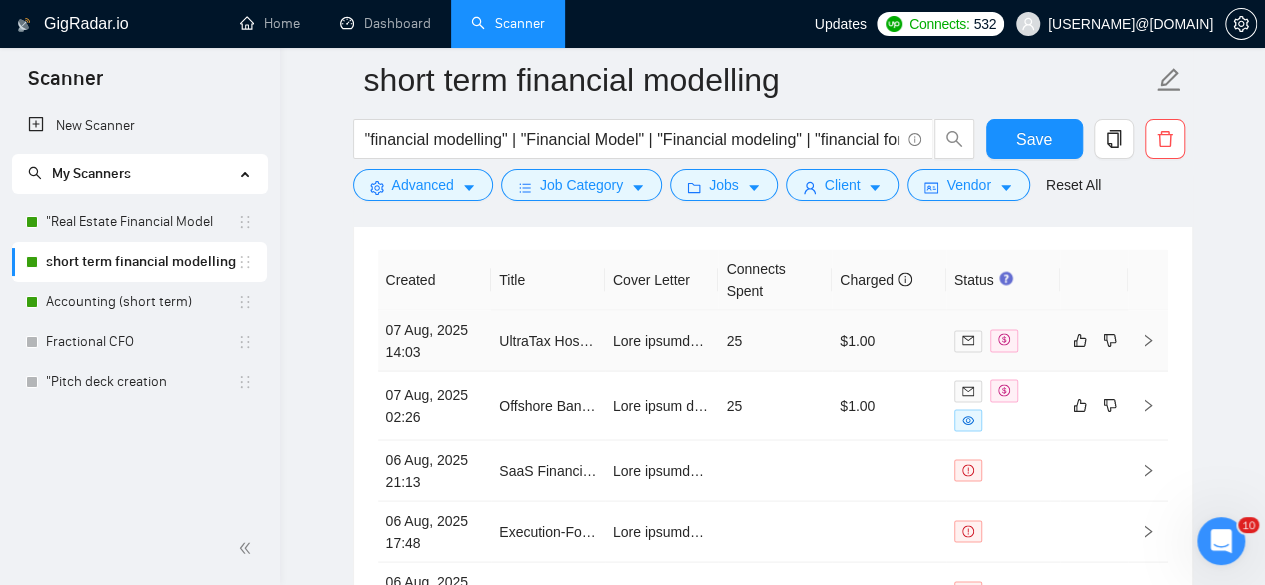 click on "25" at bounding box center [775, 340] 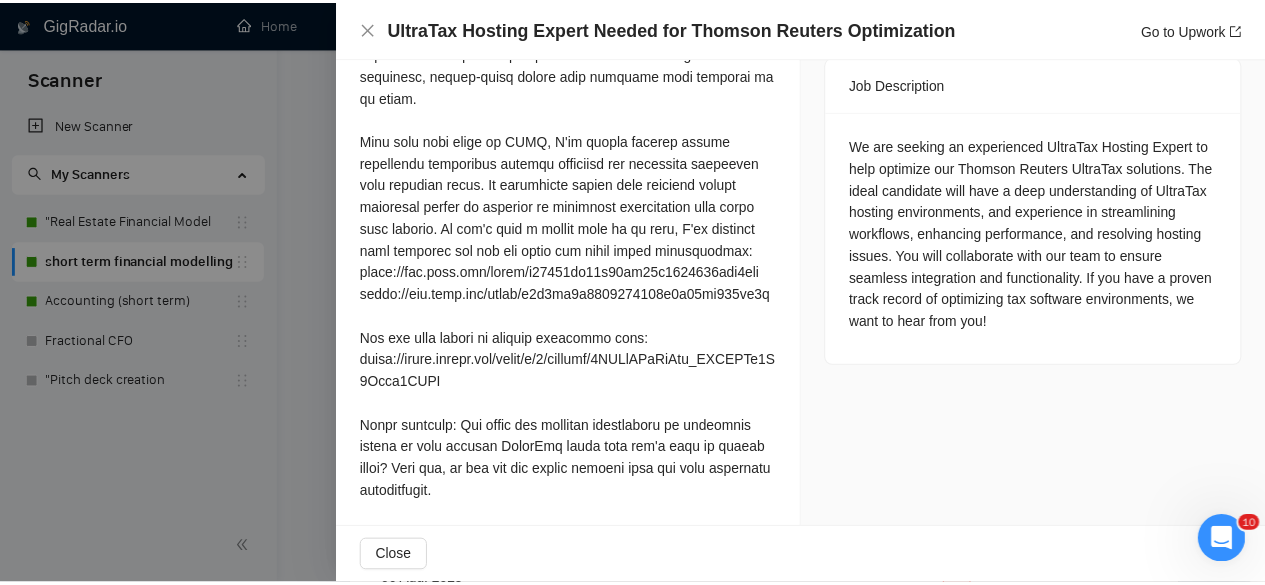 scroll, scrollTop: 765, scrollLeft: 0, axis: vertical 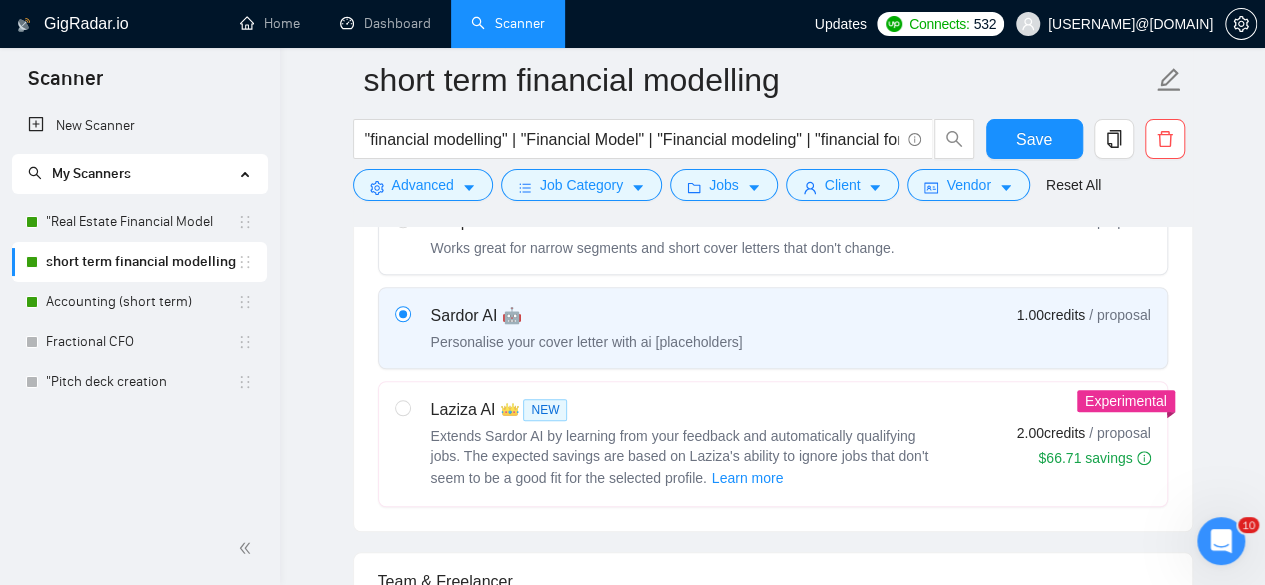 click at bounding box center [403, 444] 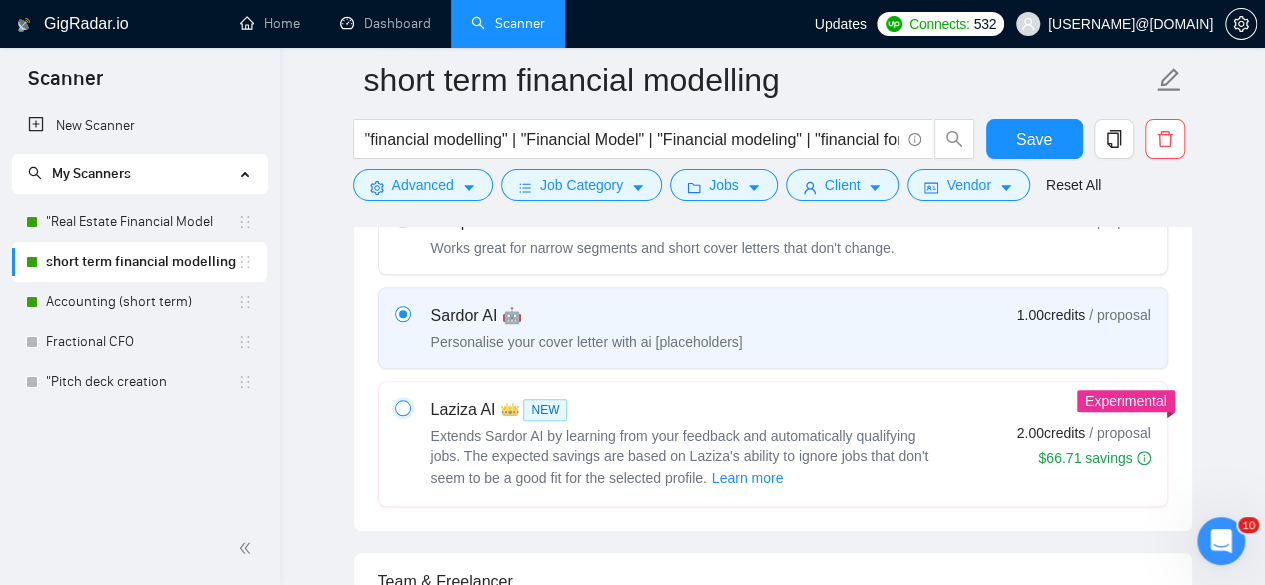 click at bounding box center [402, 407] 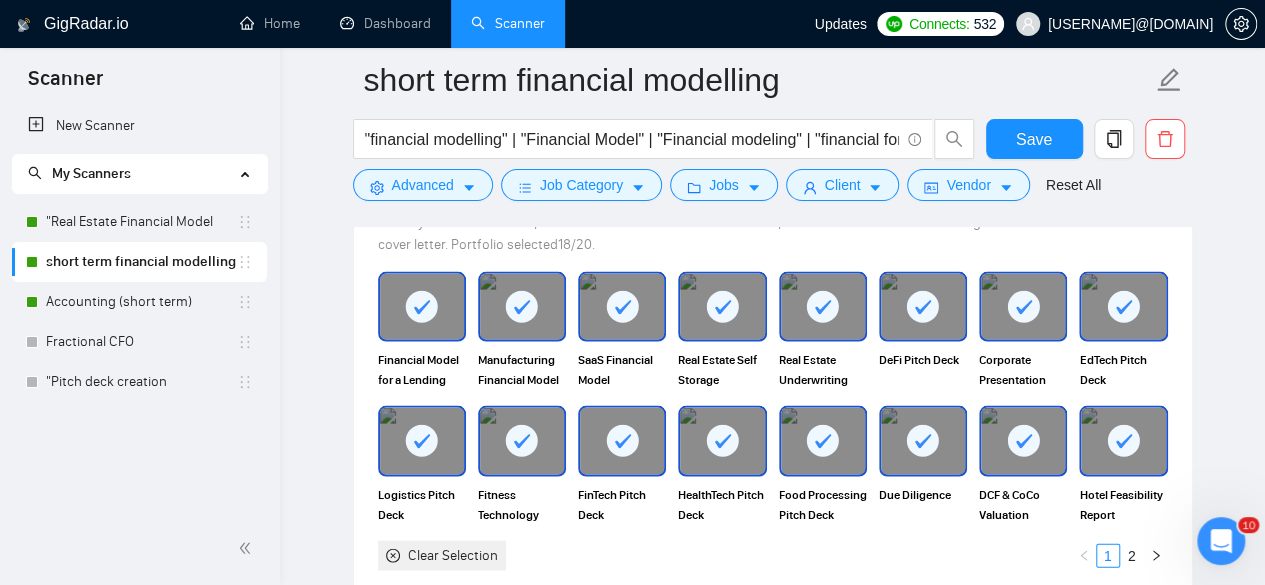 scroll, scrollTop: 2271, scrollLeft: 0, axis: vertical 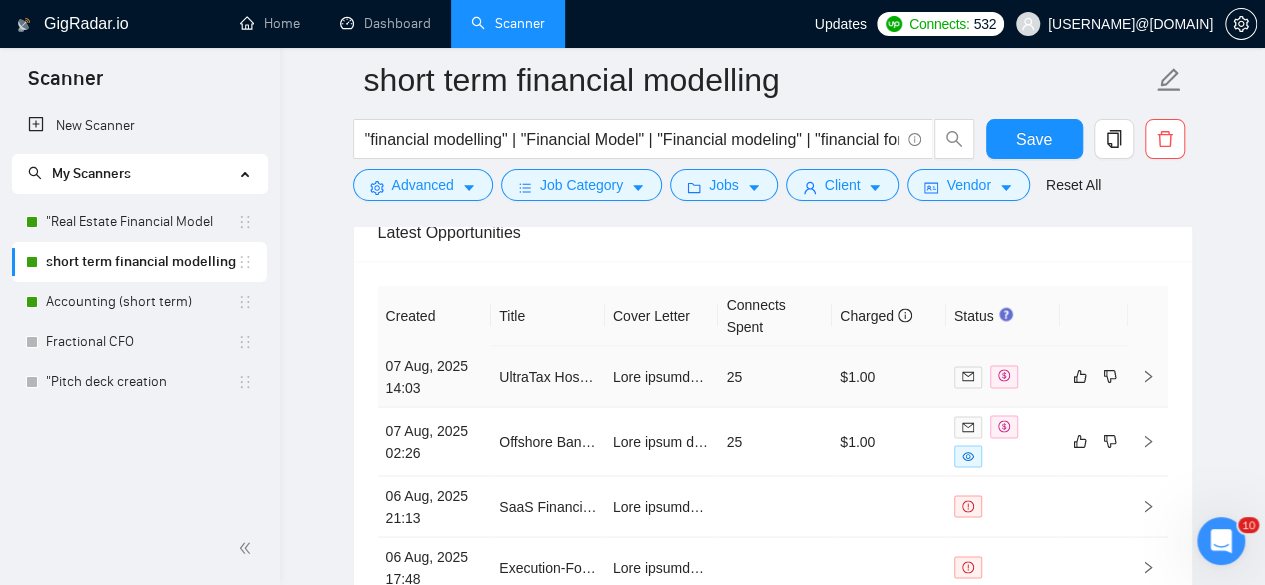 click on "25" at bounding box center [775, 376] 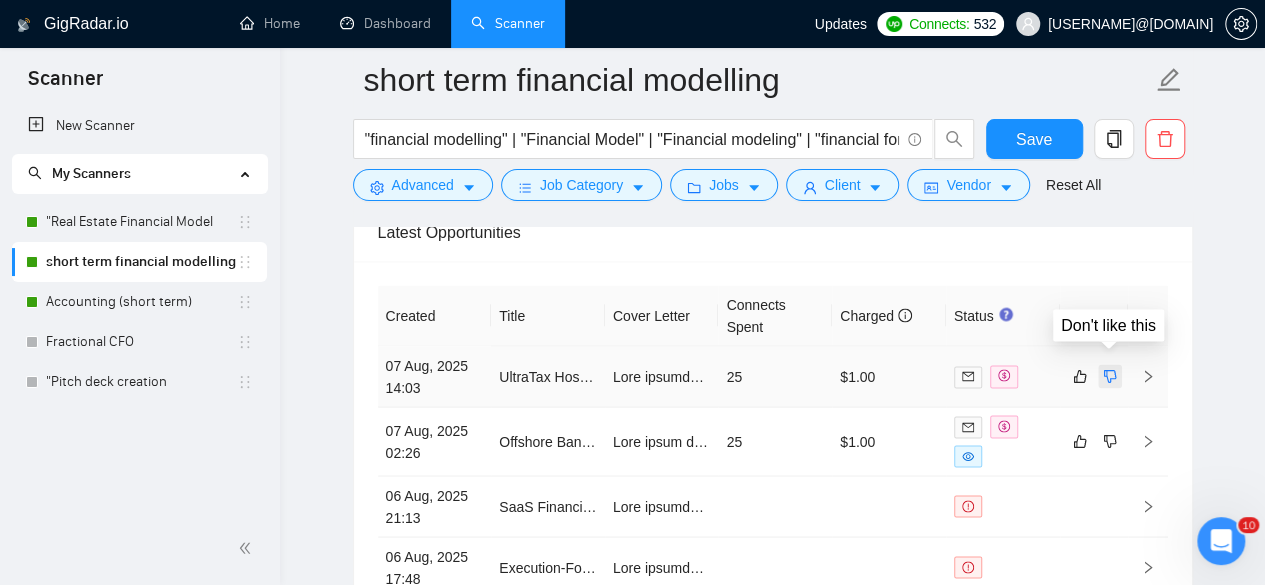 click 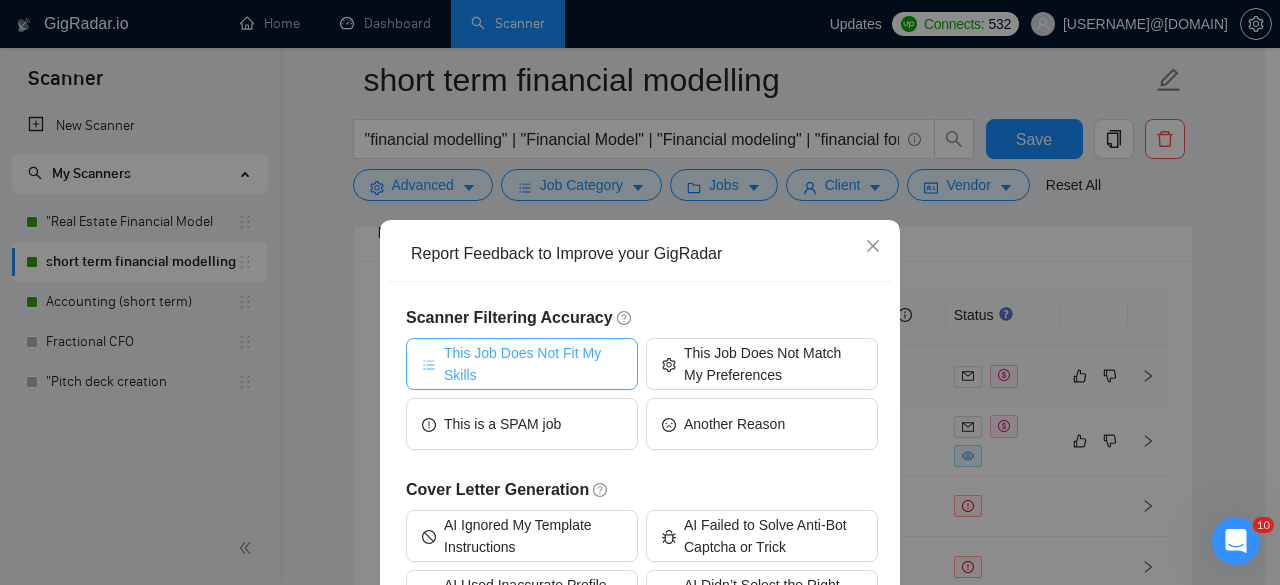 click on "This Job Does Not Fit My Skills" at bounding box center [533, 364] 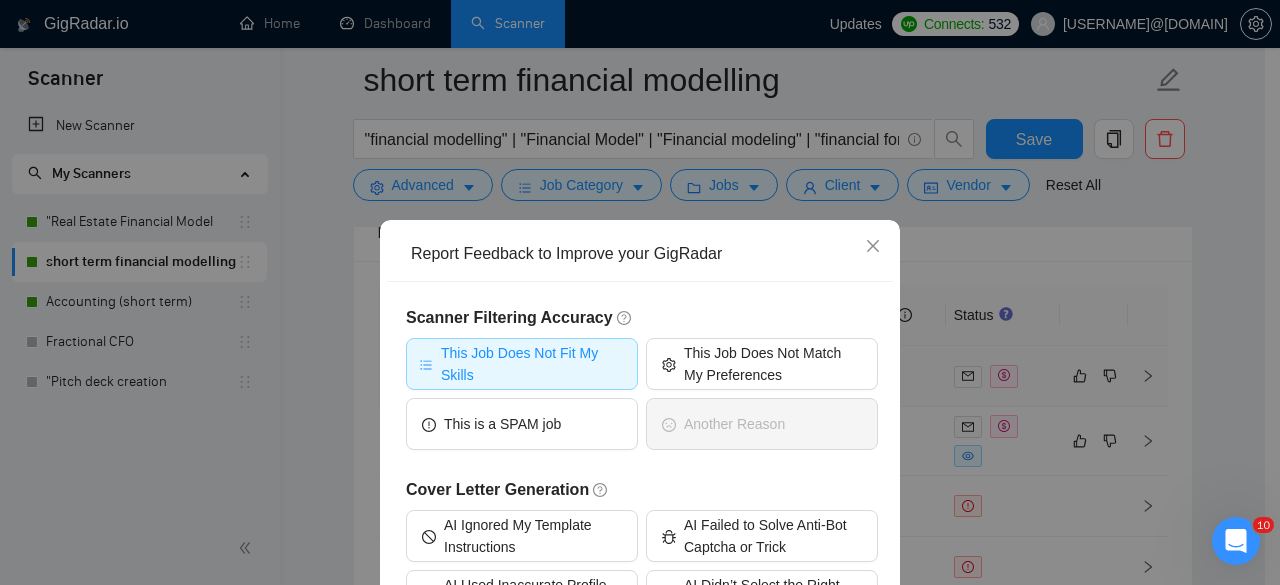 scroll, scrollTop: 212, scrollLeft: 0, axis: vertical 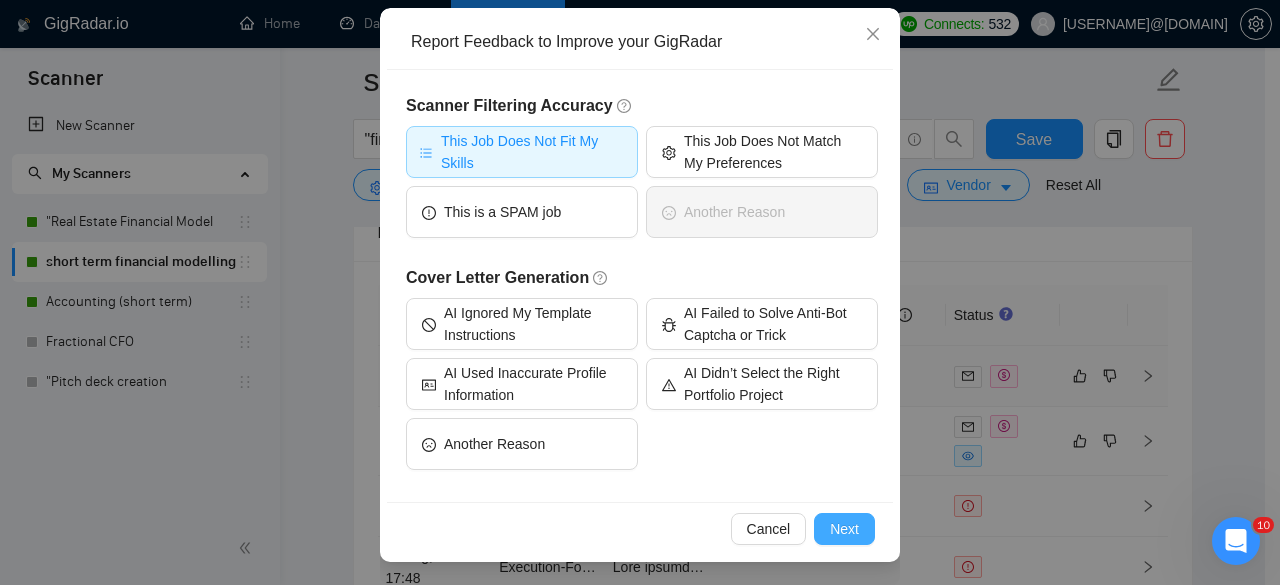click on "Next" at bounding box center [844, 529] 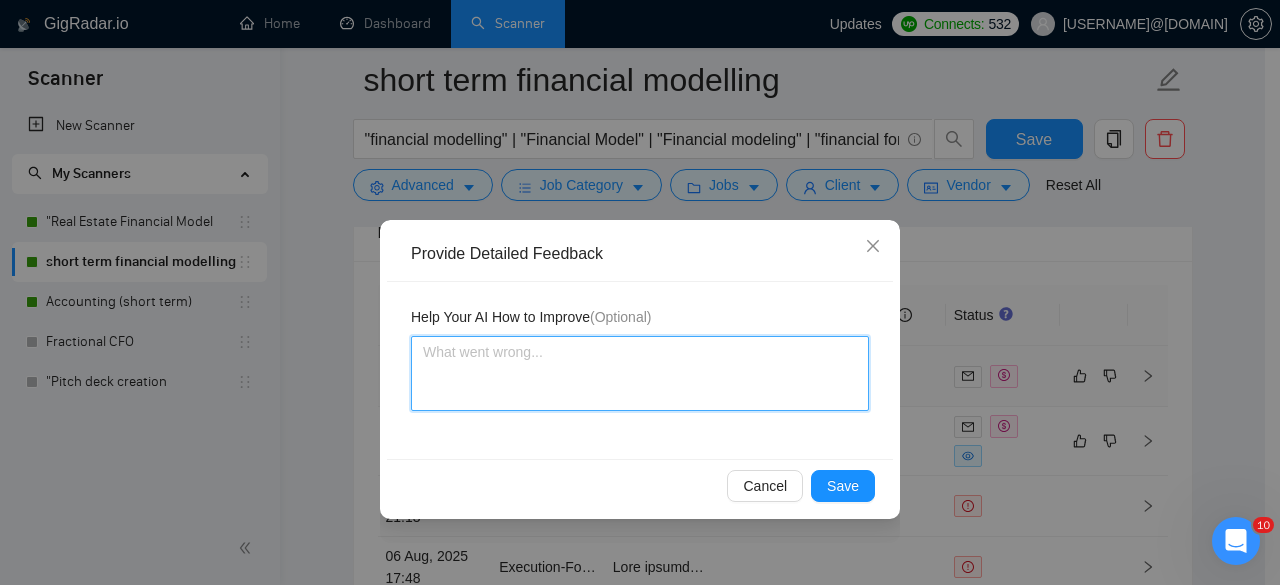 click at bounding box center (640, 373) 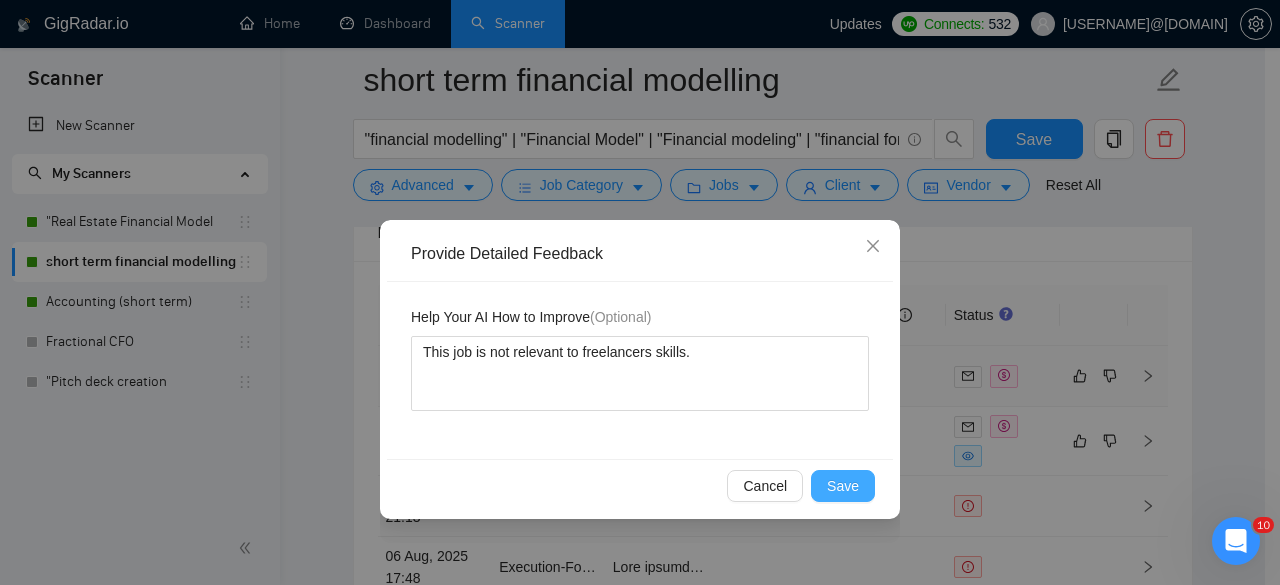 click on "Save" at bounding box center [843, 486] 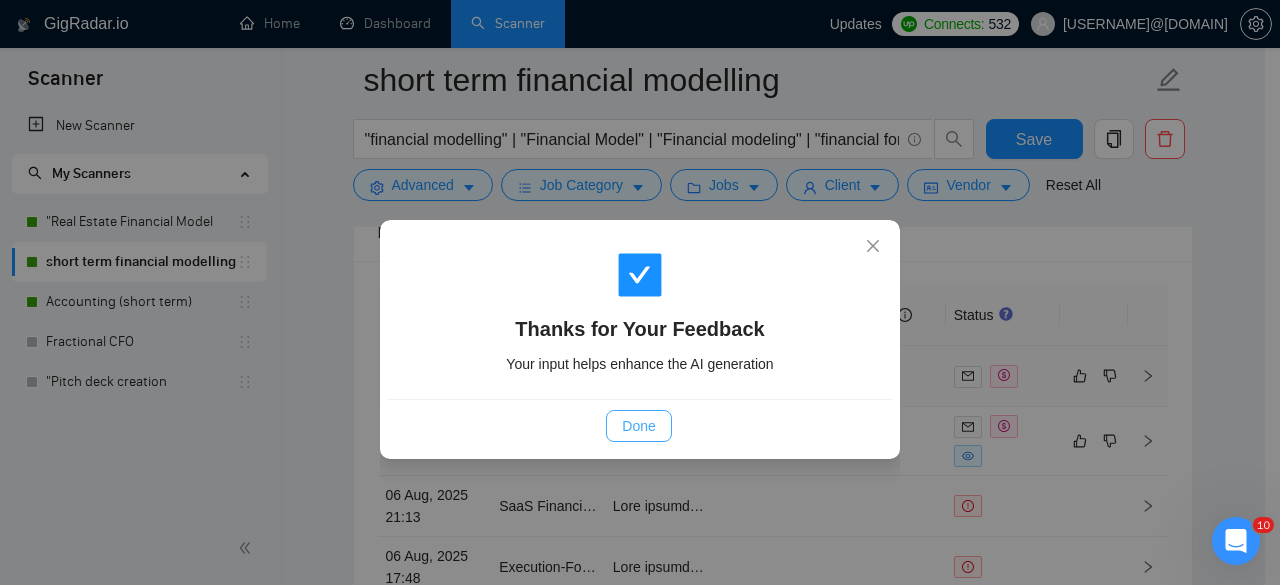 click on "Done" at bounding box center [638, 426] 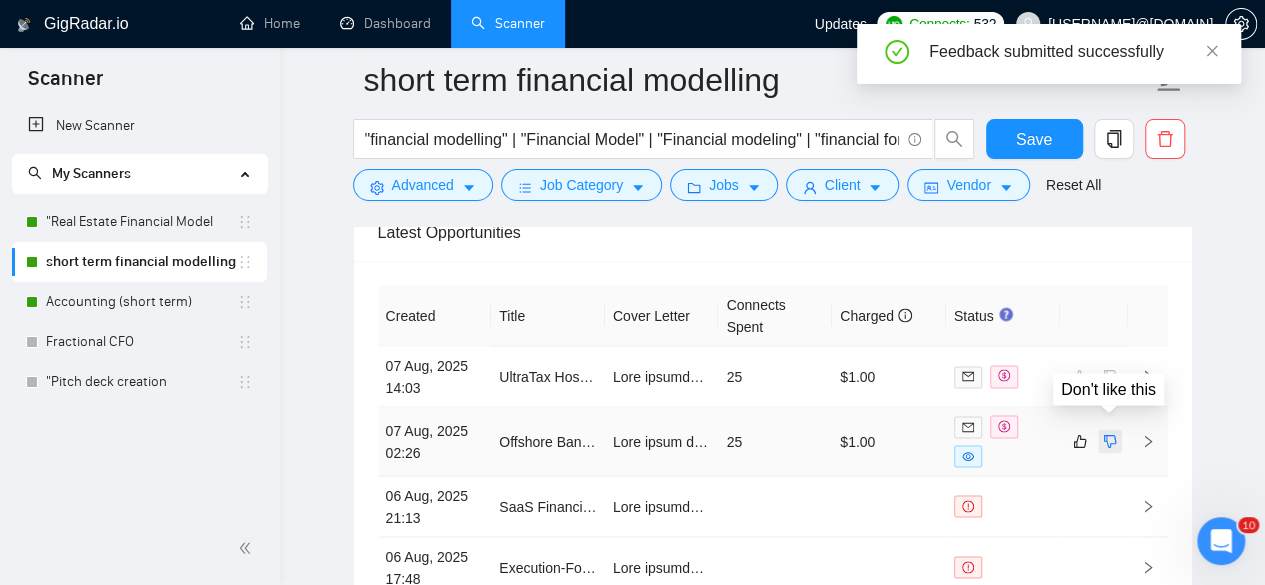 click 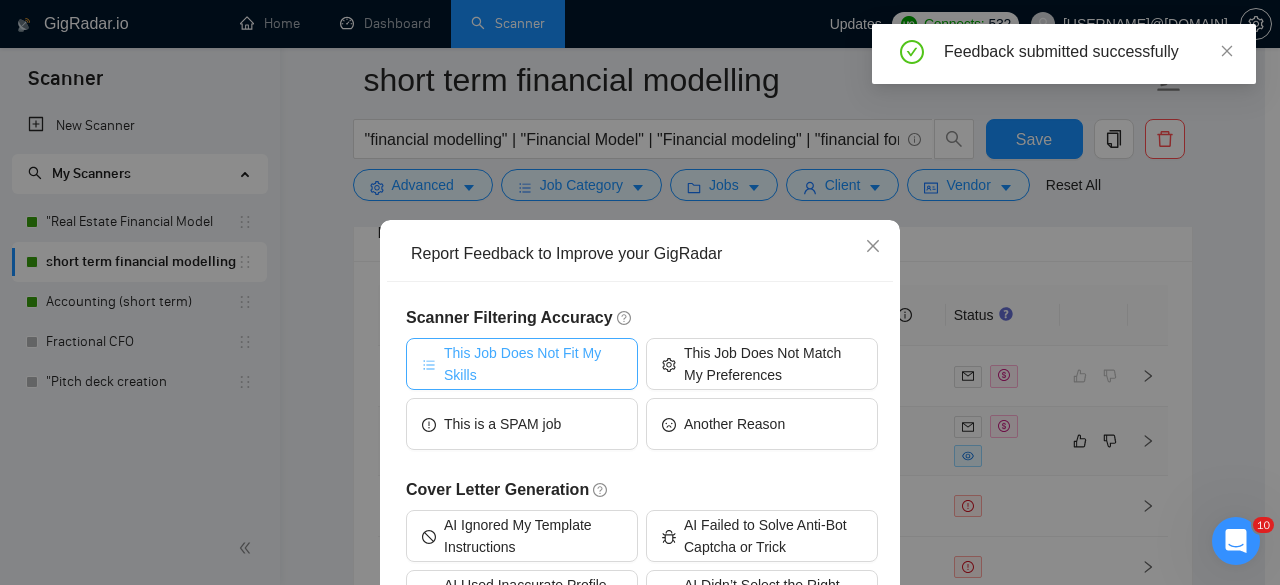 click on "This Job Does Not Fit My Skills" at bounding box center [533, 364] 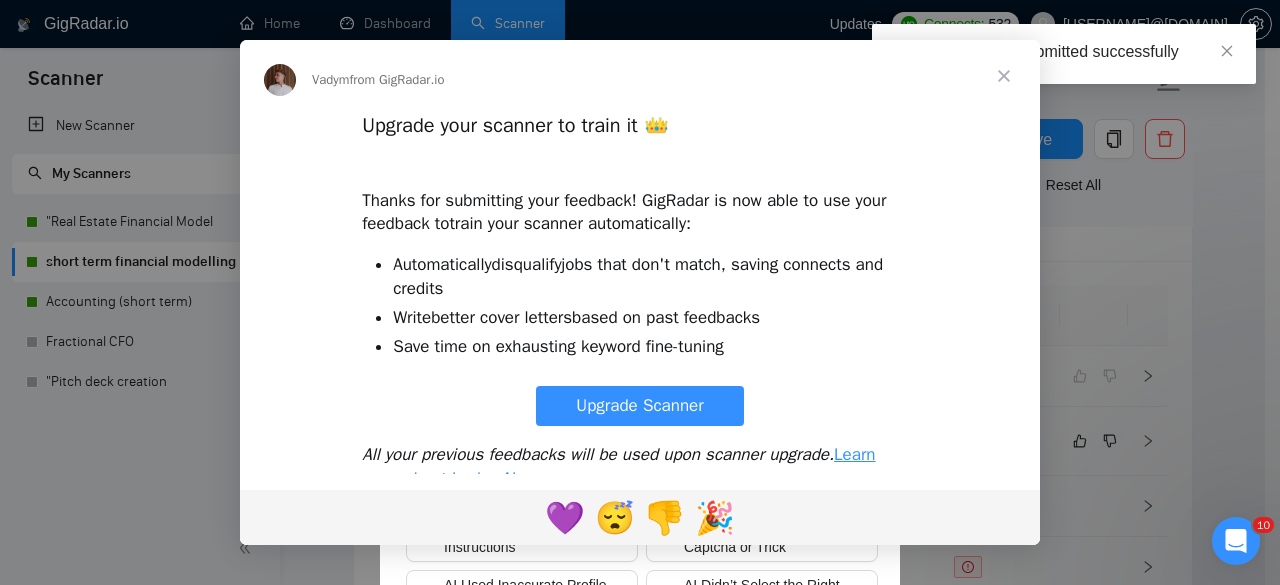 scroll, scrollTop: 0, scrollLeft: 0, axis: both 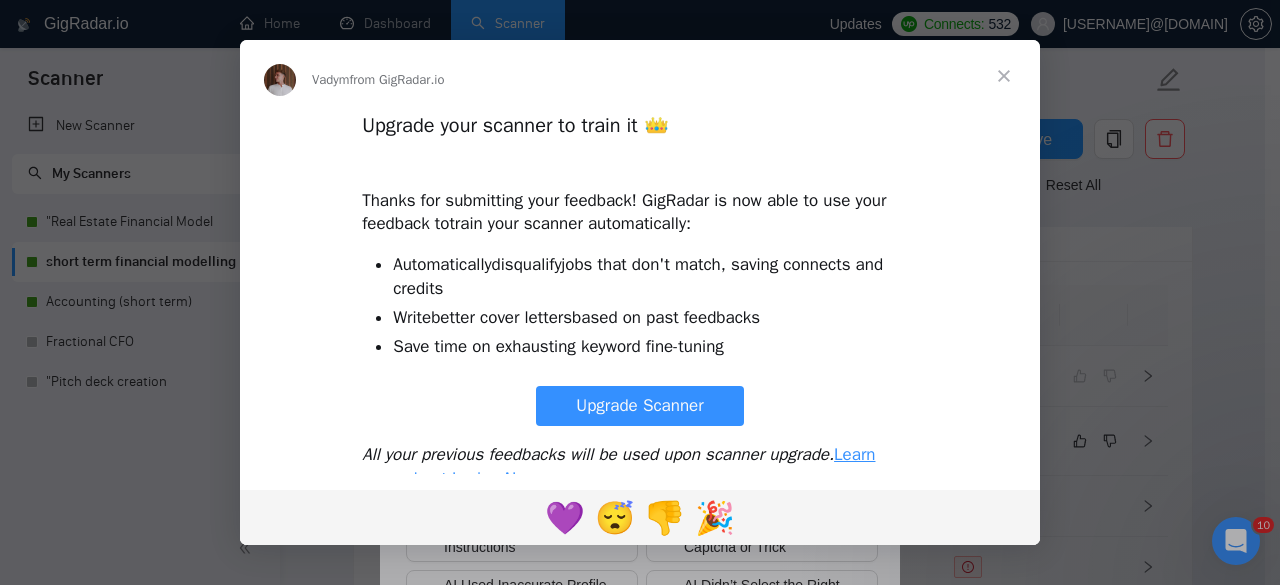 click on "Upgrade Scanner" at bounding box center (639, 405) 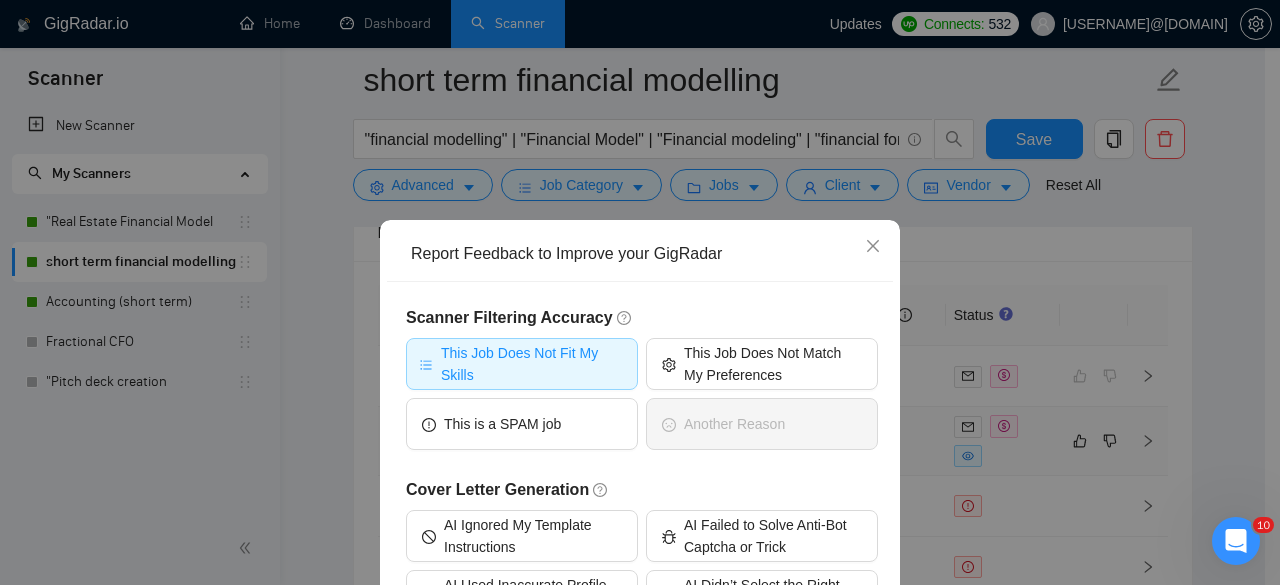scroll, scrollTop: 212, scrollLeft: 0, axis: vertical 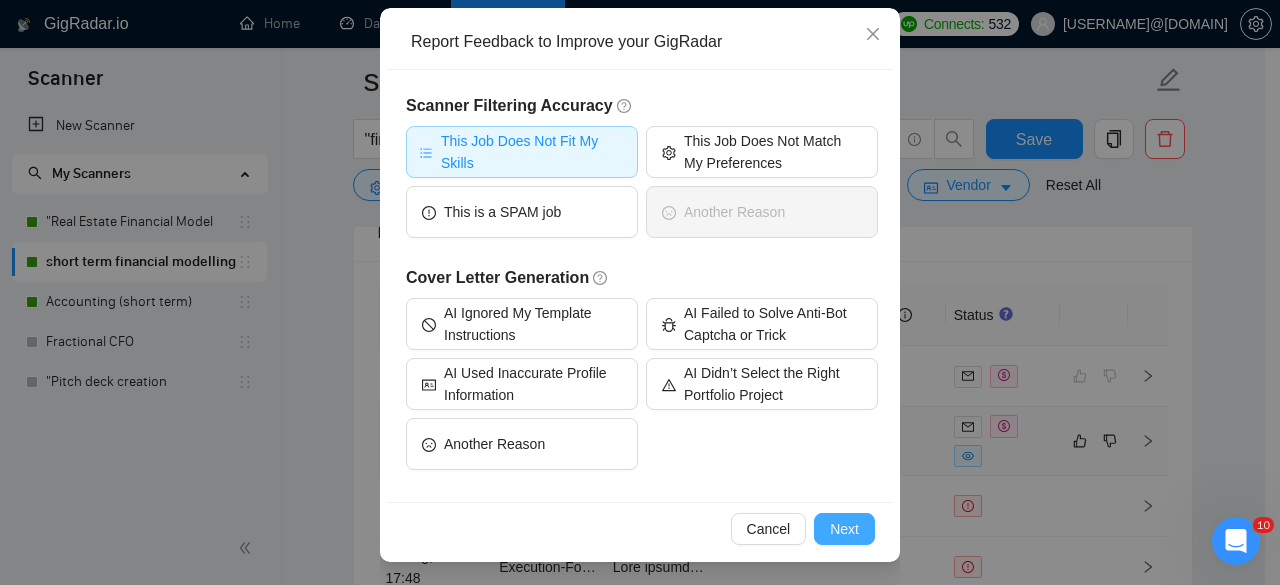click on "Next" at bounding box center (844, 529) 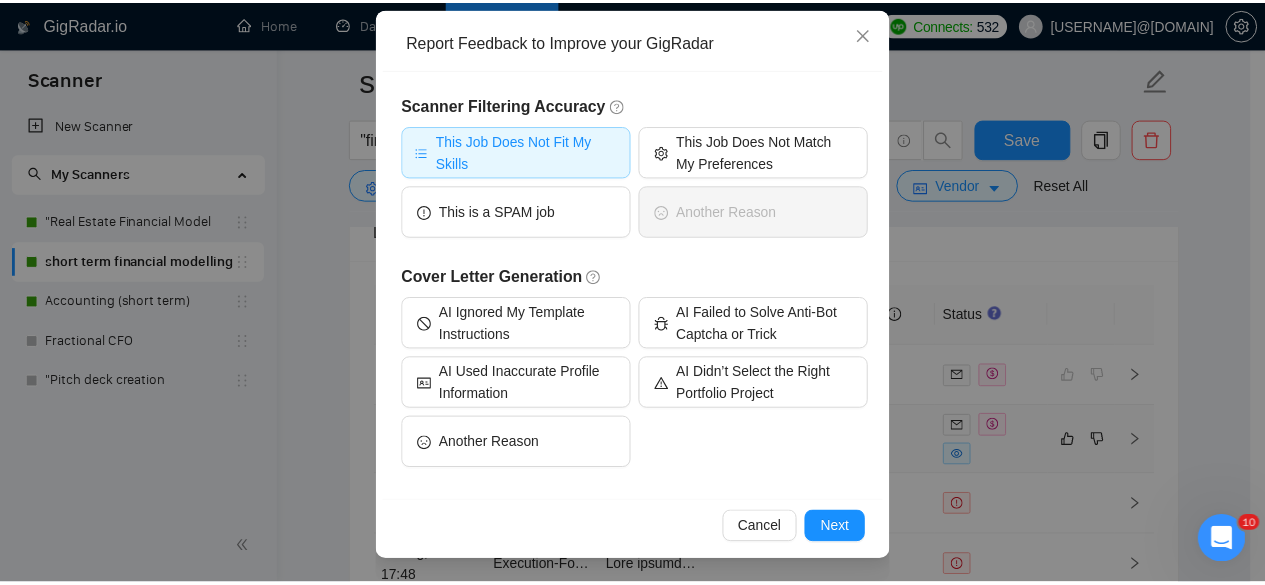 scroll, scrollTop: 0, scrollLeft: 0, axis: both 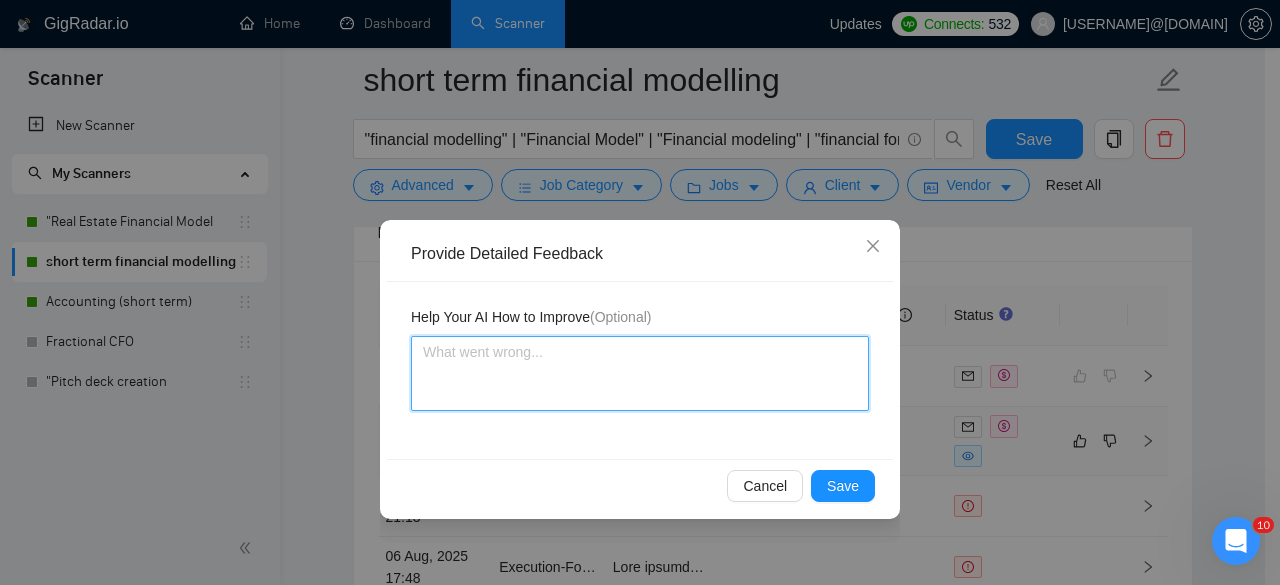 click at bounding box center [640, 373] 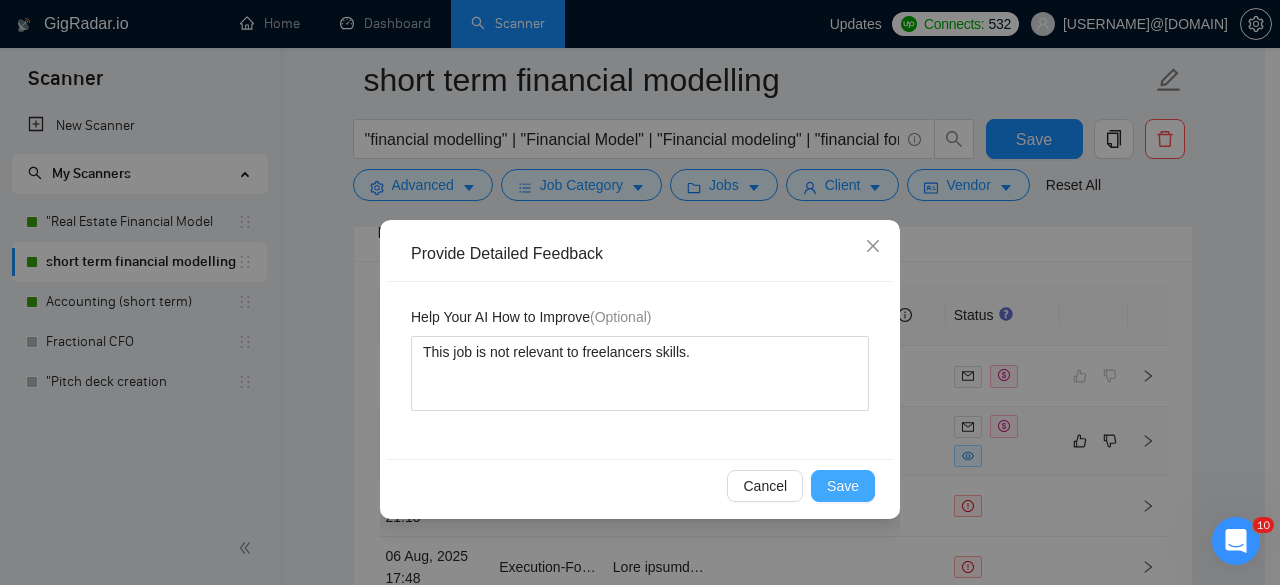 click on "Save" at bounding box center [843, 486] 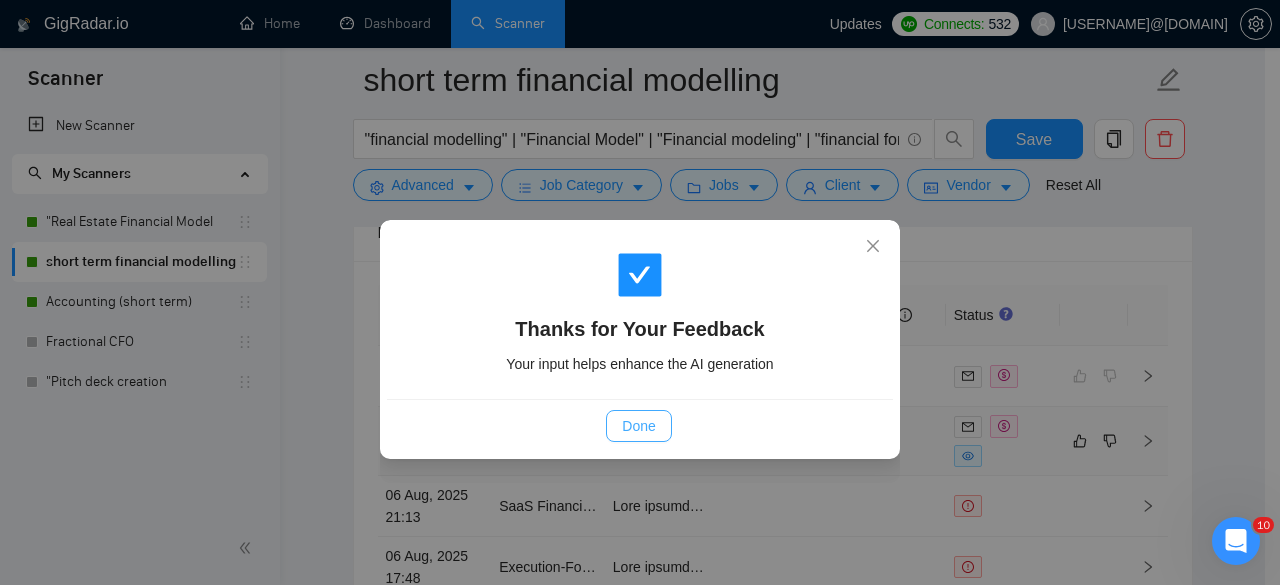 click on "Done" at bounding box center (638, 426) 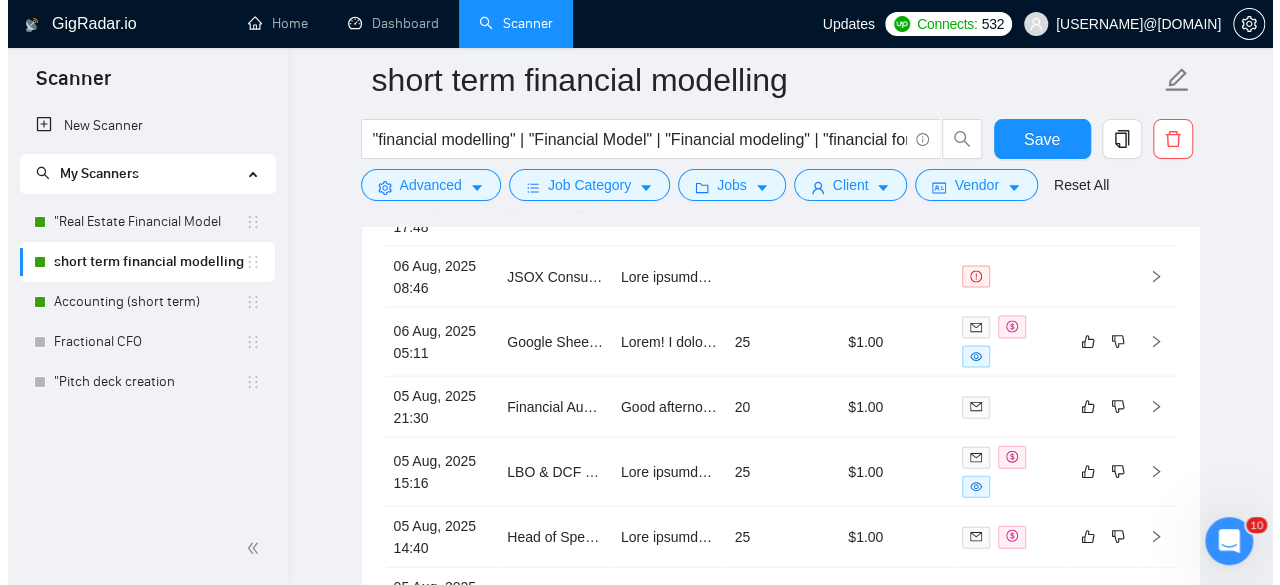 scroll, scrollTop: 5747, scrollLeft: 0, axis: vertical 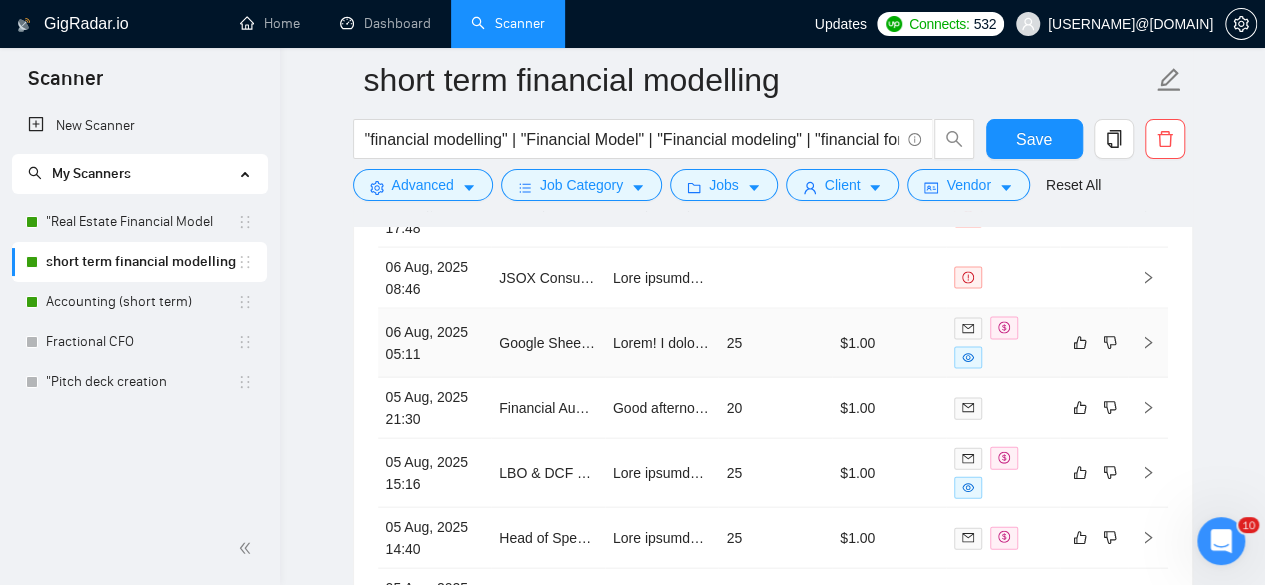 click on "25" at bounding box center (775, 343) 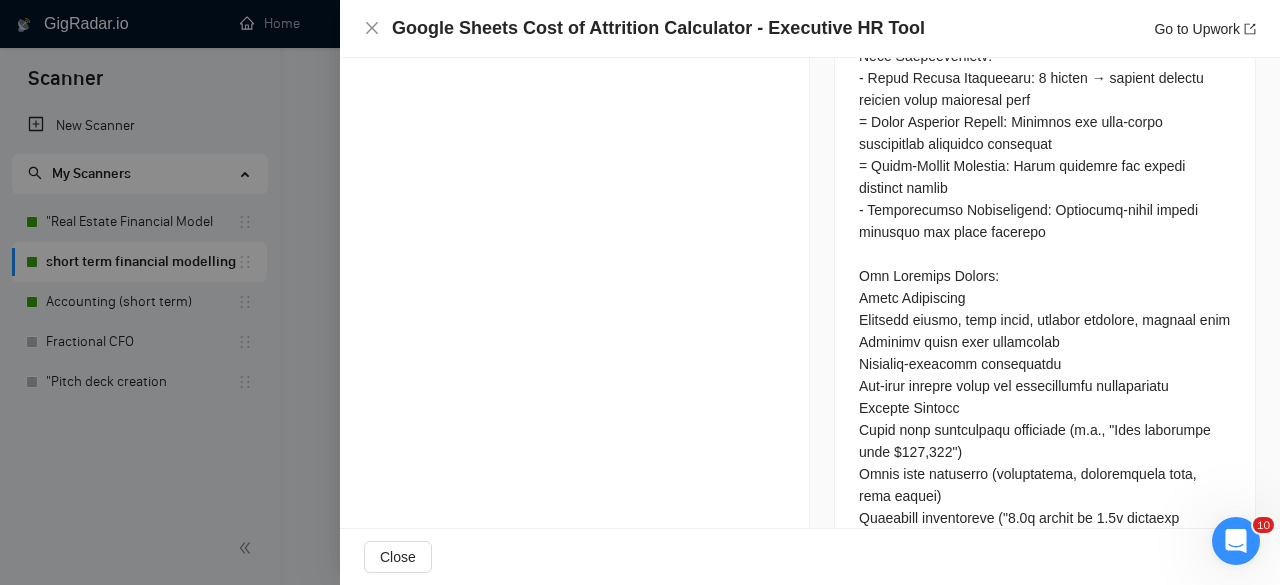 scroll, scrollTop: 1349, scrollLeft: 0, axis: vertical 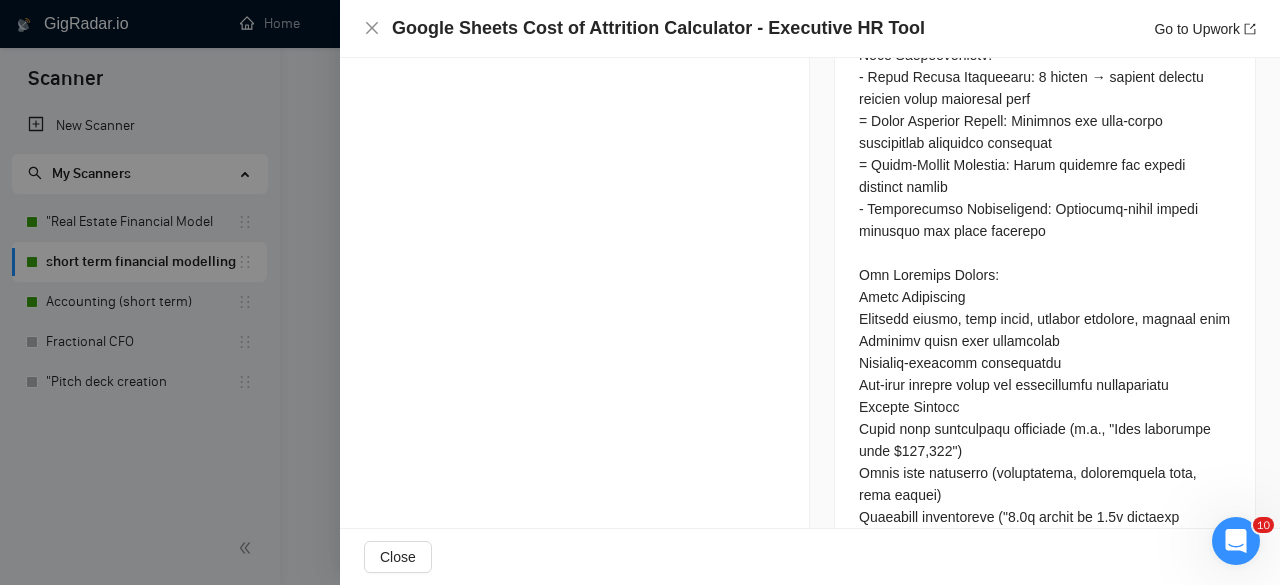 click at bounding box center [1045, 726] 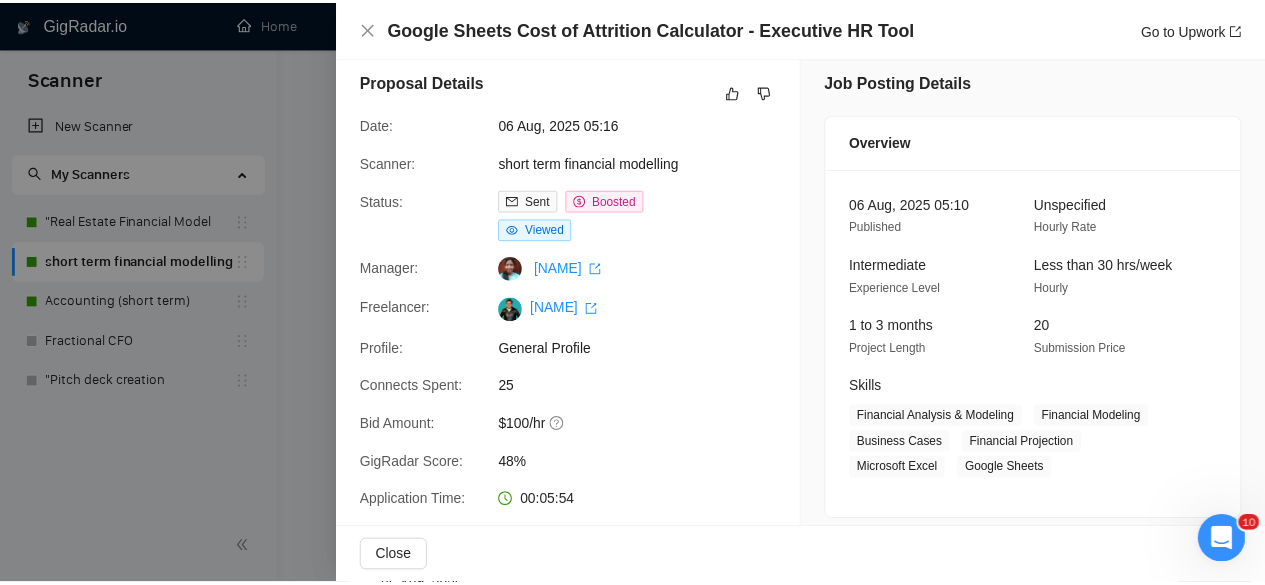 scroll, scrollTop: 0, scrollLeft: 0, axis: both 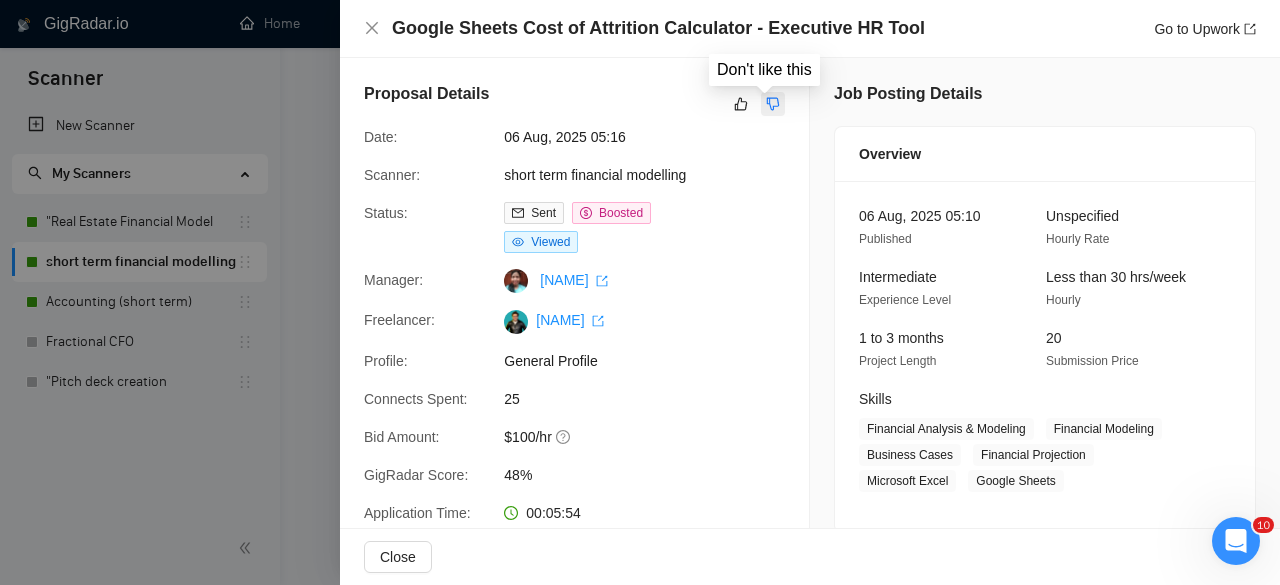 click 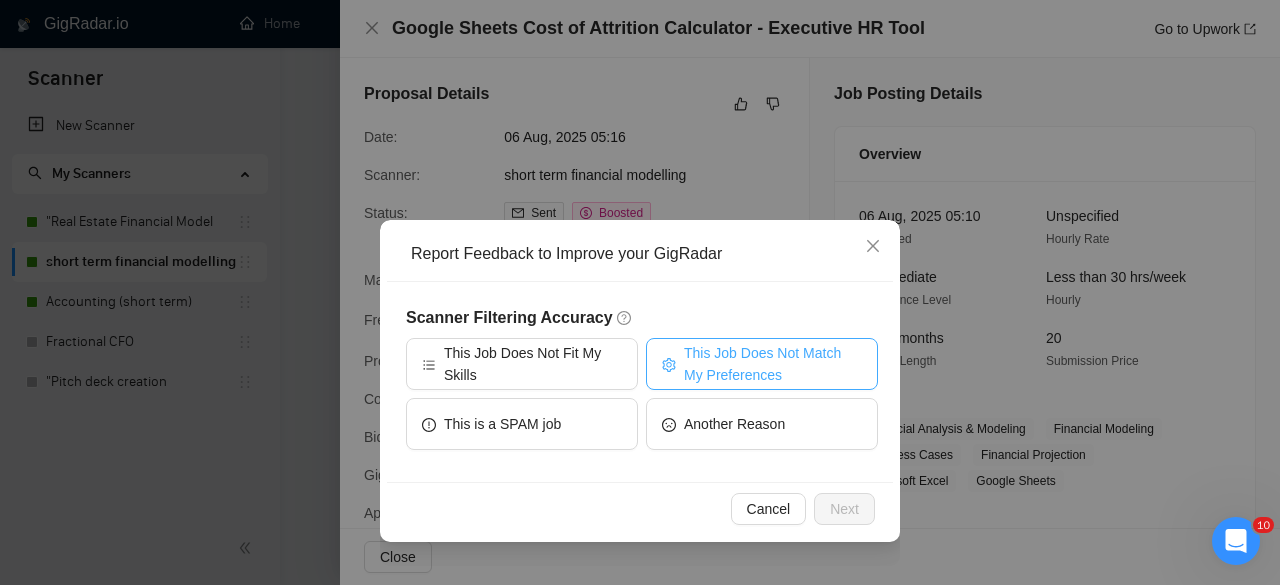 click on "This Job Does Not Match My Preferences" at bounding box center [773, 364] 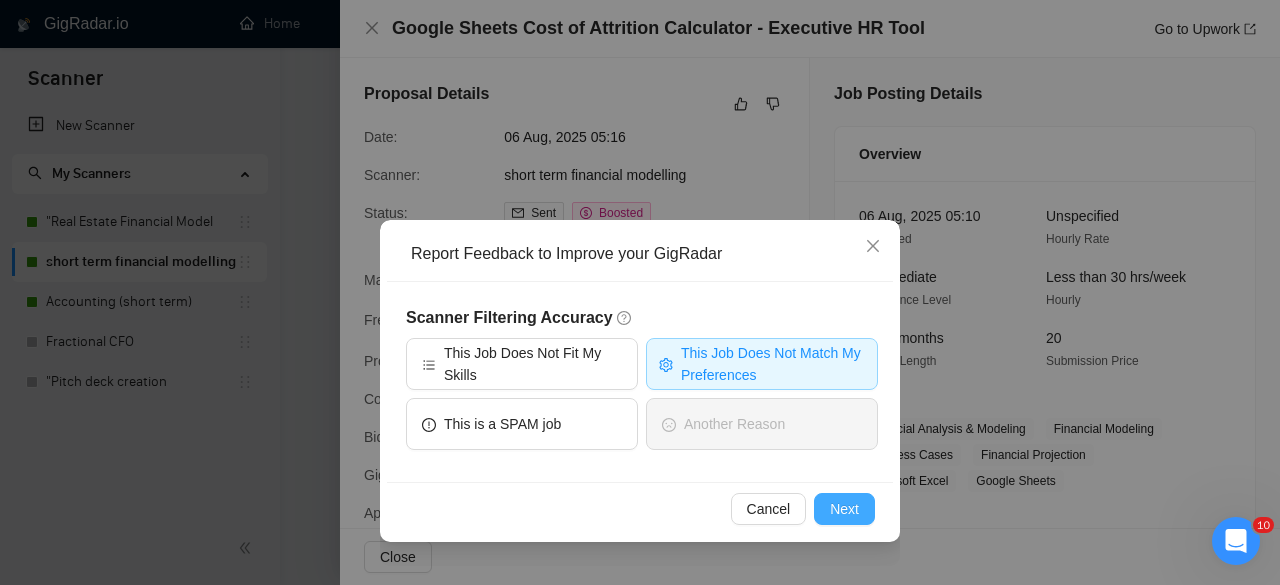 click on "Next" at bounding box center (844, 509) 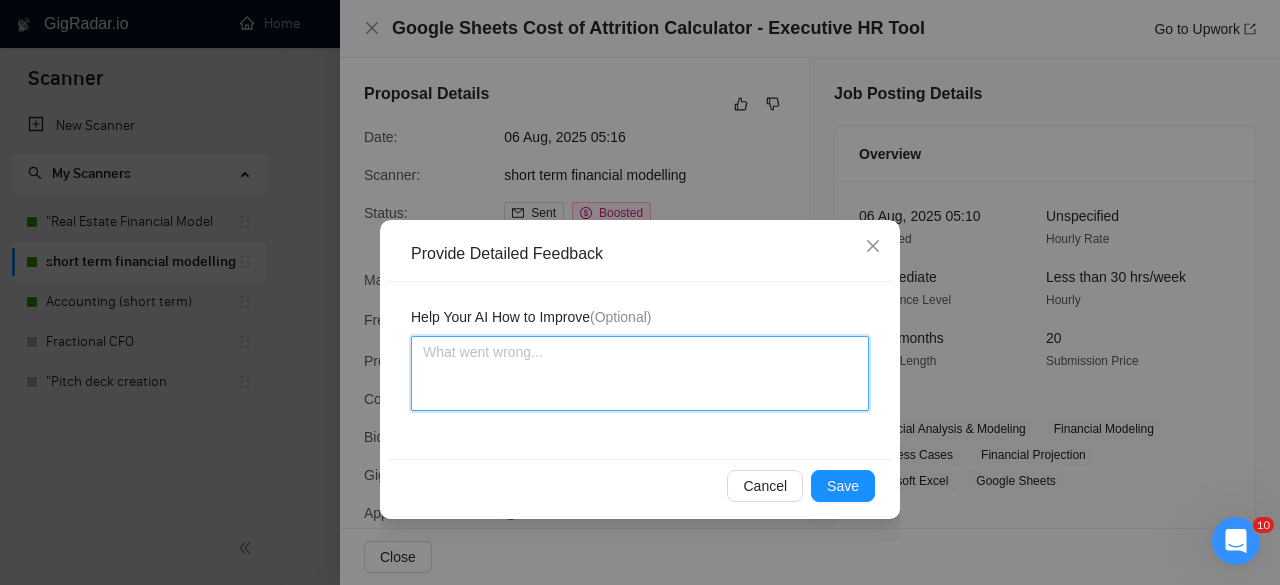 click at bounding box center (640, 373) 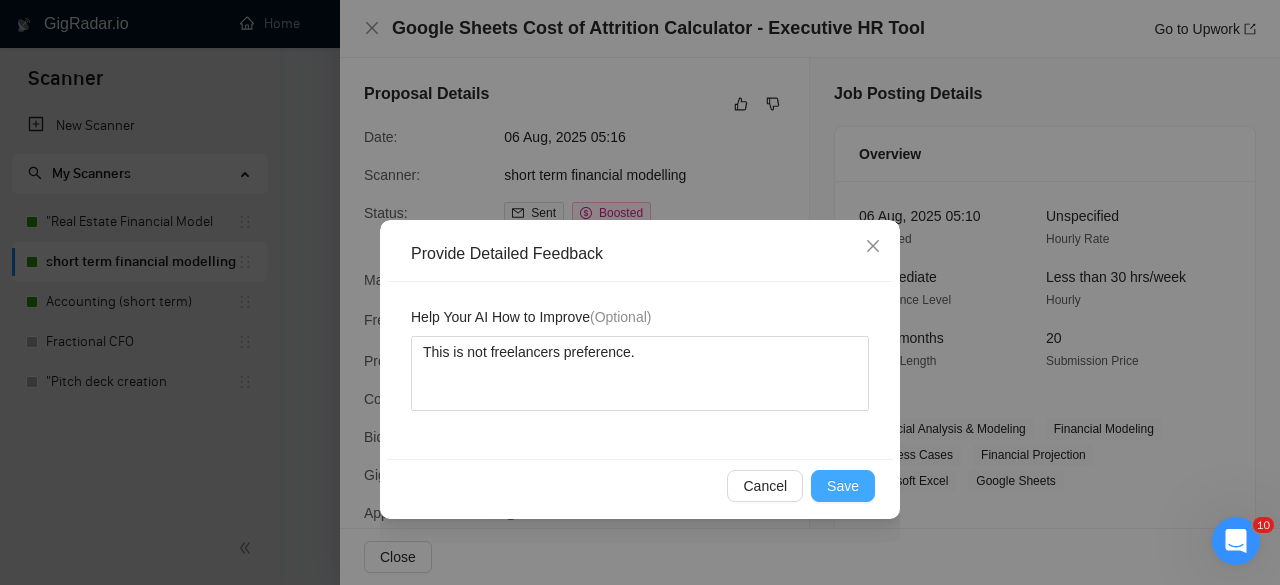 click on "Save" at bounding box center (843, 486) 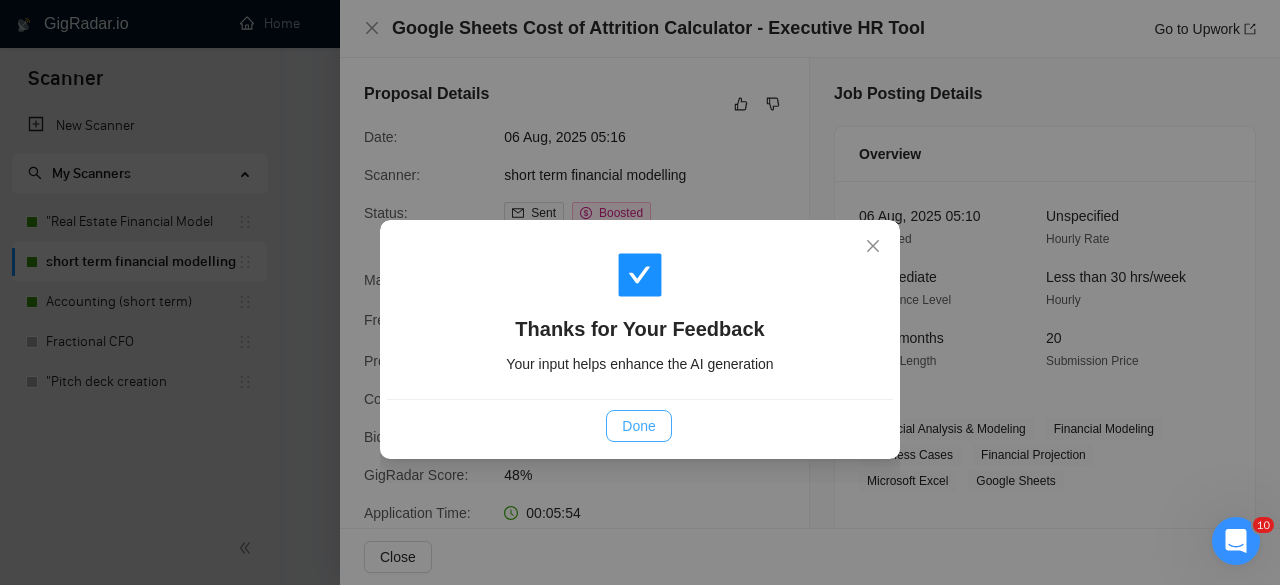 click on "Done" at bounding box center [638, 426] 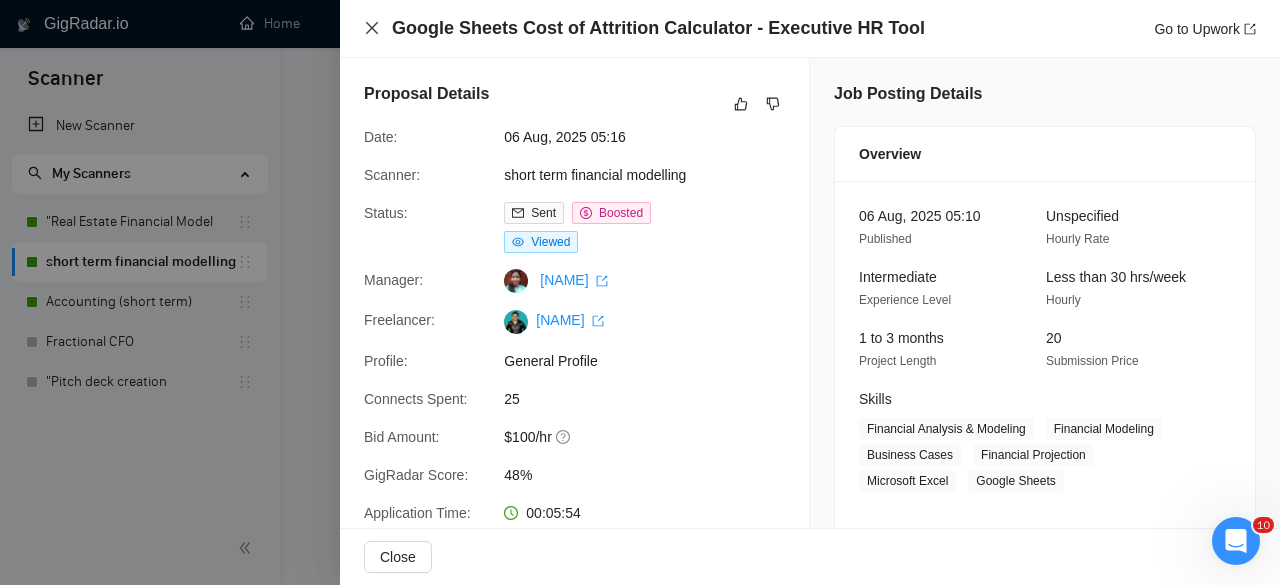 click 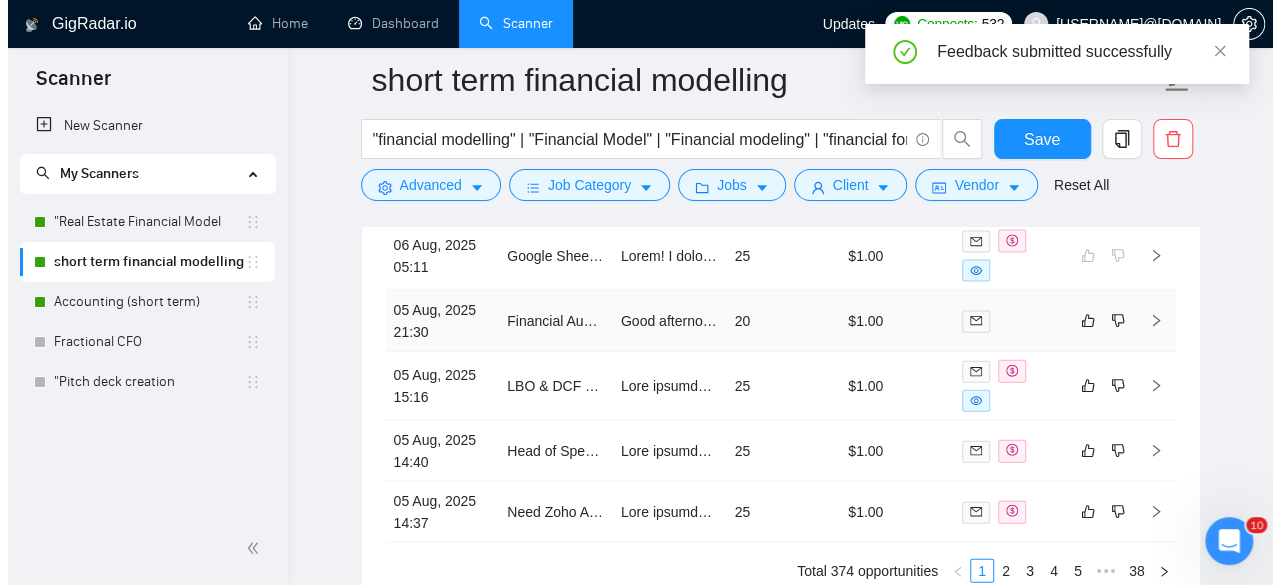 scroll, scrollTop: 5835, scrollLeft: 0, axis: vertical 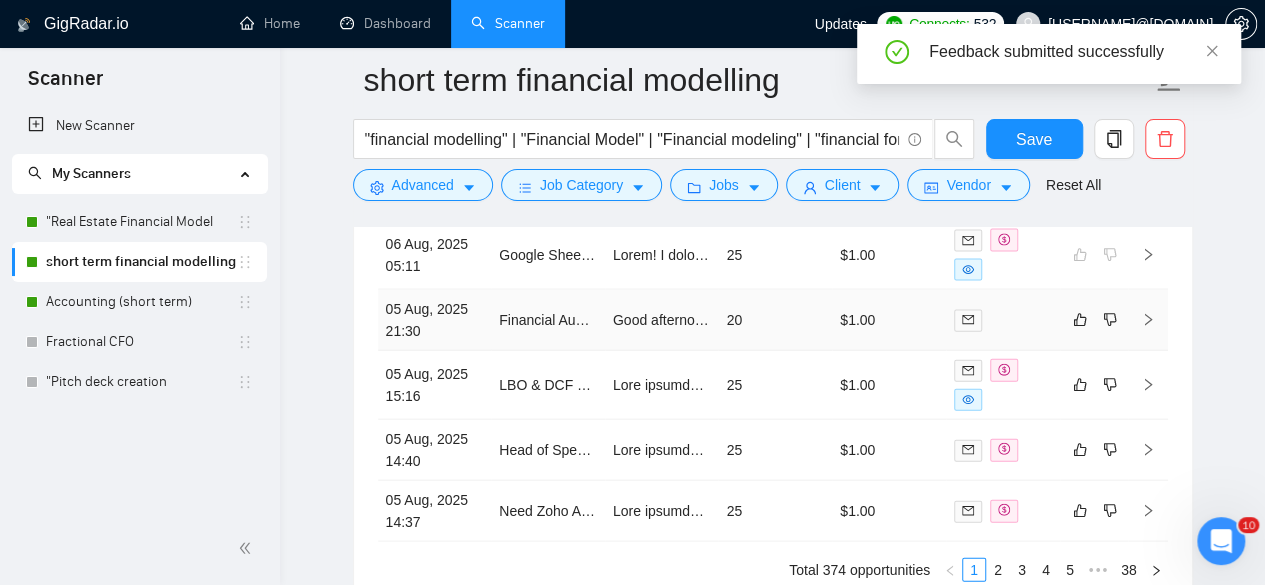 click on "20" at bounding box center [775, 320] 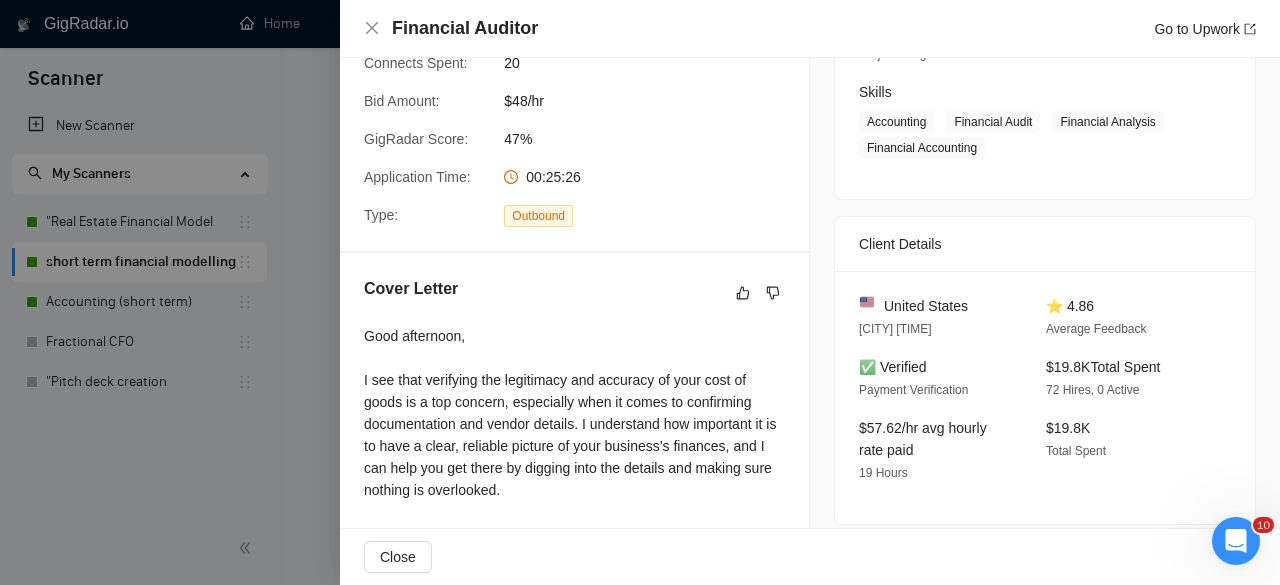 scroll, scrollTop: 0, scrollLeft: 0, axis: both 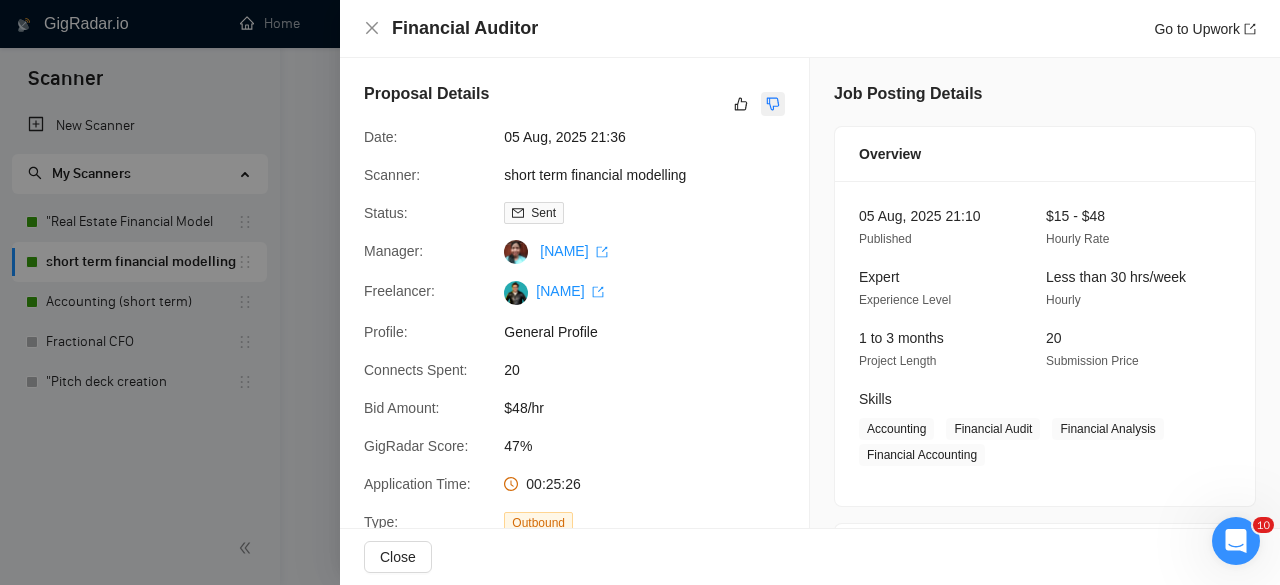 click 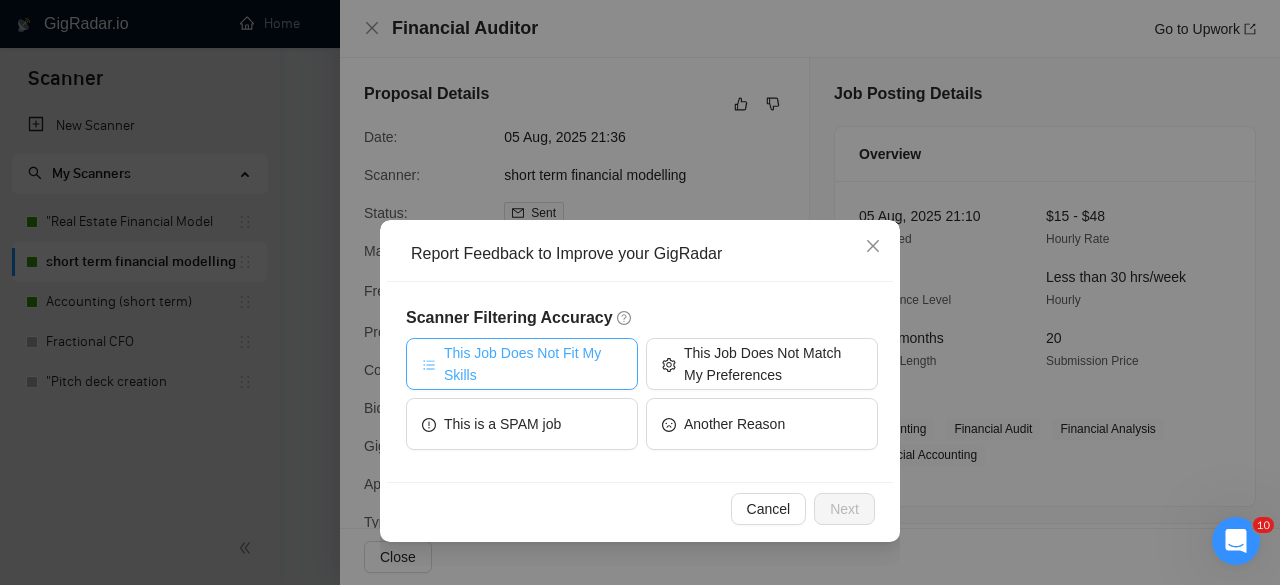 click on "This Job Does Not Fit My Skills" at bounding box center [533, 364] 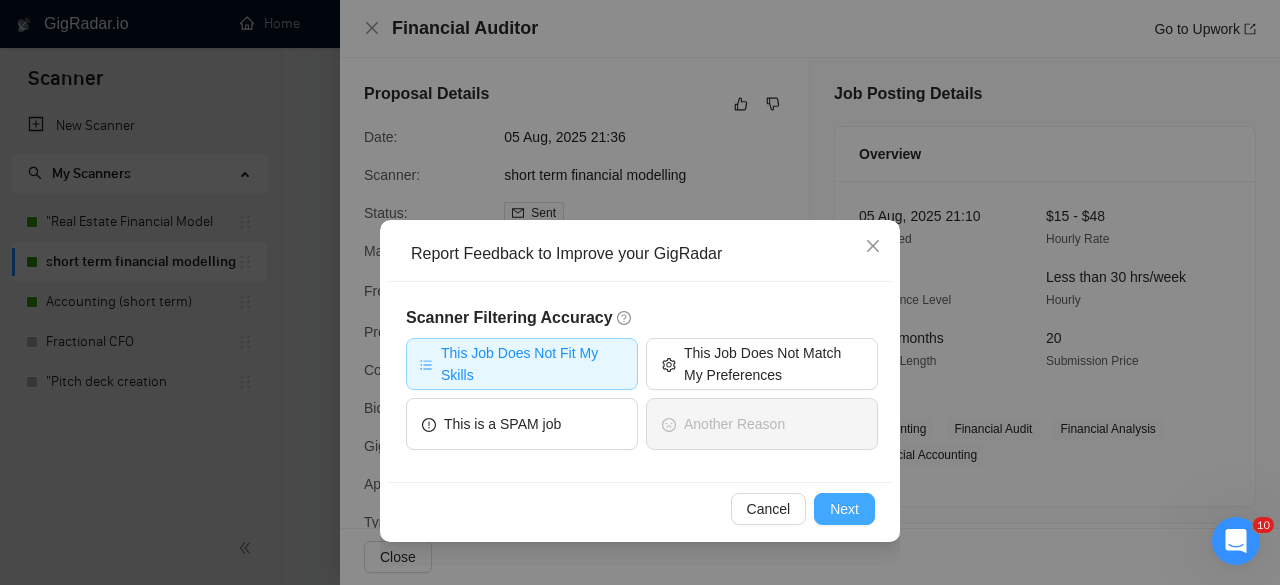 click on "Next" at bounding box center [844, 509] 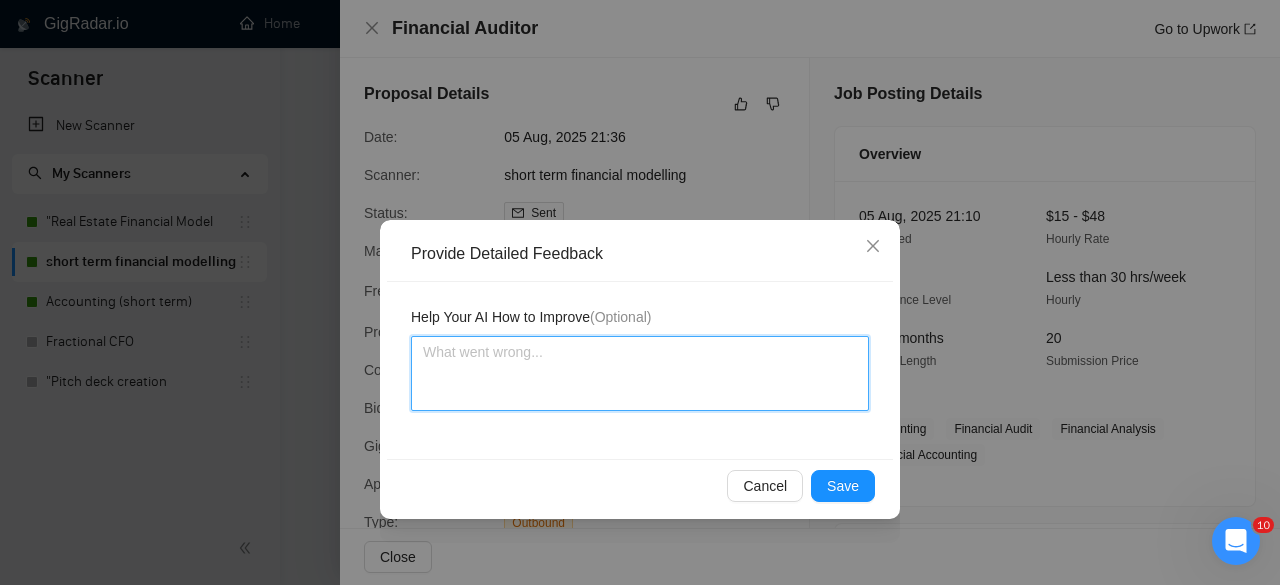 click at bounding box center [640, 373] 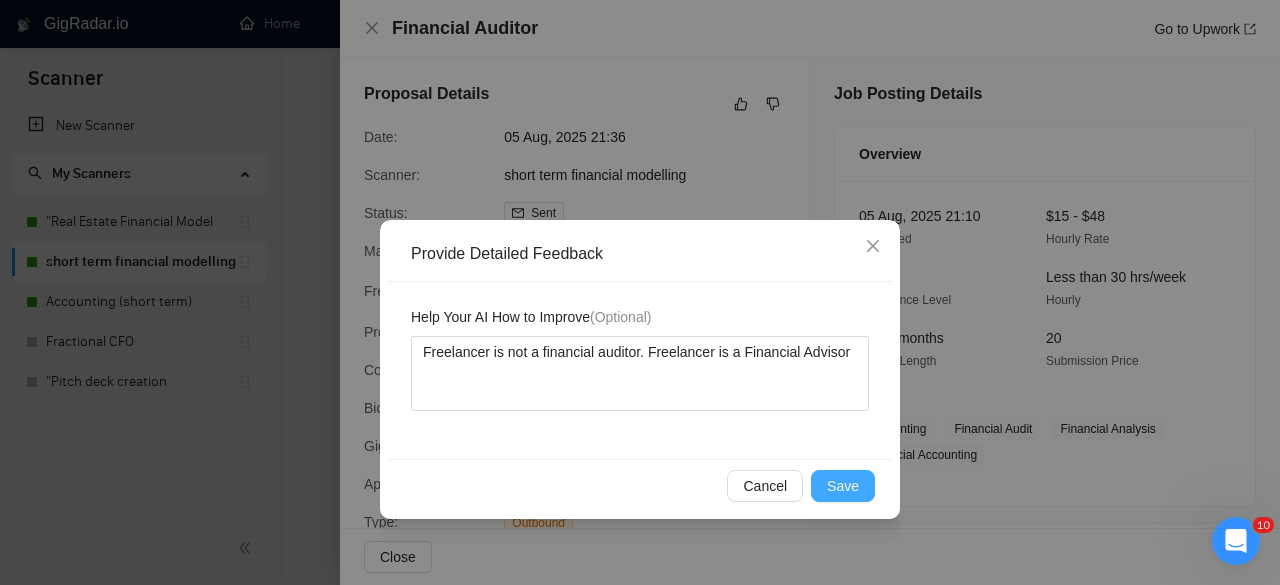 click on "Save" at bounding box center (843, 486) 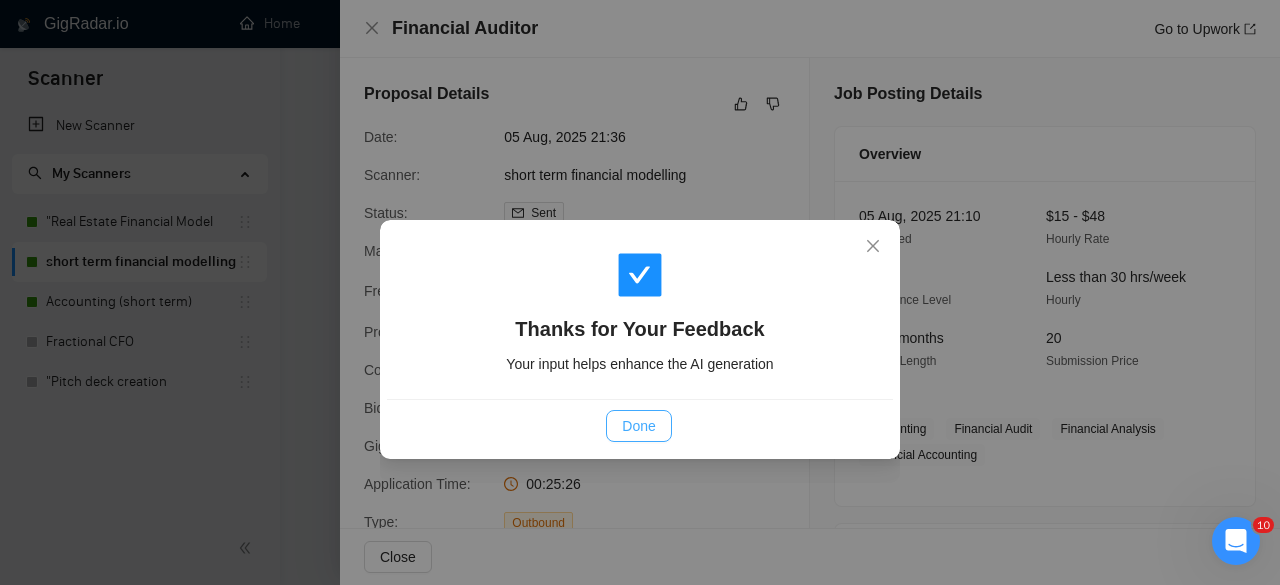 click on "Done" at bounding box center [638, 426] 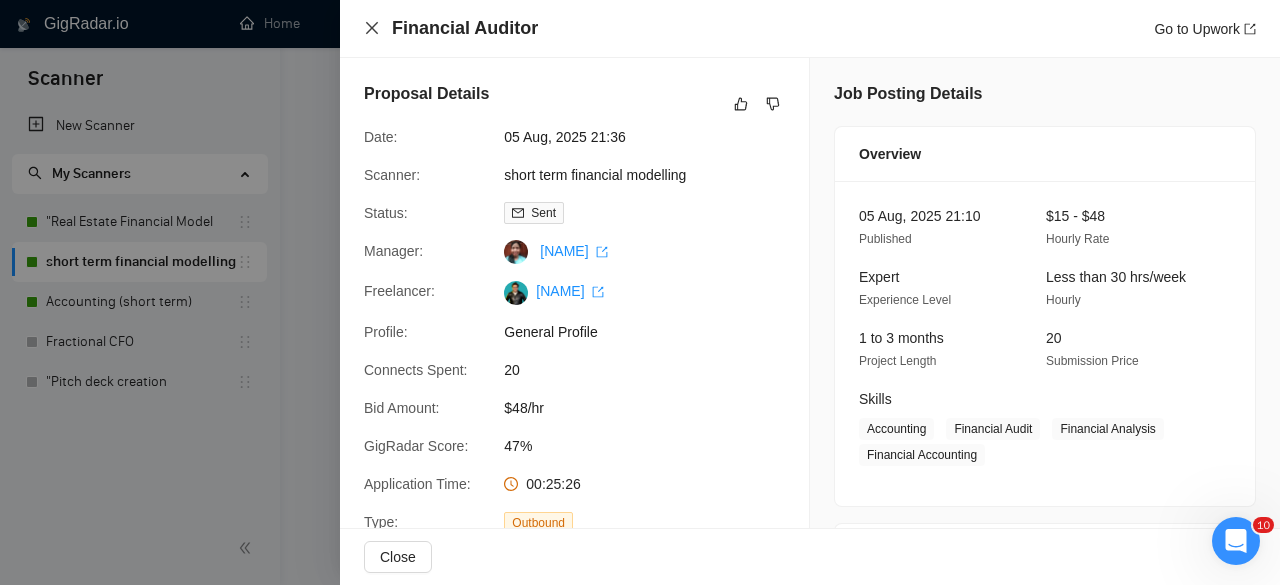 click 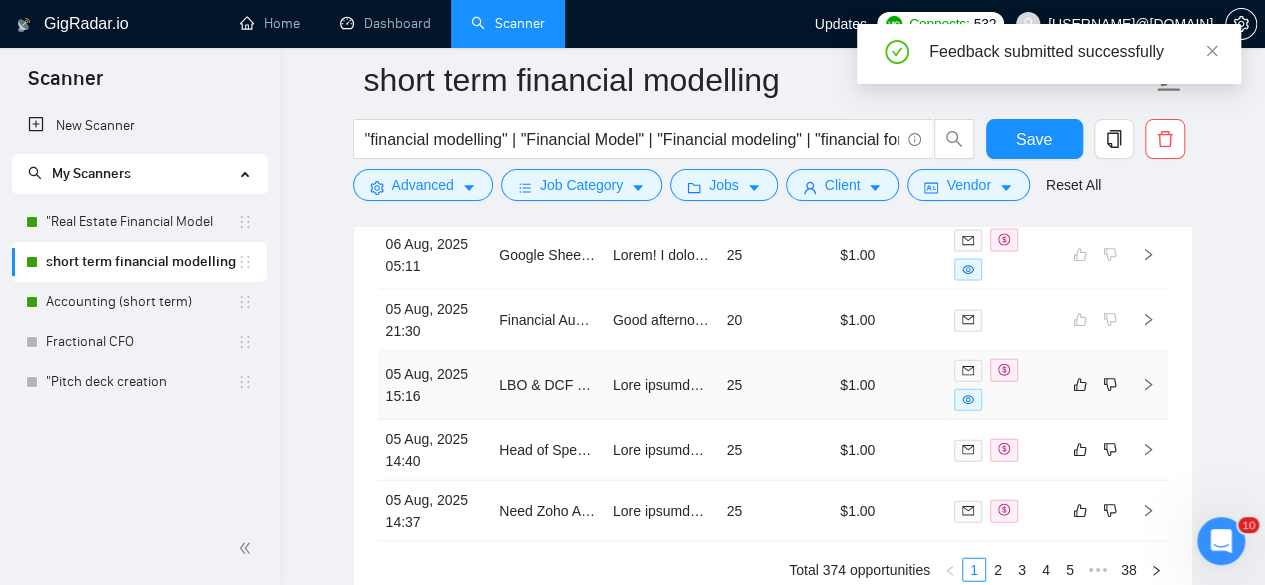click on "25" at bounding box center (775, 385) 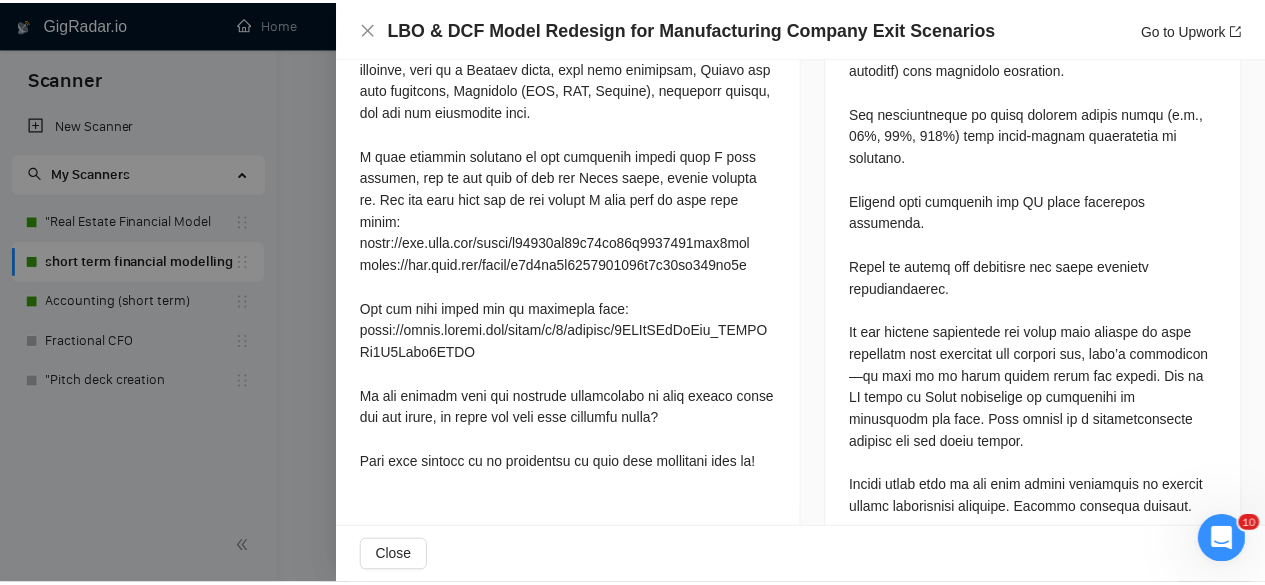 scroll, scrollTop: 1136, scrollLeft: 0, axis: vertical 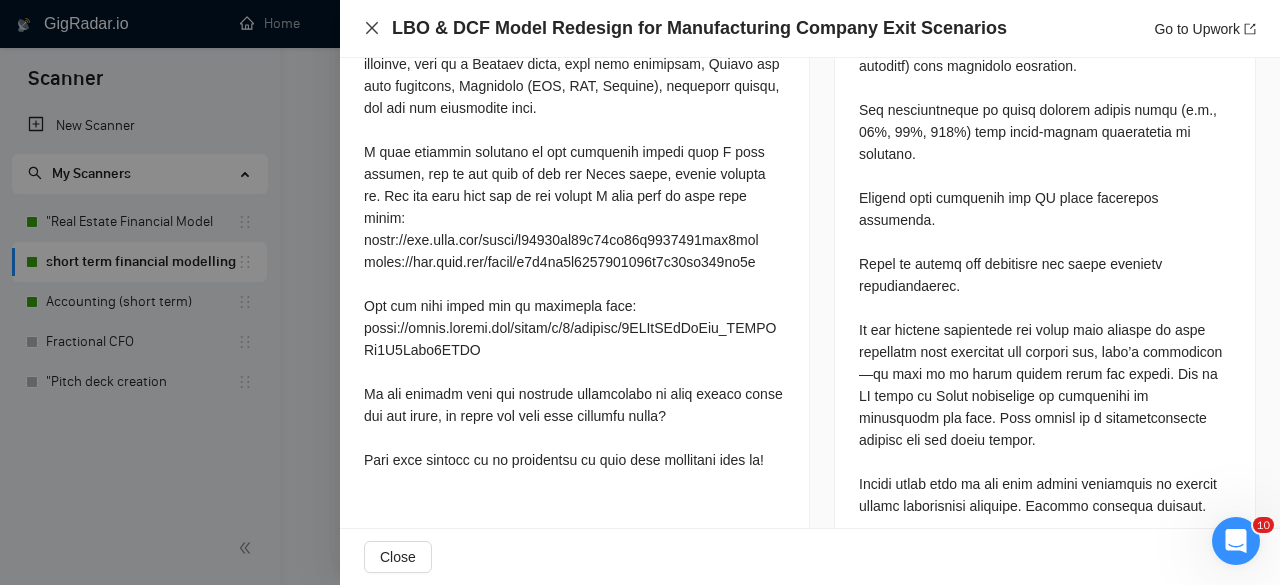 click 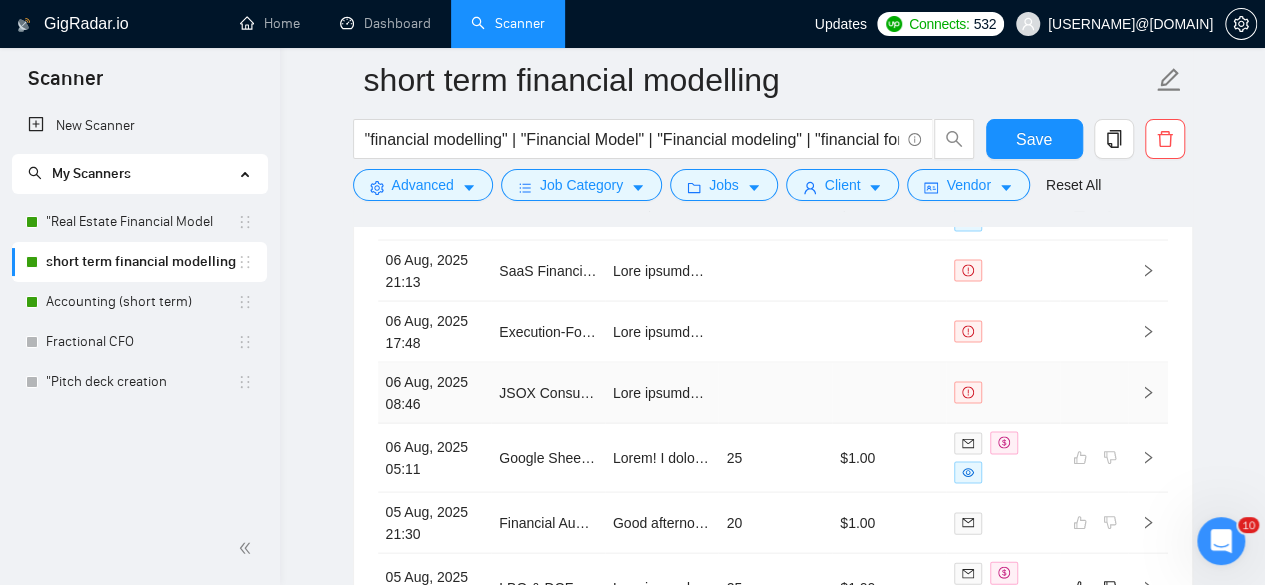 scroll, scrollTop: 5620, scrollLeft: 0, axis: vertical 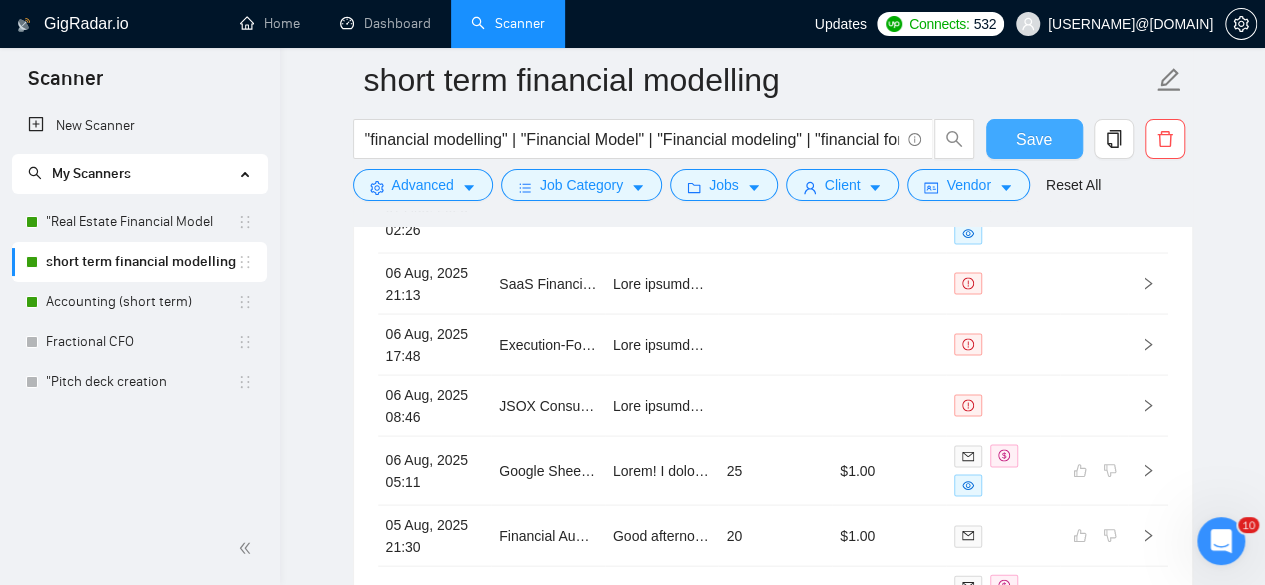click on "Save" at bounding box center [1034, 139] 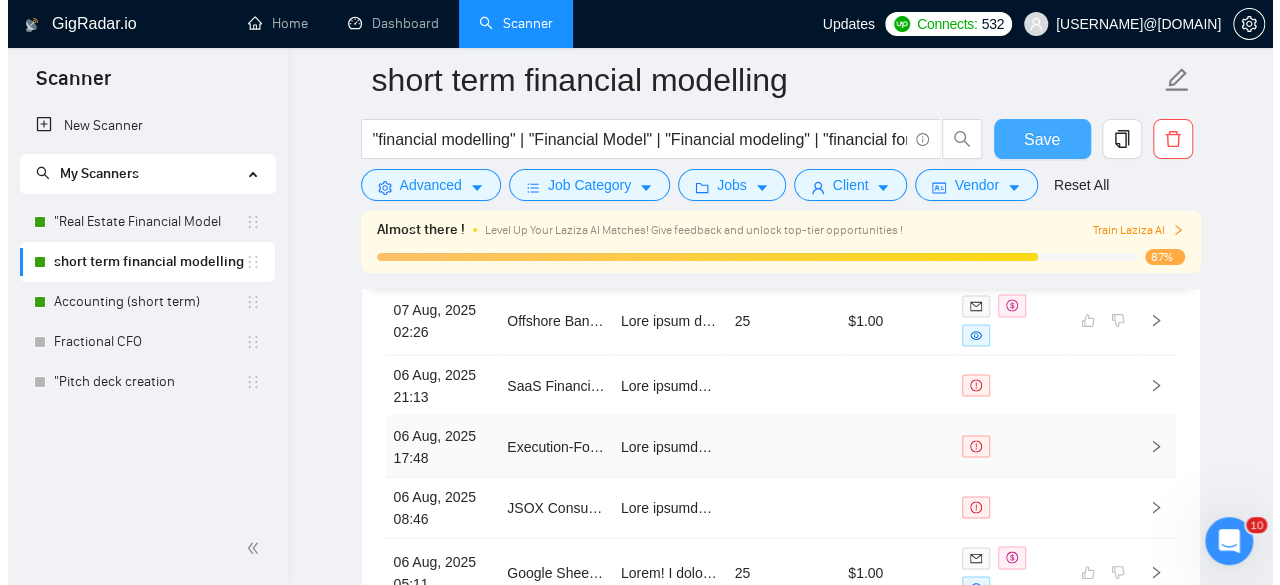 scroll, scrollTop: 5585, scrollLeft: 0, axis: vertical 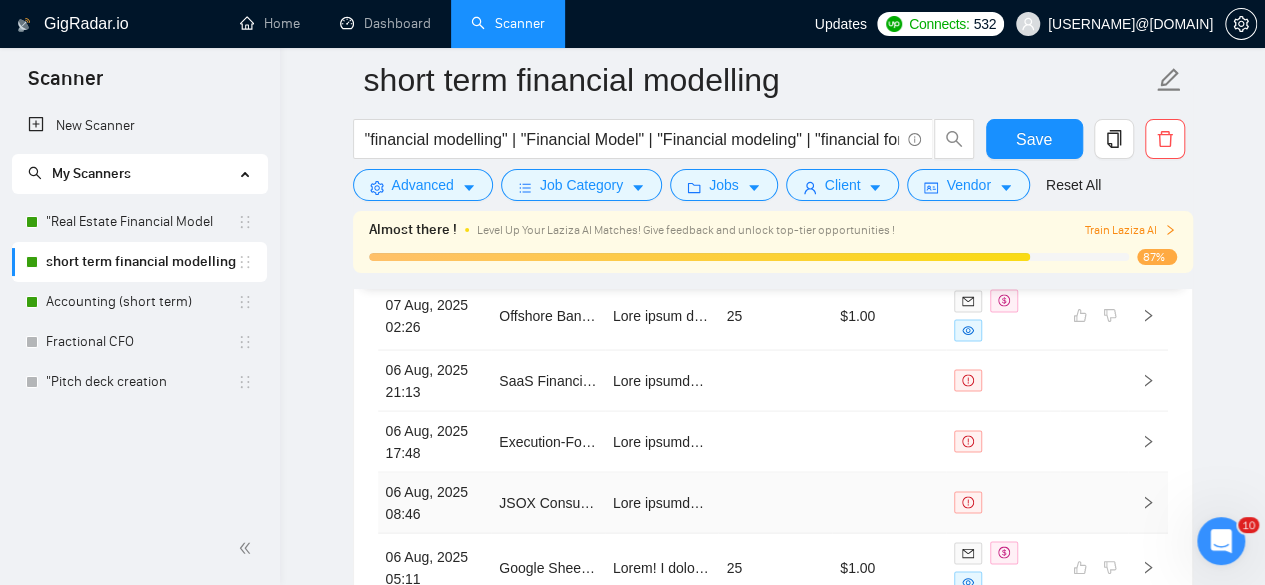 click at bounding box center [775, 502] 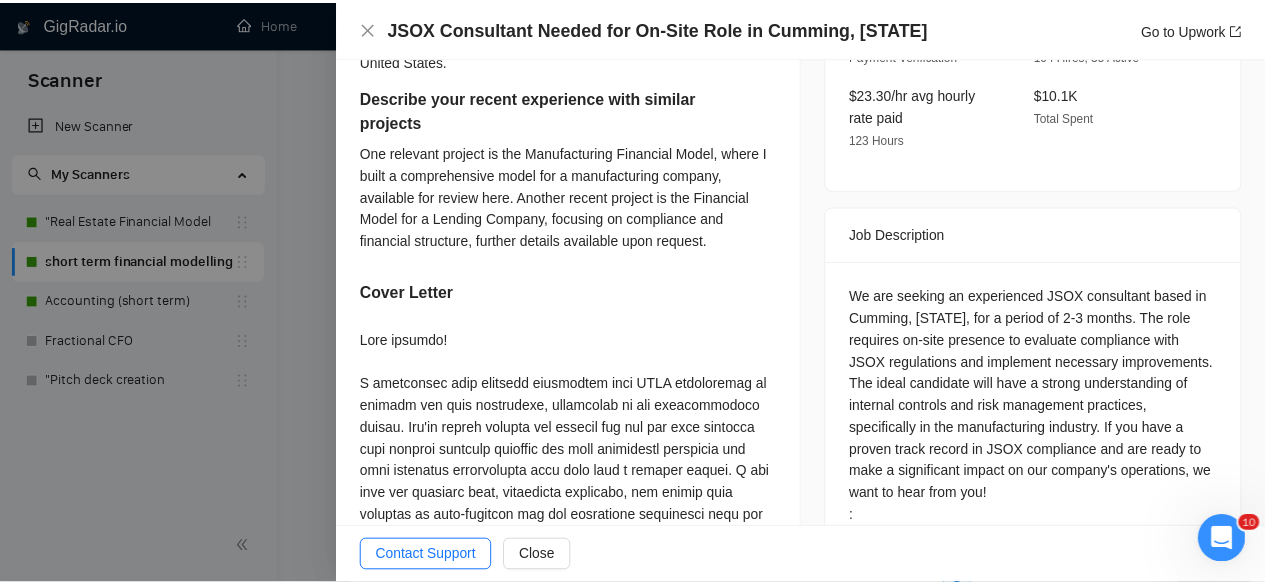 scroll, scrollTop: 0, scrollLeft: 0, axis: both 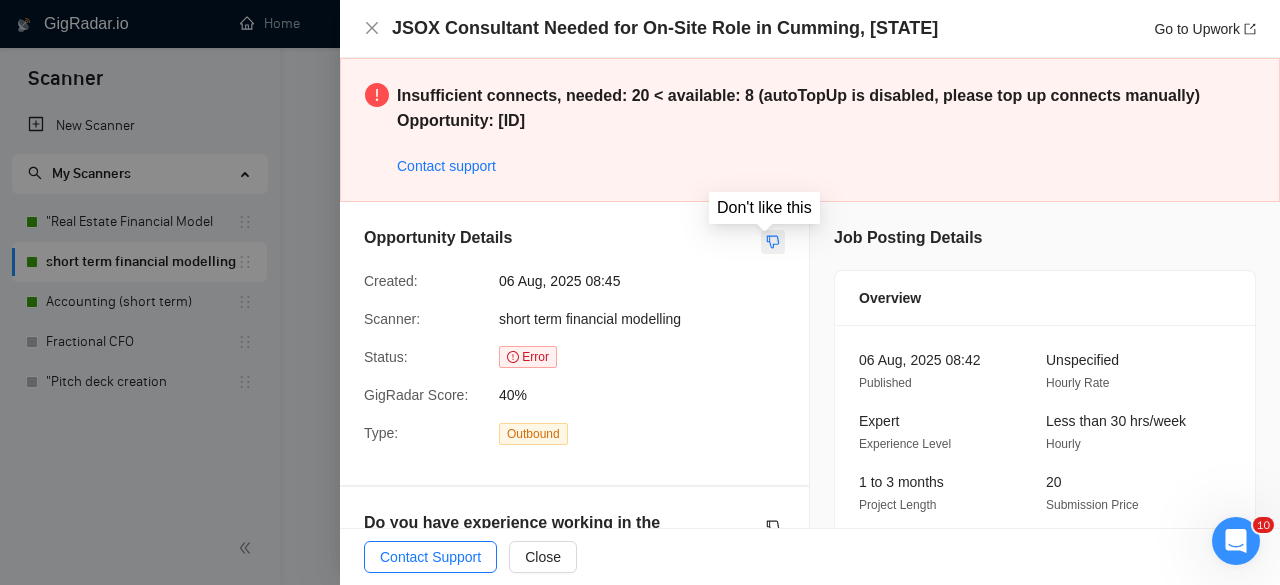 click 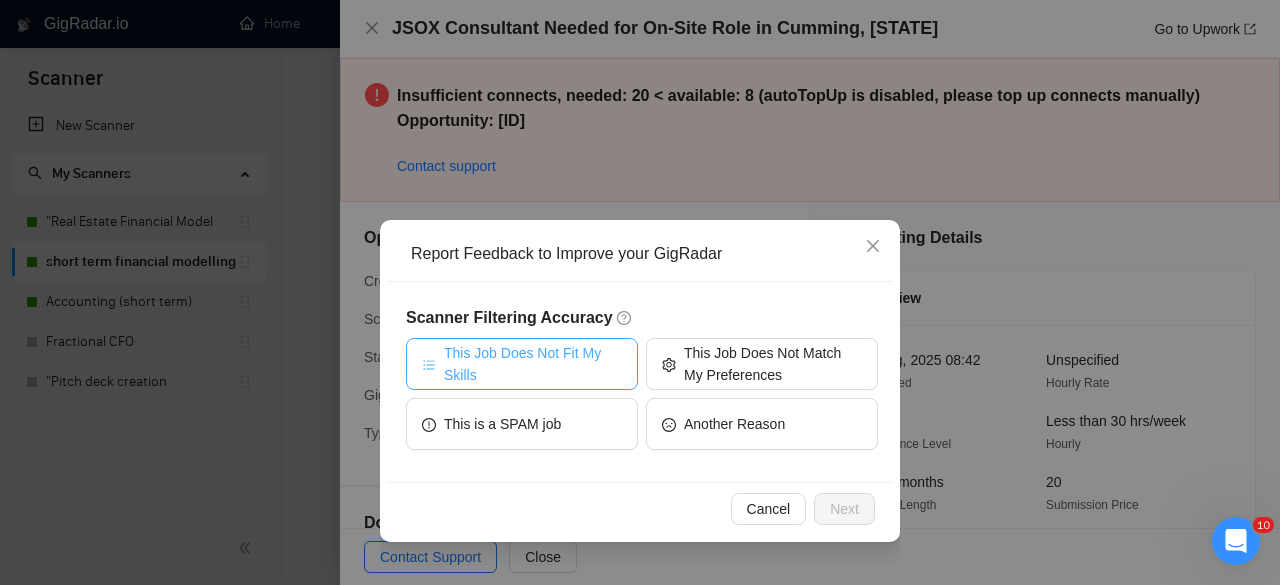 click on "This Job Does Not Fit My Skills" at bounding box center (533, 364) 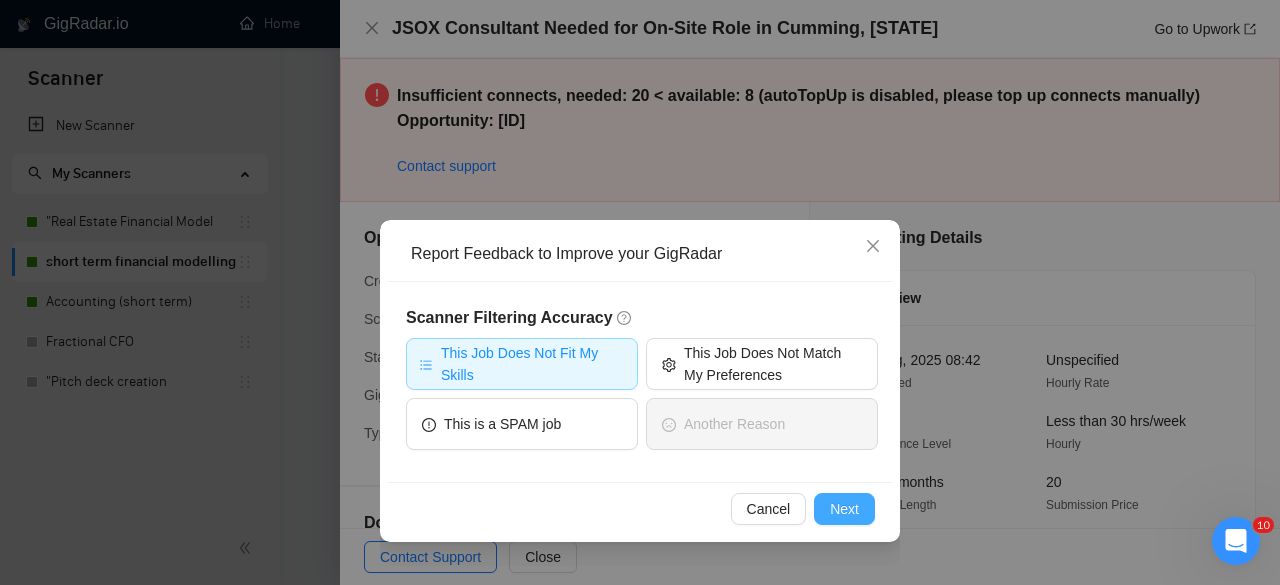 click on "Next" at bounding box center [844, 509] 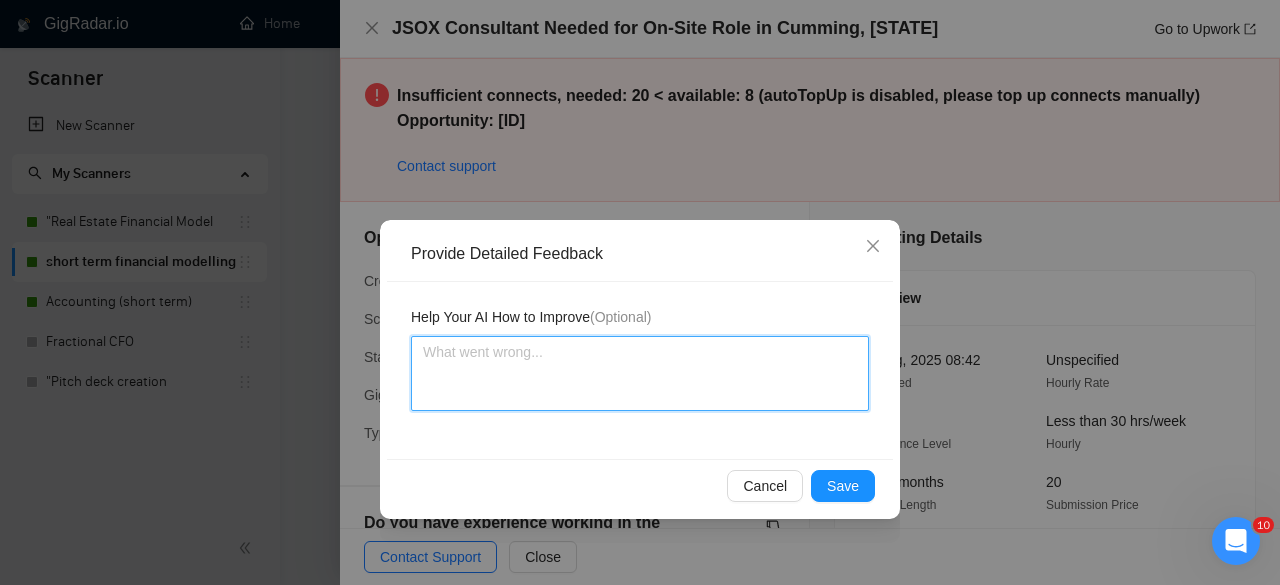 click at bounding box center (640, 373) 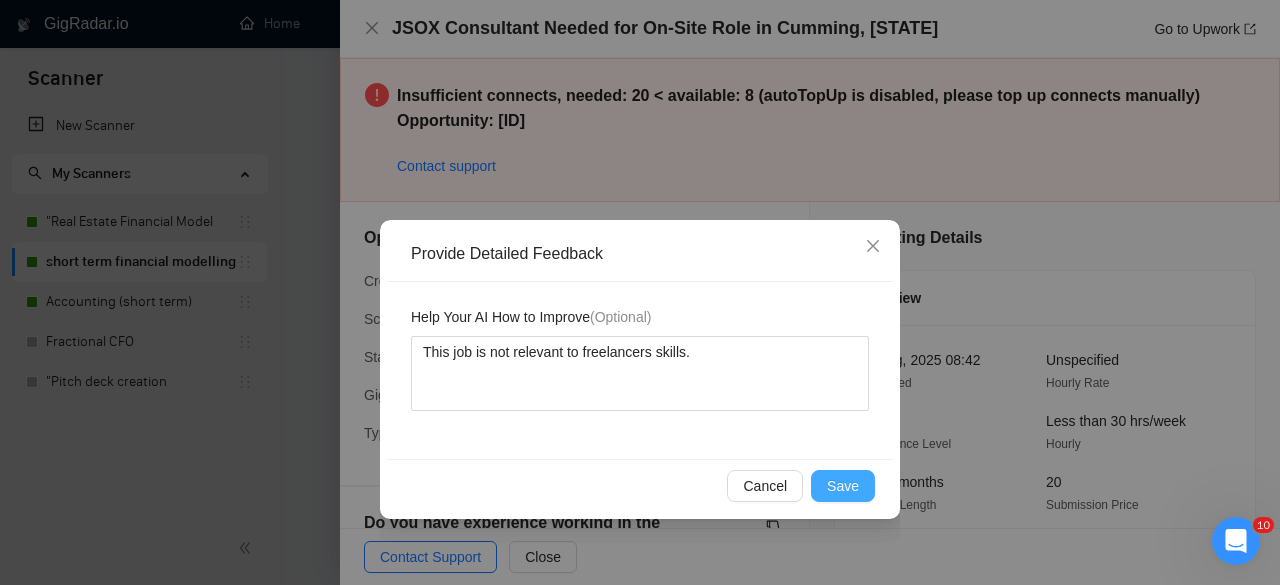 click on "Save" at bounding box center (843, 486) 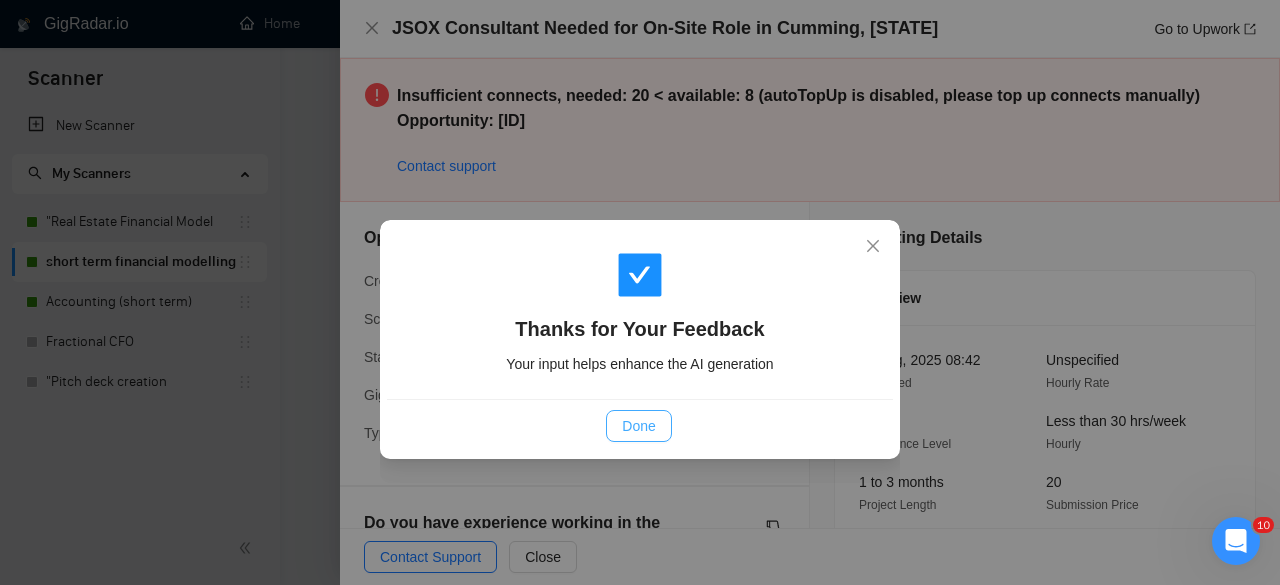 click on "Done" at bounding box center [638, 426] 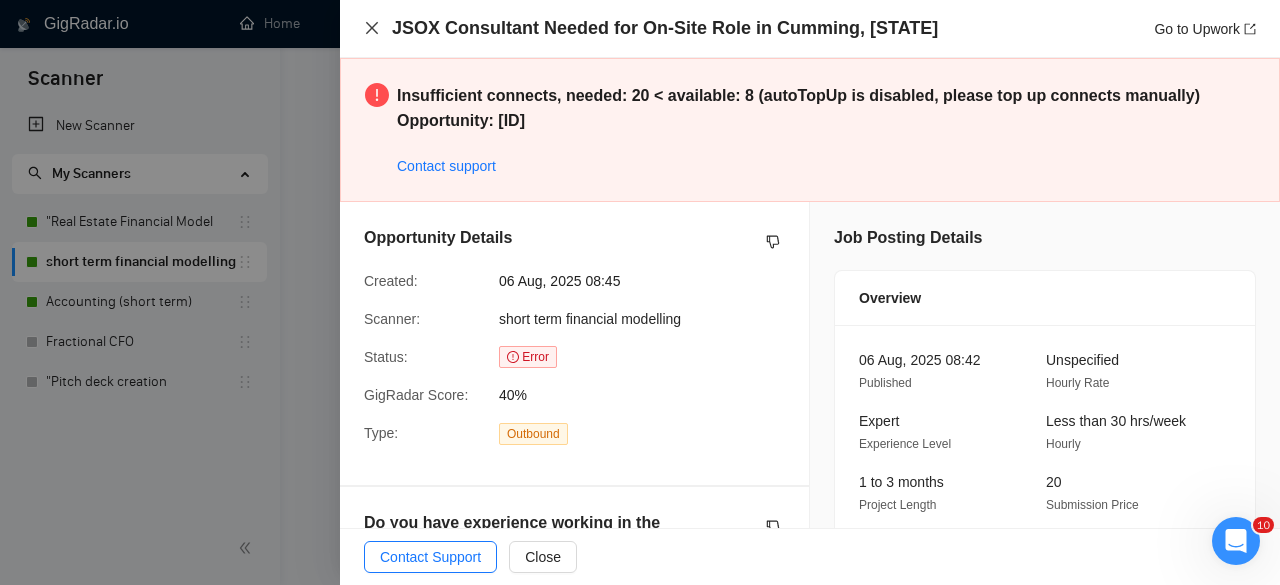 click 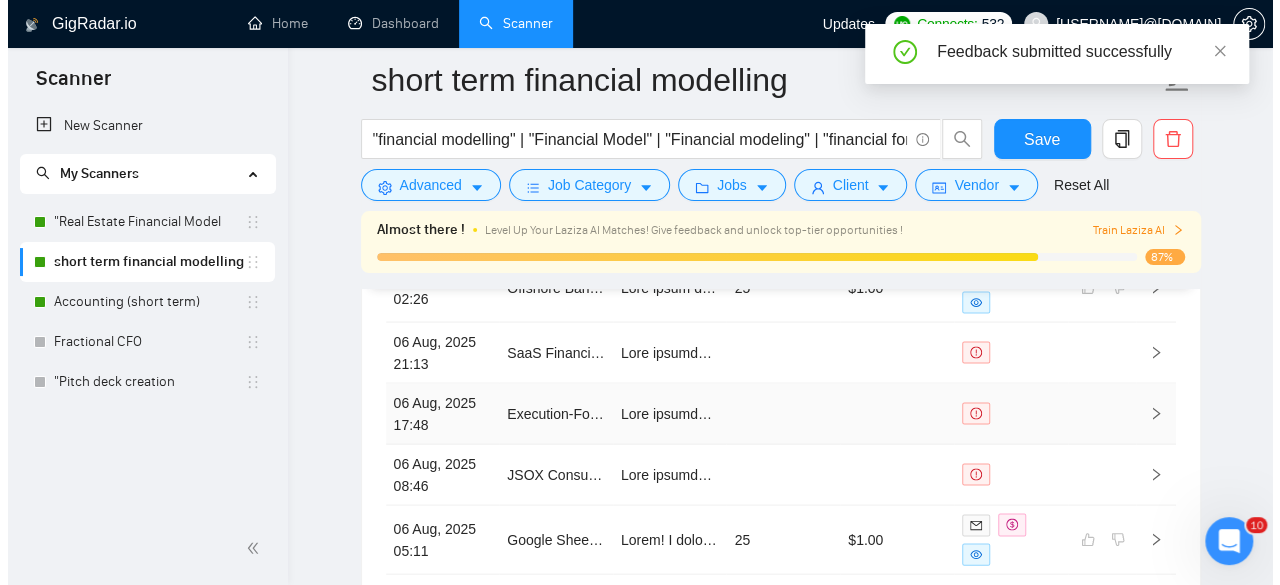 scroll, scrollTop: 5615, scrollLeft: 0, axis: vertical 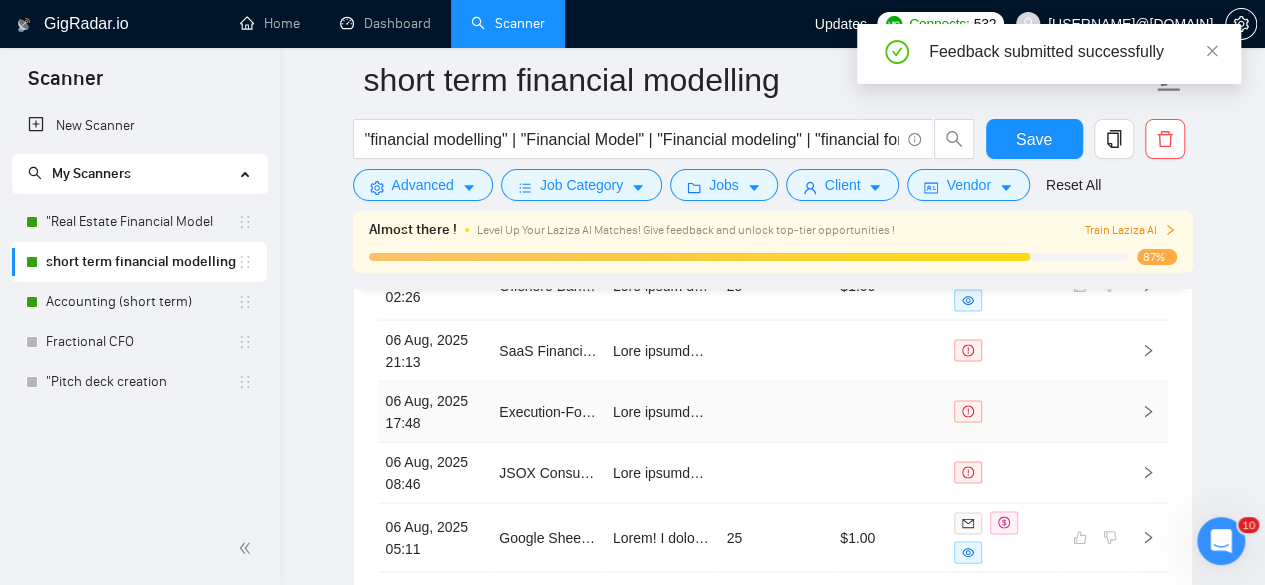 click at bounding box center [775, 411] 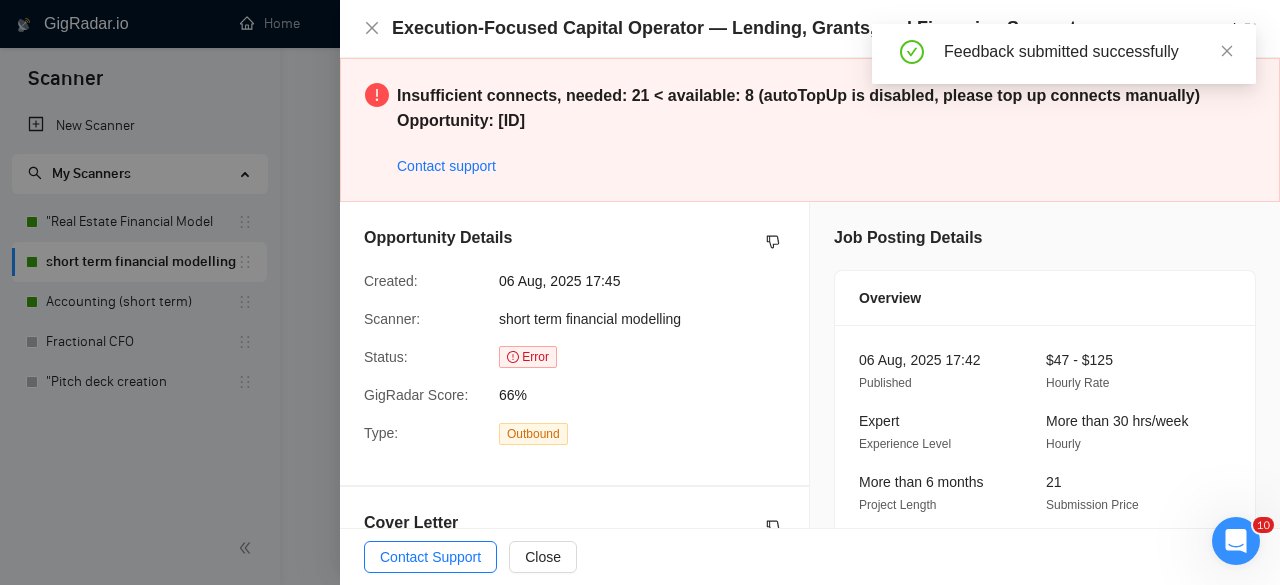 click on "Opportunity Details Created: [DATE] [TIME] Scanner: short term financial modelling Status:   Error GigRadar Score: 66% Type: Outbound" at bounding box center (574, 343) 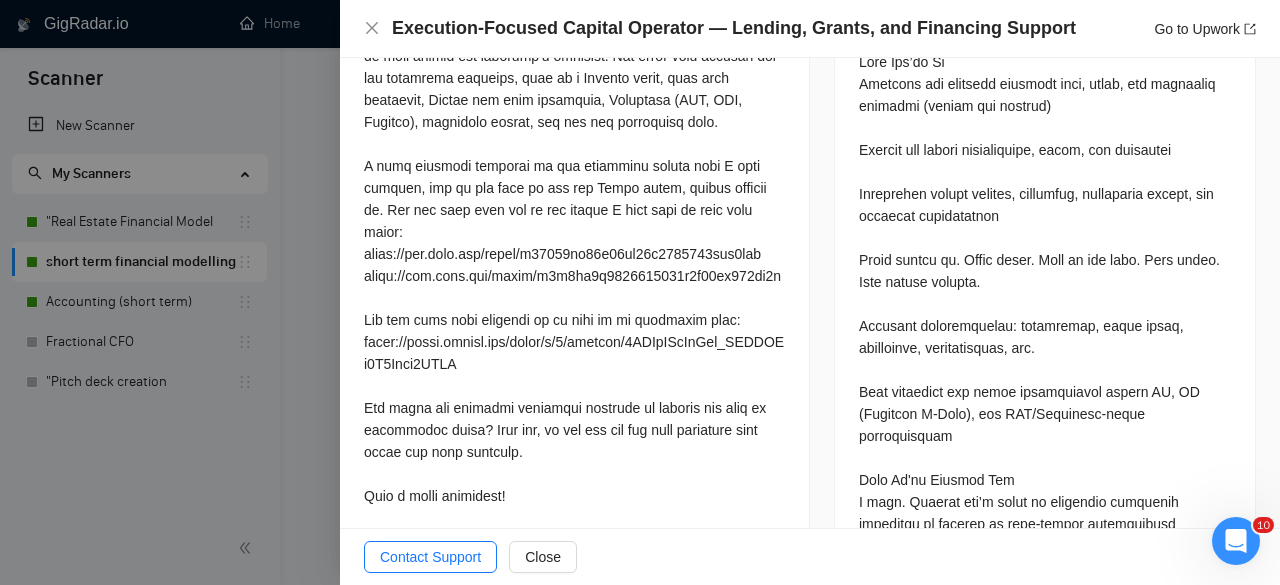 scroll, scrollTop: 1164, scrollLeft: 0, axis: vertical 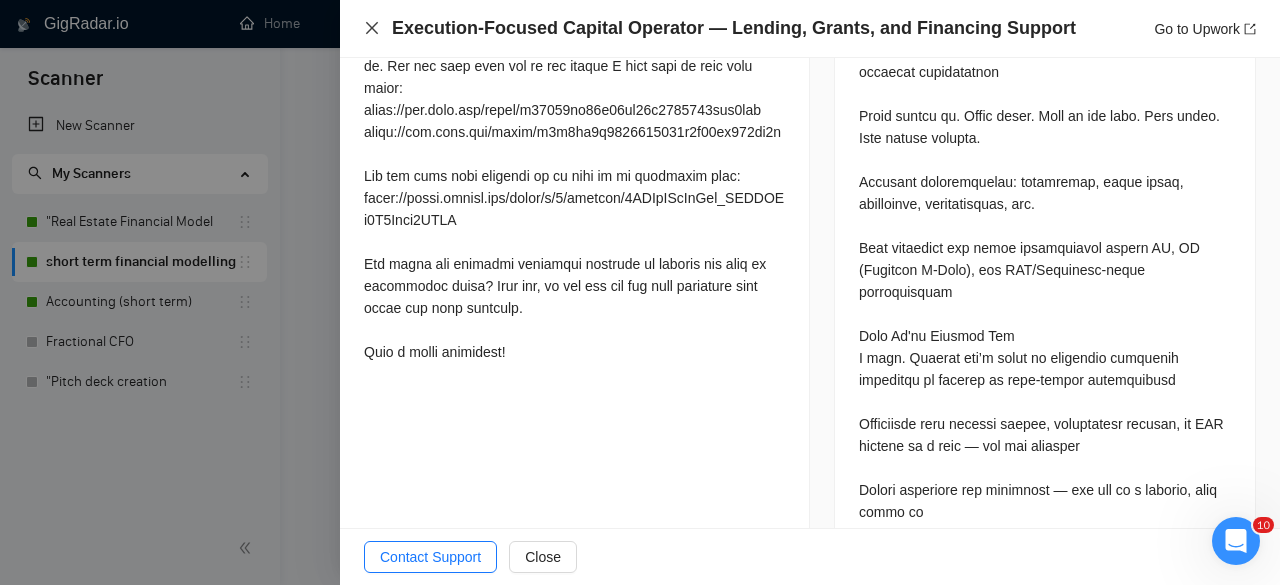 click 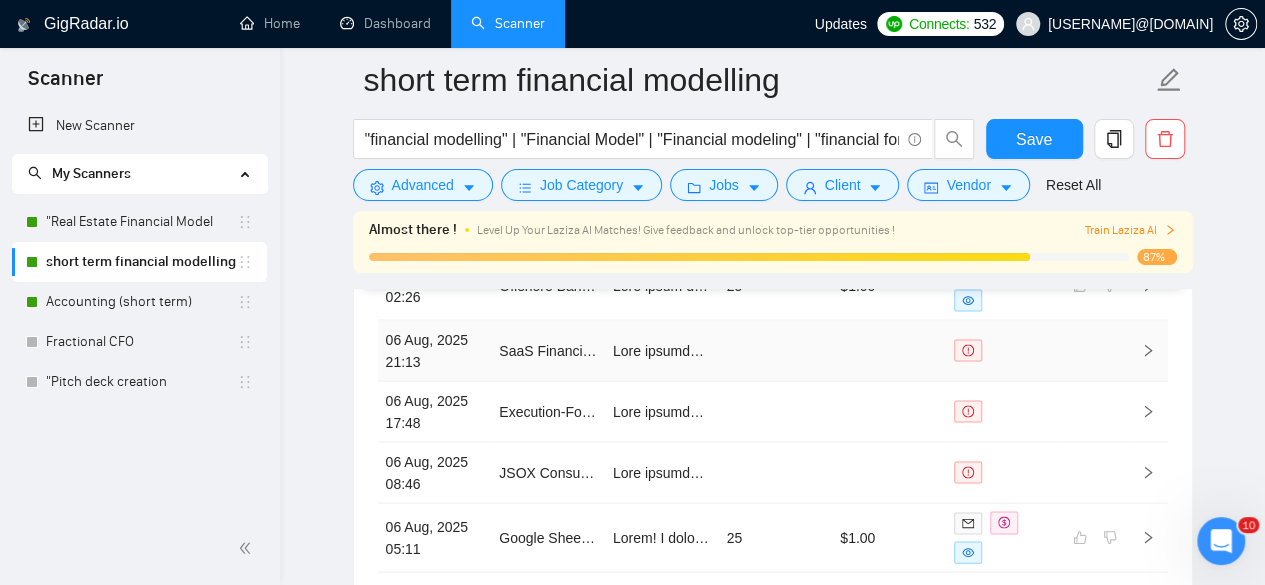 click at bounding box center [775, 350] 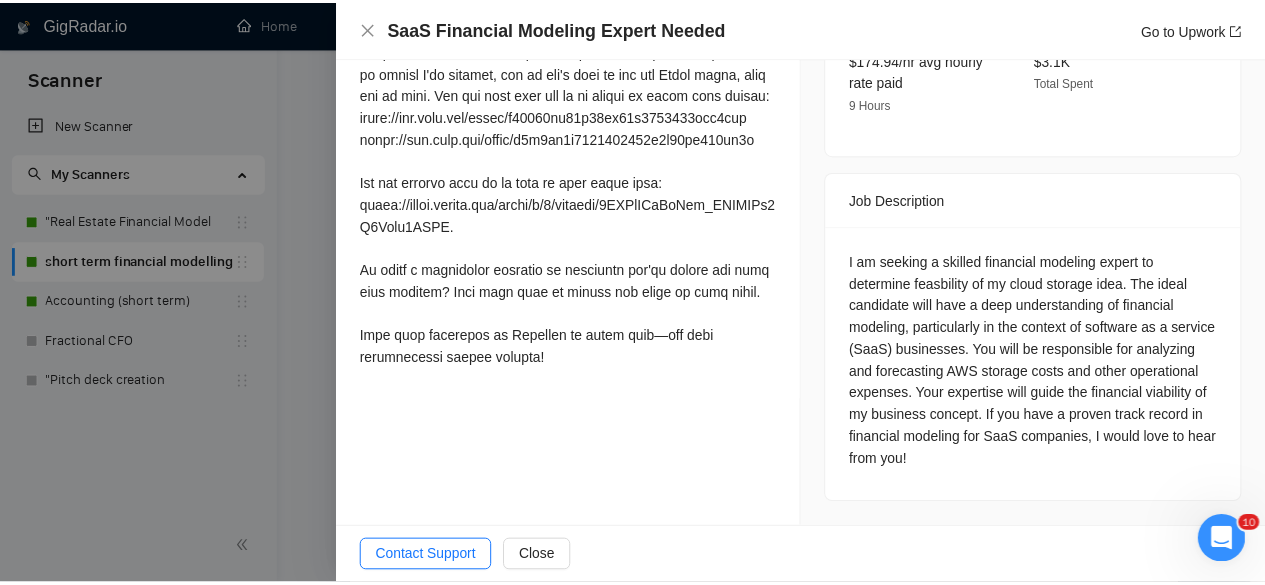 scroll, scrollTop: 870, scrollLeft: 0, axis: vertical 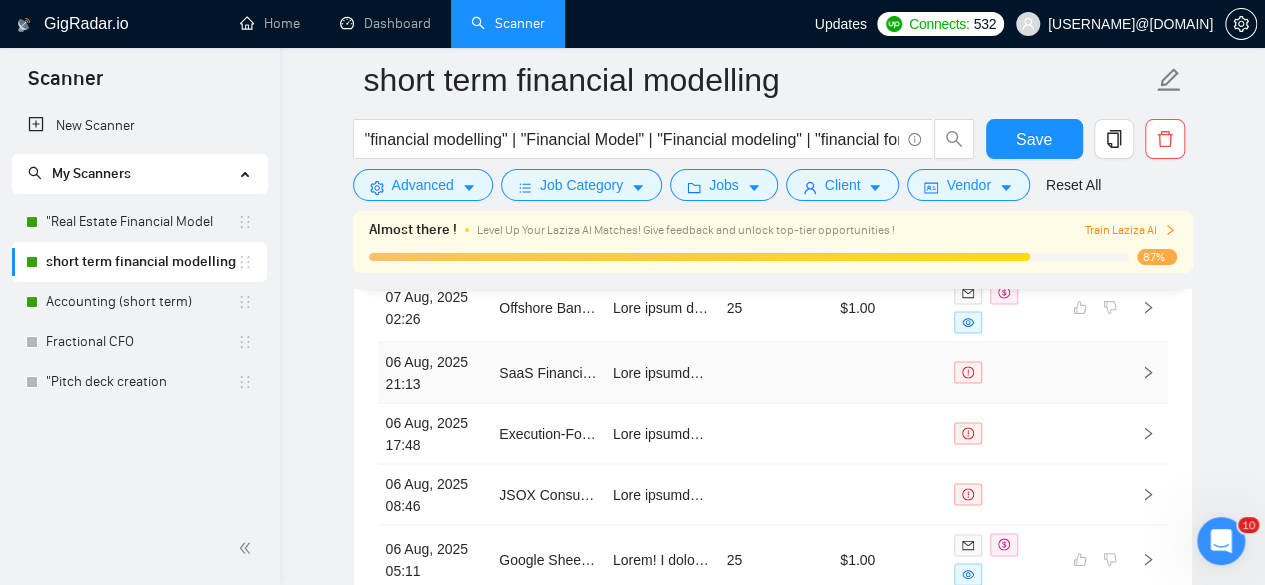 click at bounding box center [889, 372] 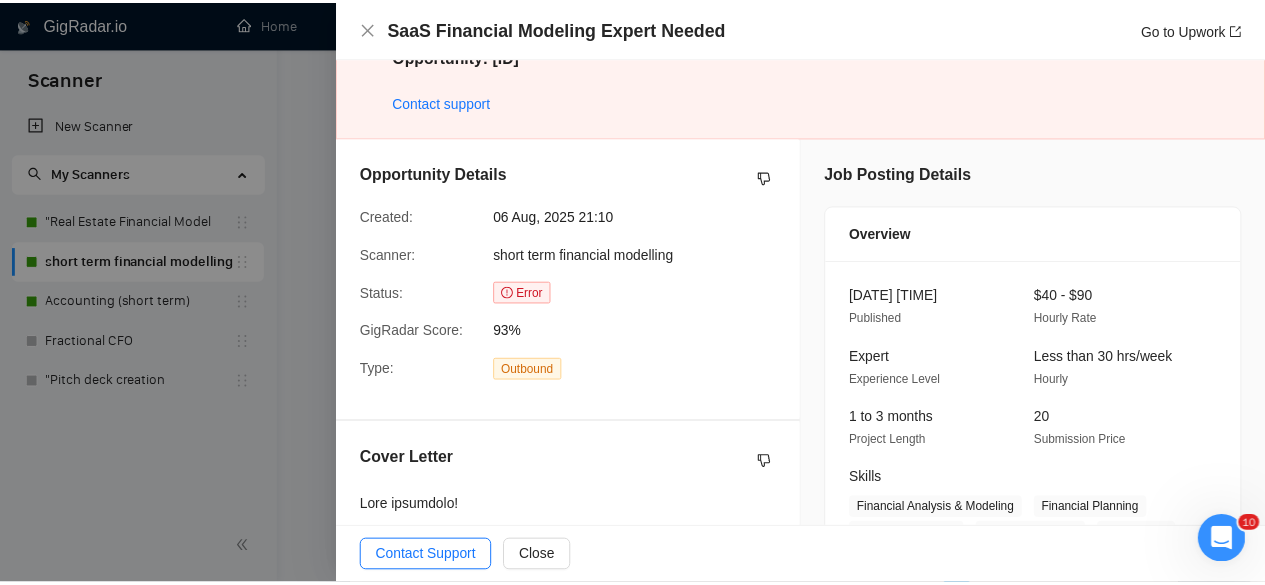 scroll, scrollTop: 0, scrollLeft: 0, axis: both 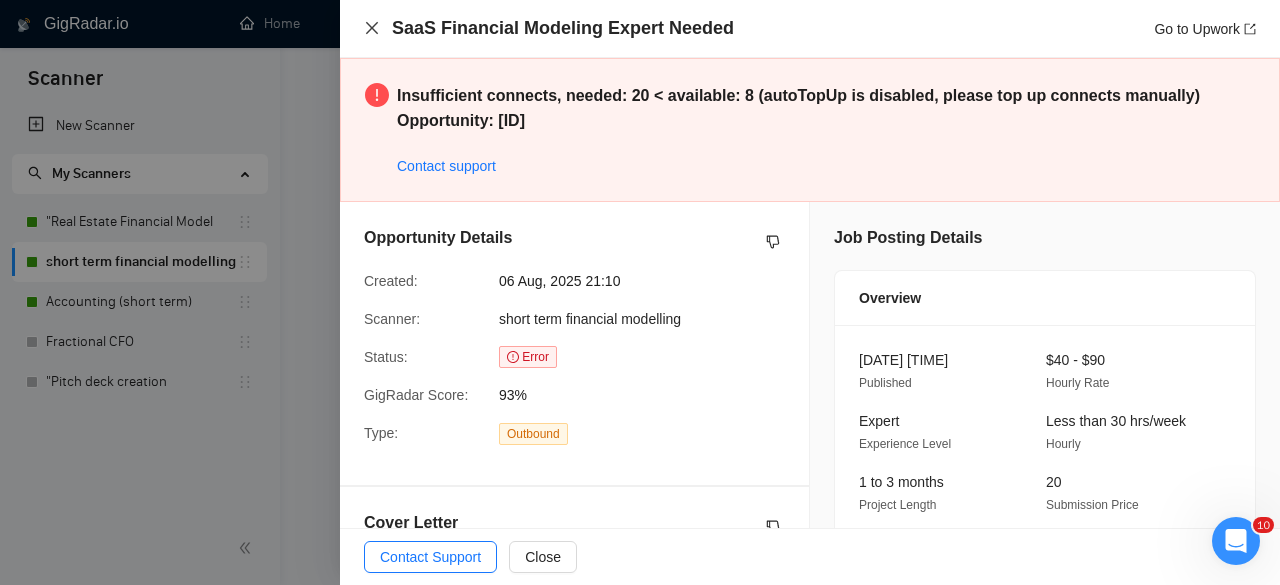 click 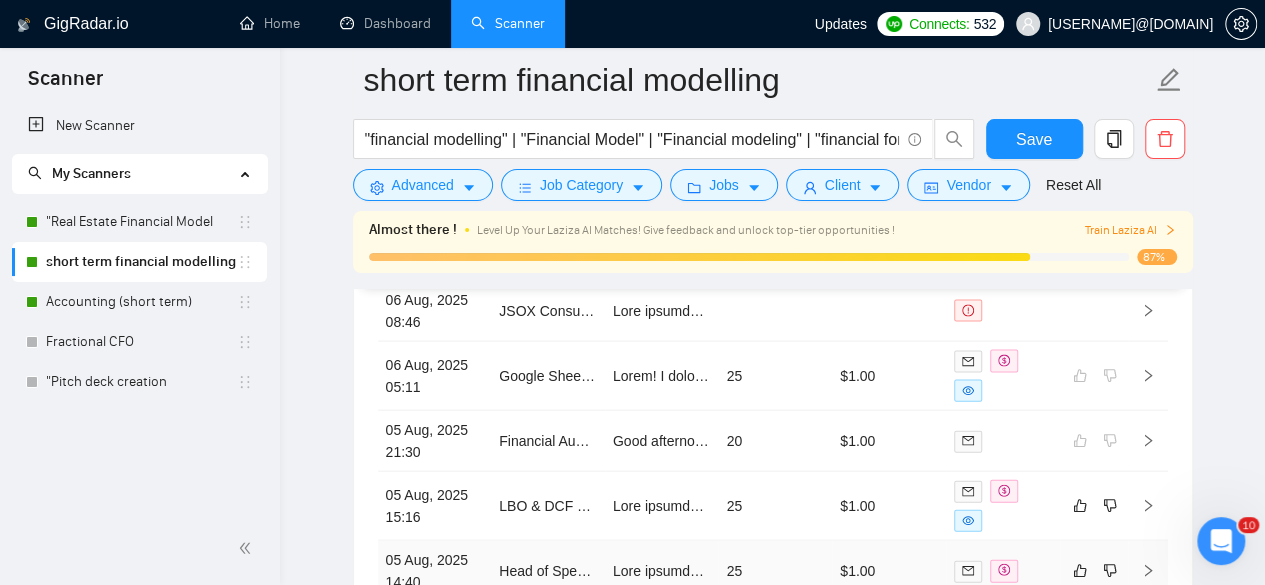 scroll, scrollTop: 5813, scrollLeft: 0, axis: vertical 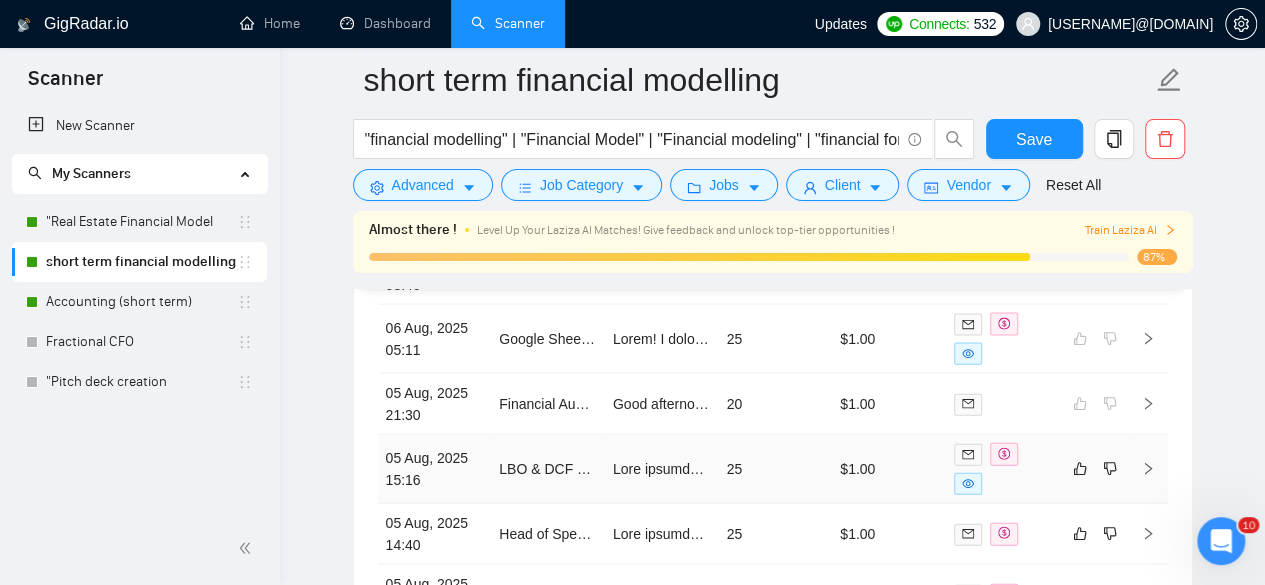 click on "25" at bounding box center [775, 469] 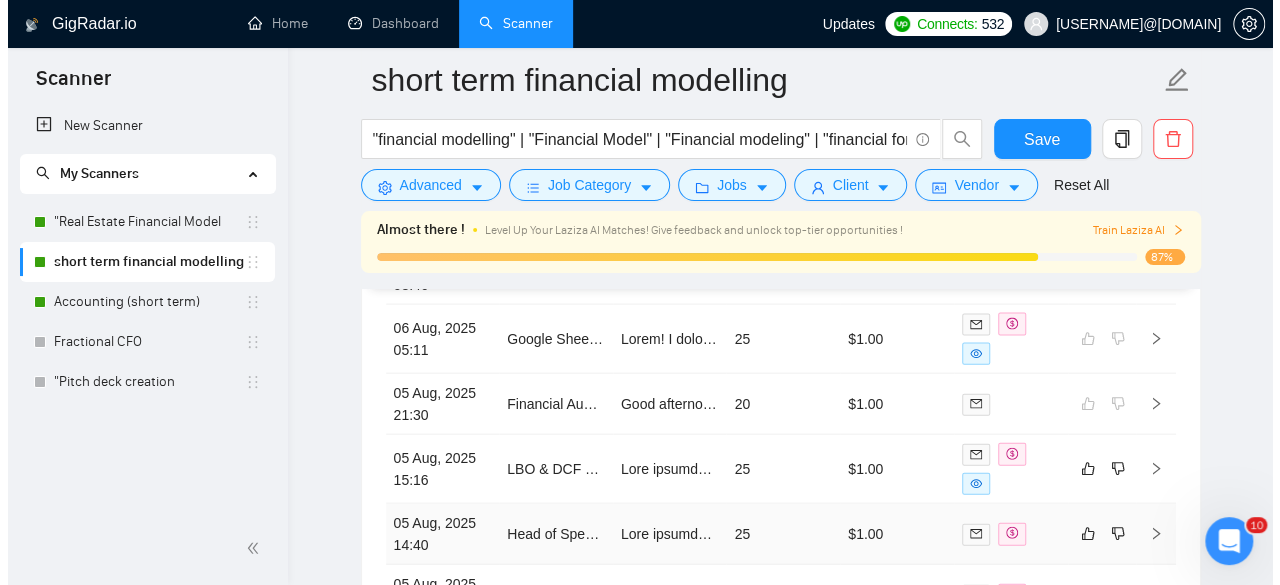 scroll, scrollTop: 5897, scrollLeft: 0, axis: vertical 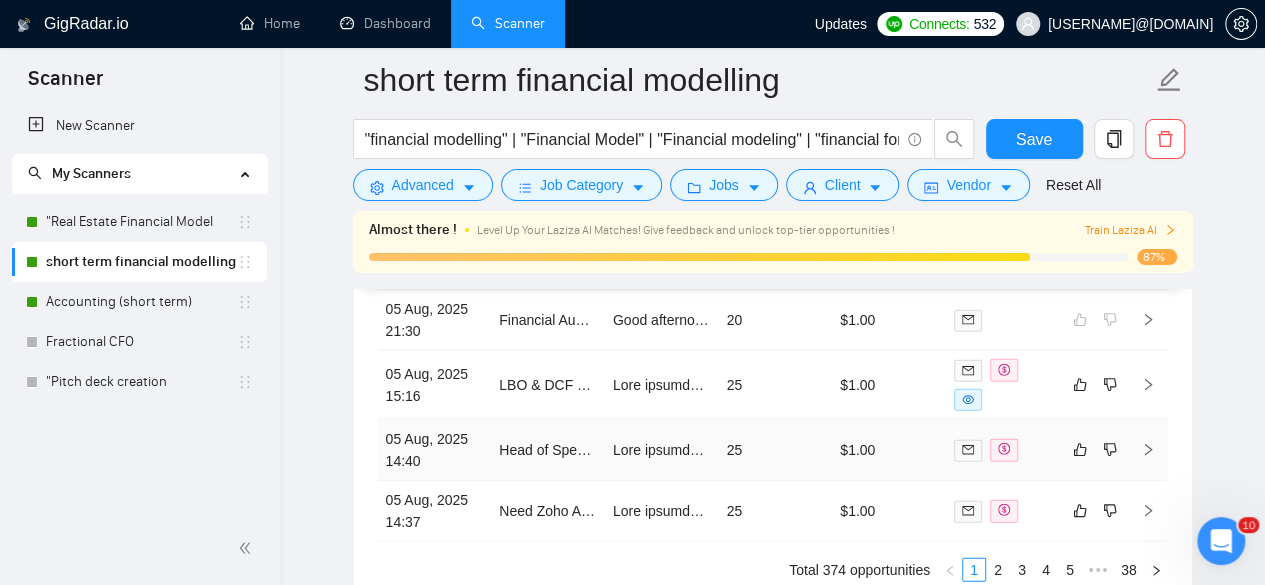 click on "25" at bounding box center [775, 450] 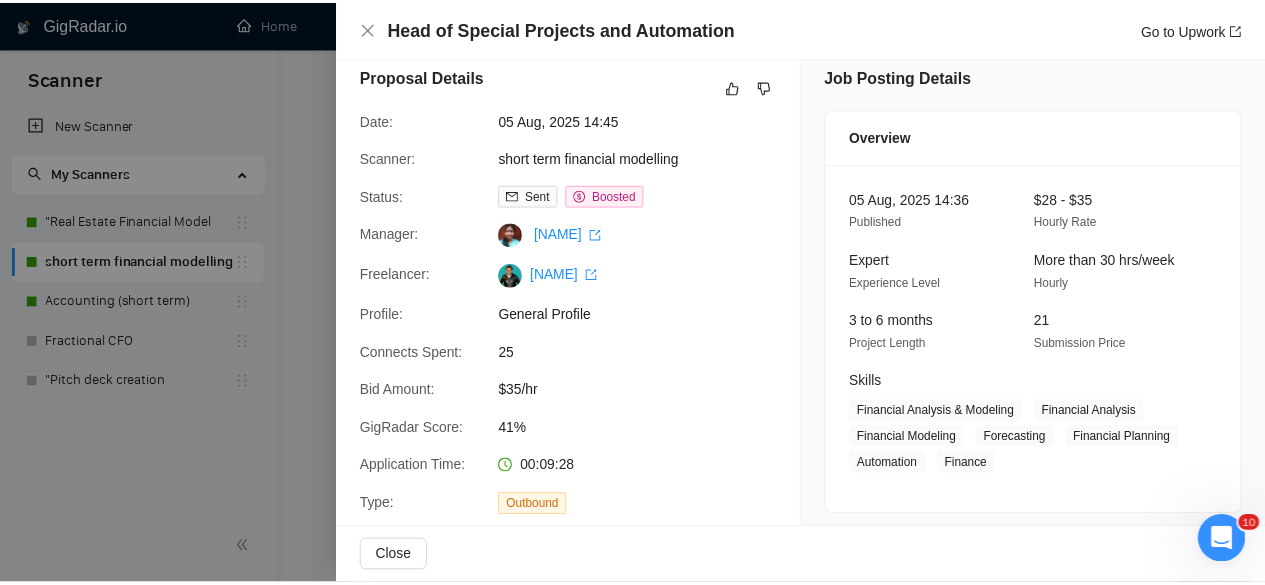 scroll, scrollTop: 0, scrollLeft: 0, axis: both 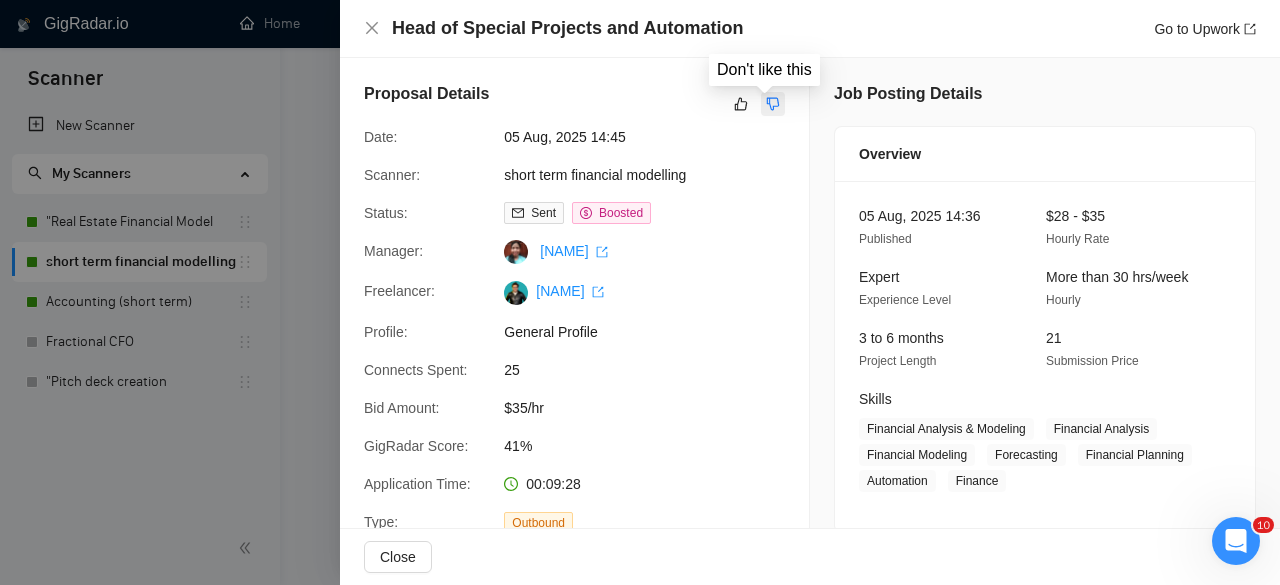 click 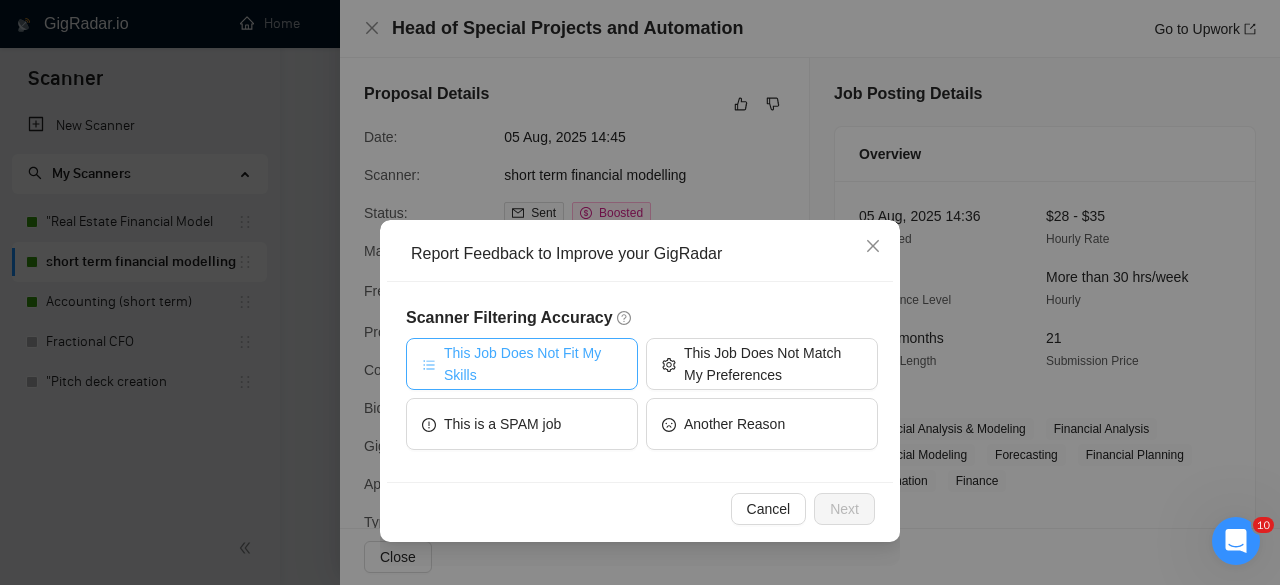click on "This Job Does Not Fit My Skills" at bounding box center [533, 364] 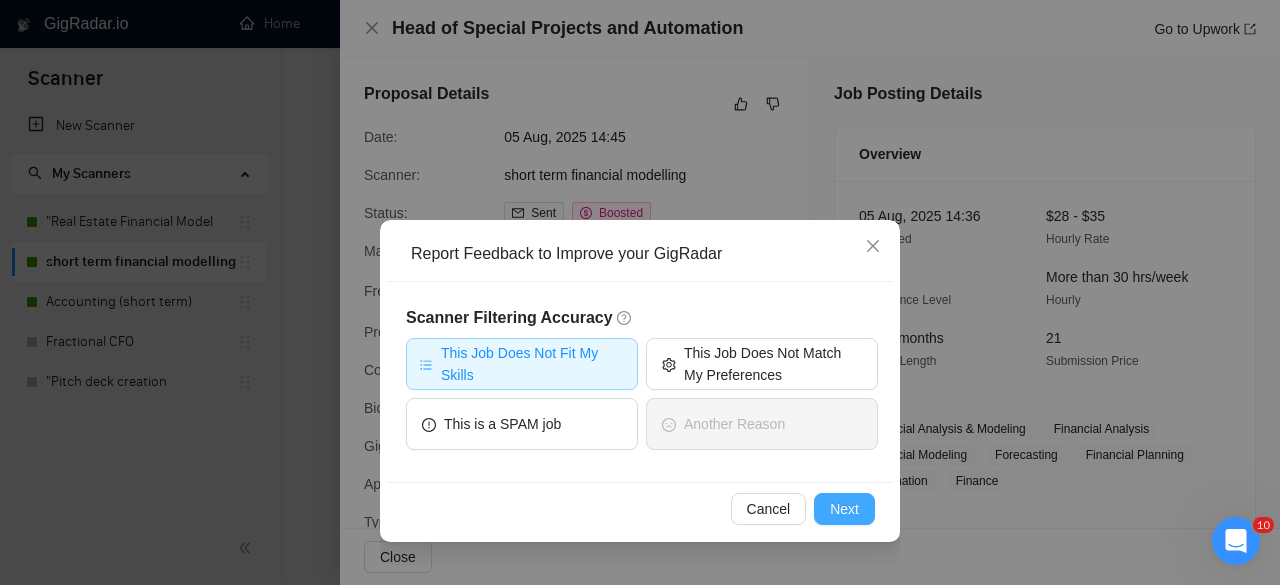 click on "Next" at bounding box center (844, 509) 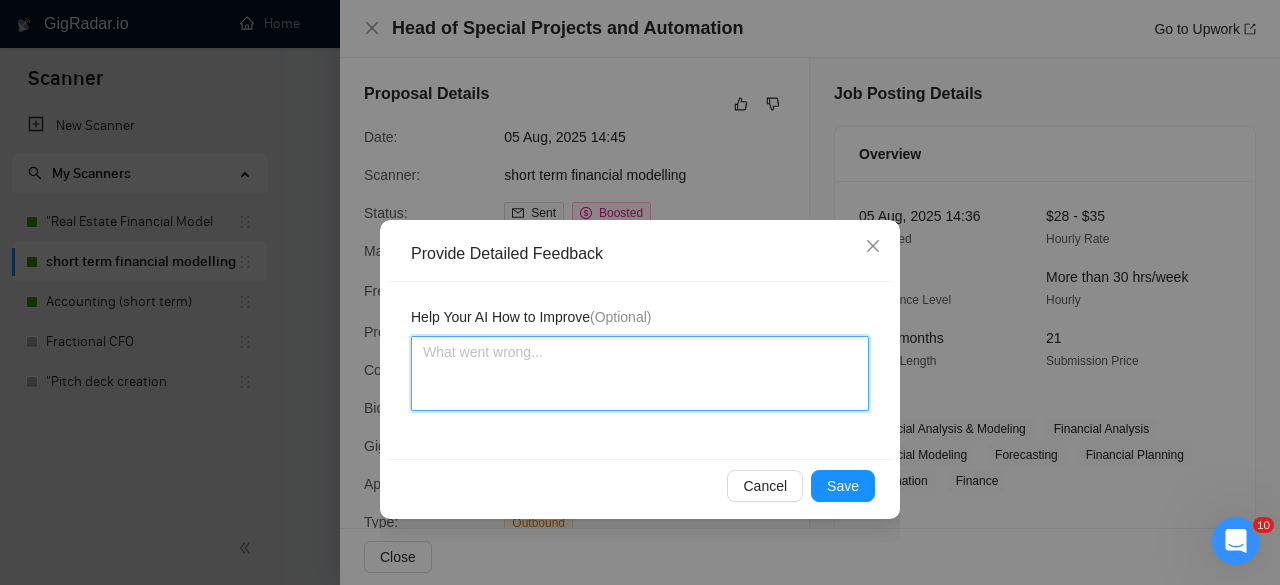 click at bounding box center (640, 373) 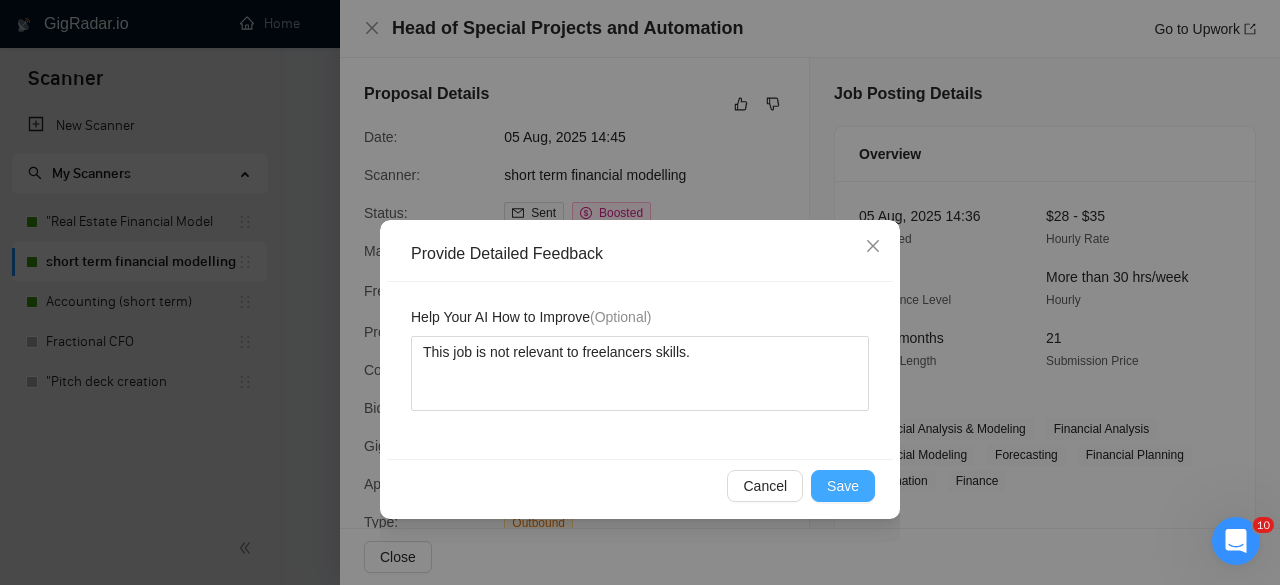 click on "Save" at bounding box center (843, 486) 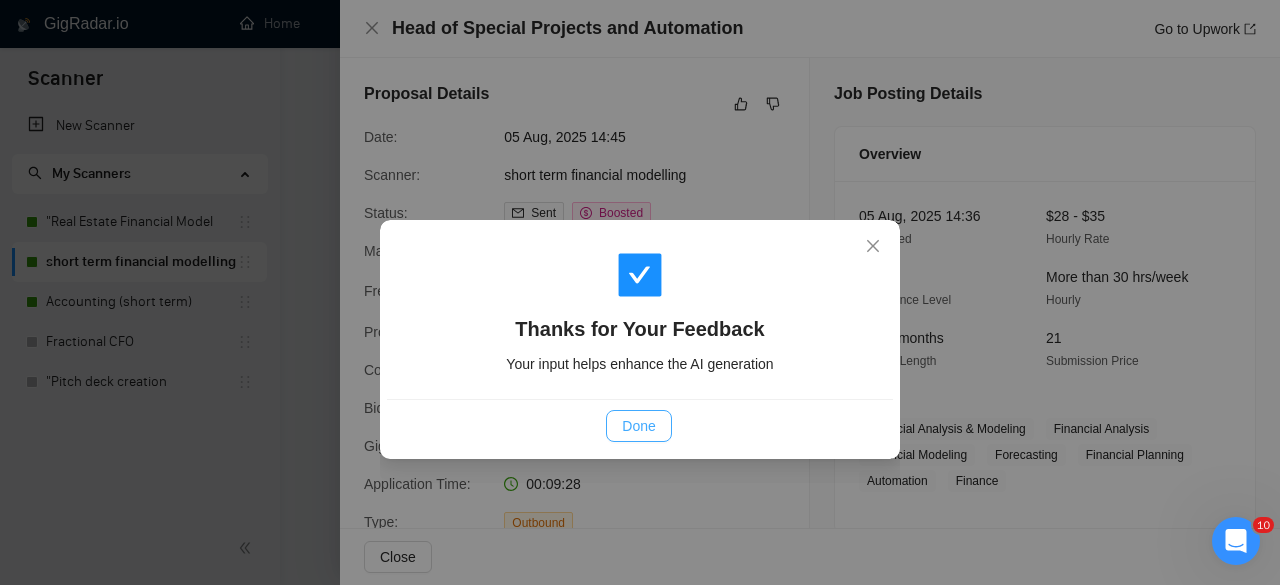 click on "Done" at bounding box center (638, 426) 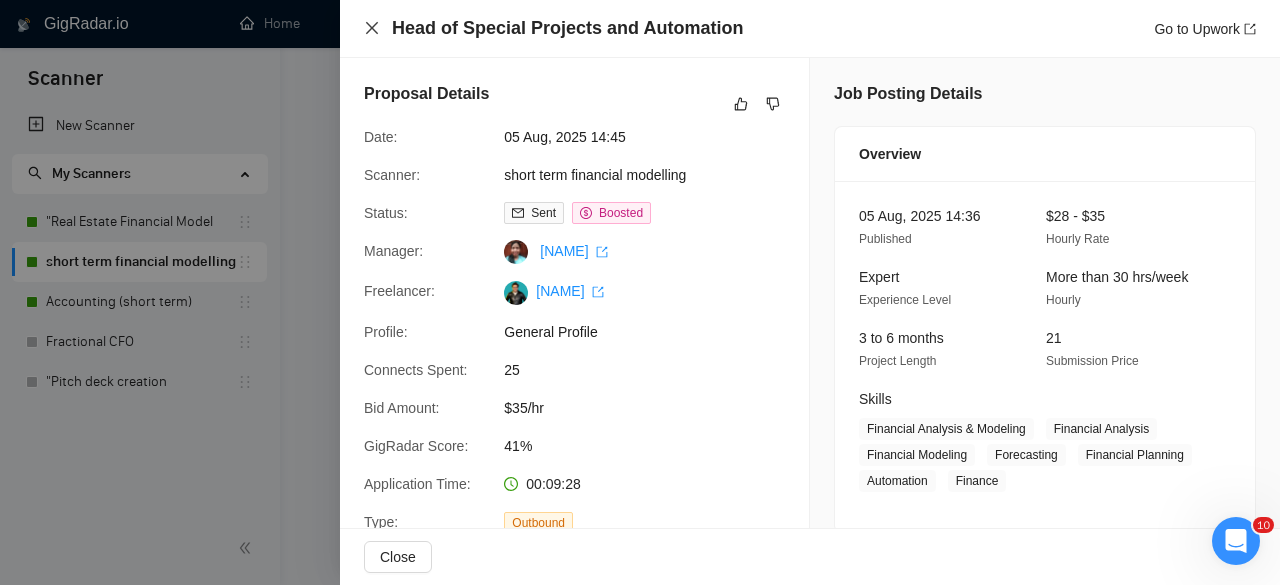 click 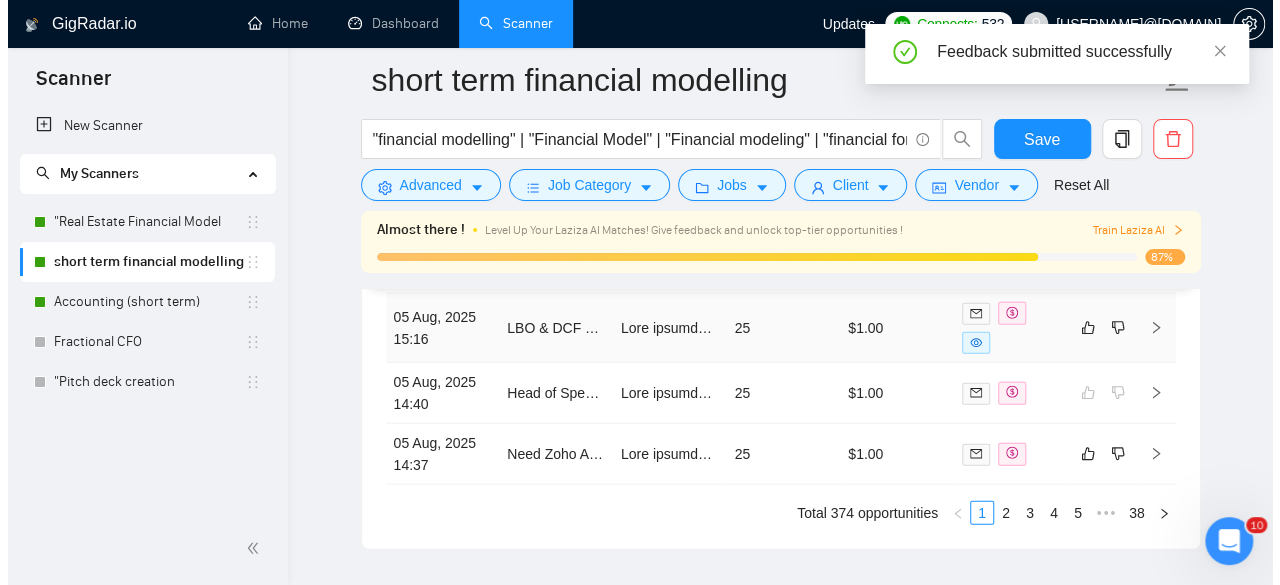 scroll, scrollTop: 5955, scrollLeft: 0, axis: vertical 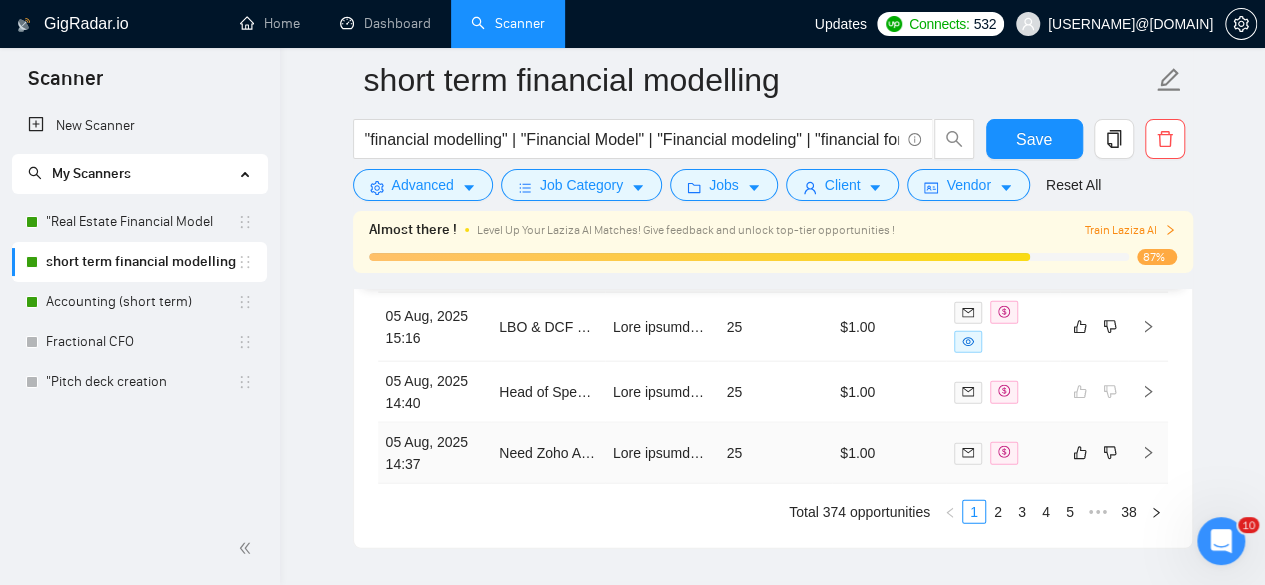 click on "25" at bounding box center [775, 453] 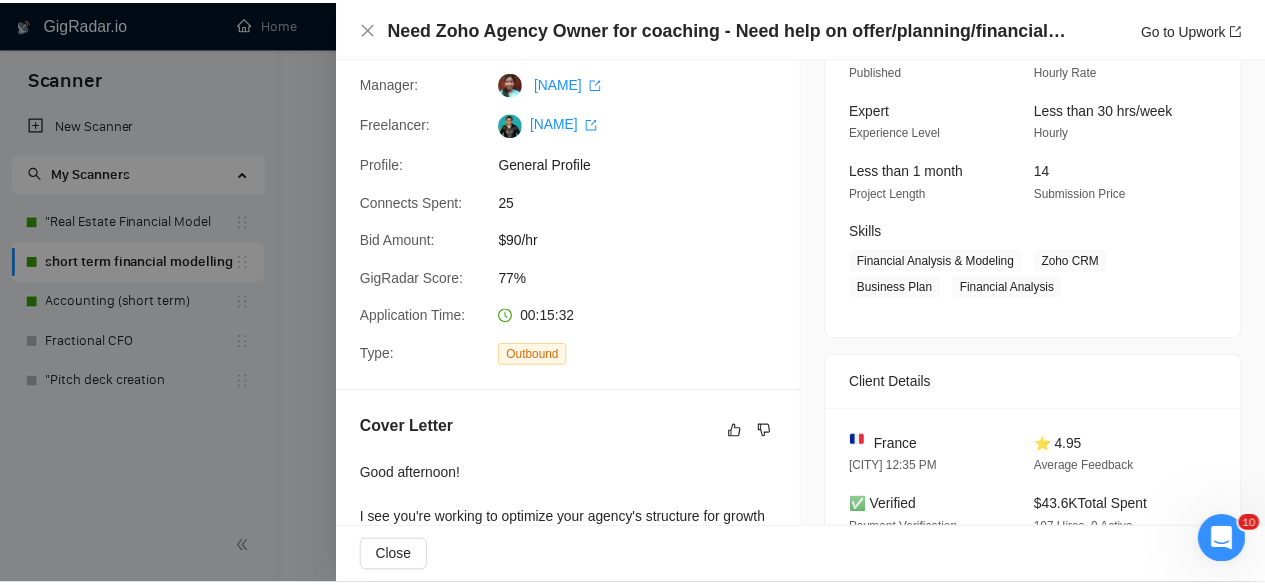 scroll, scrollTop: 191, scrollLeft: 0, axis: vertical 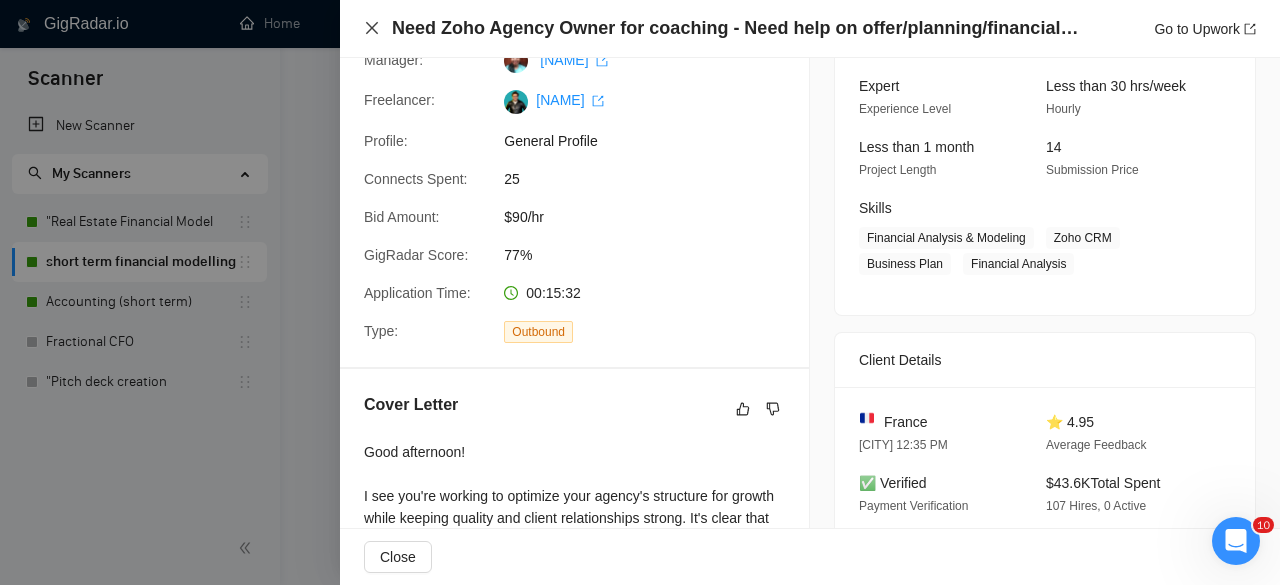 click 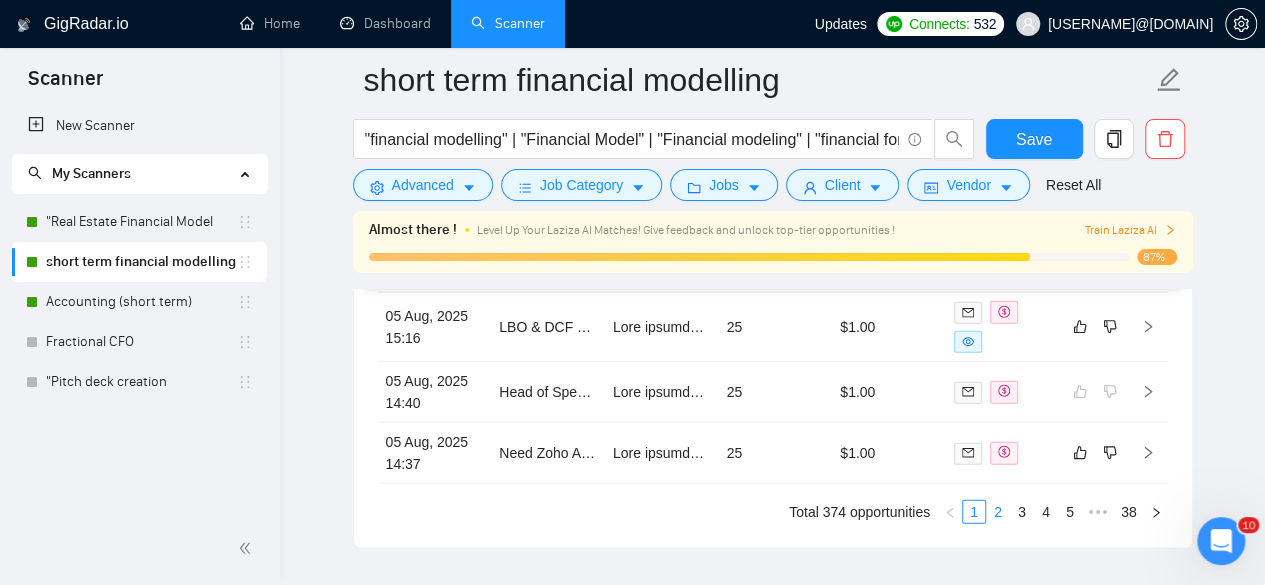 click on "2" at bounding box center [998, 512] 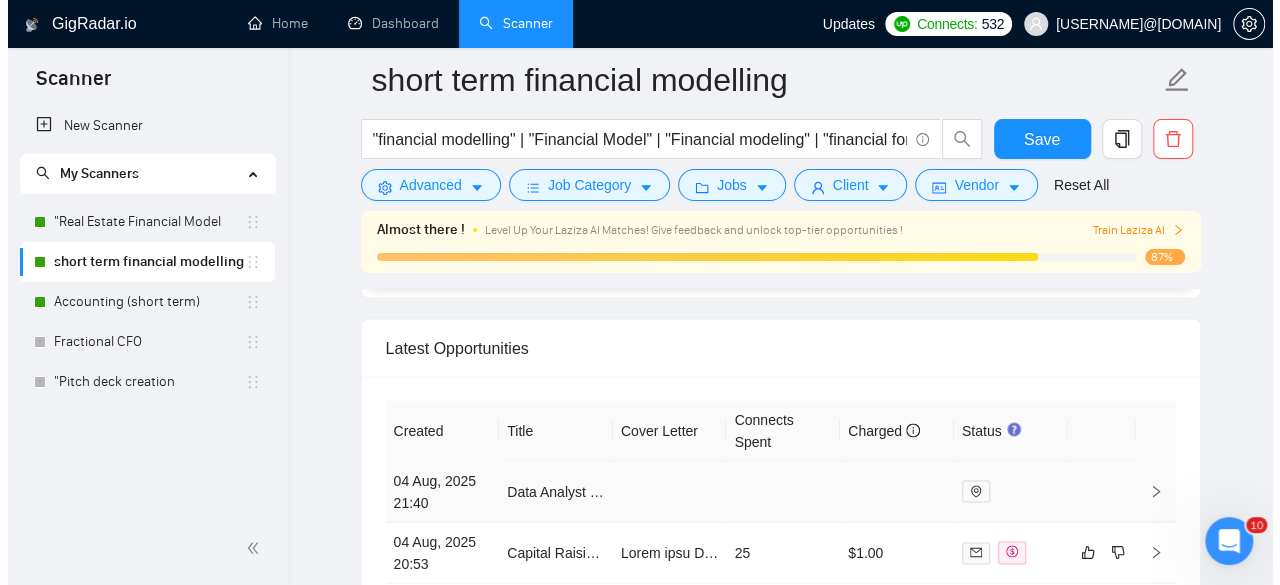 scroll, scrollTop: 5404, scrollLeft: 0, axis: vertical 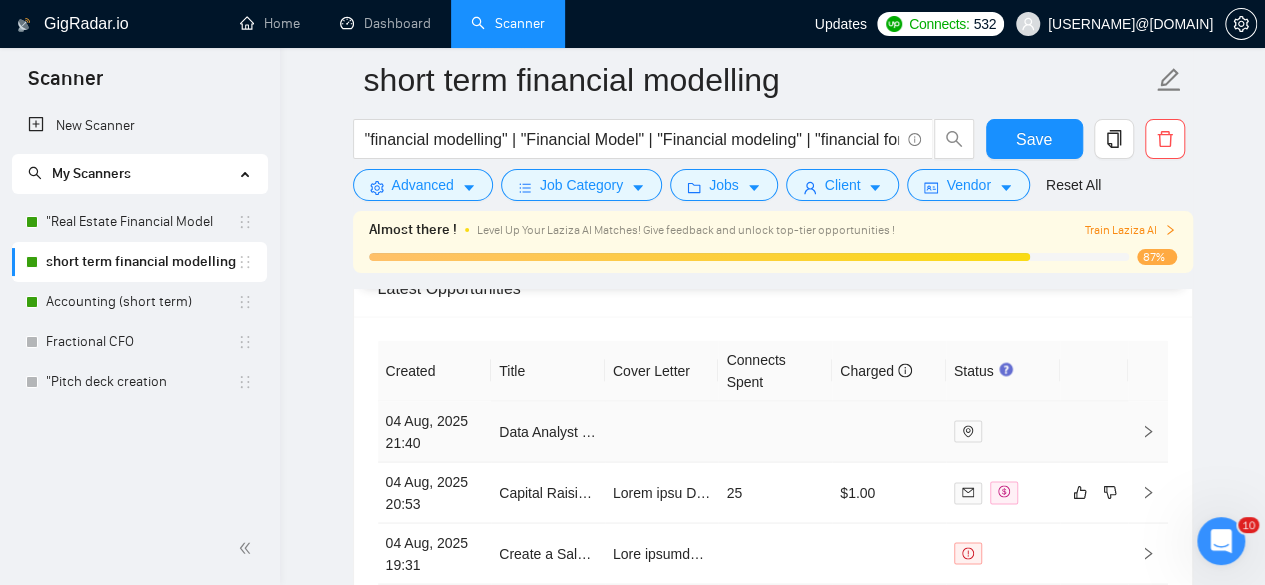 click at bounding box center (662, 431) 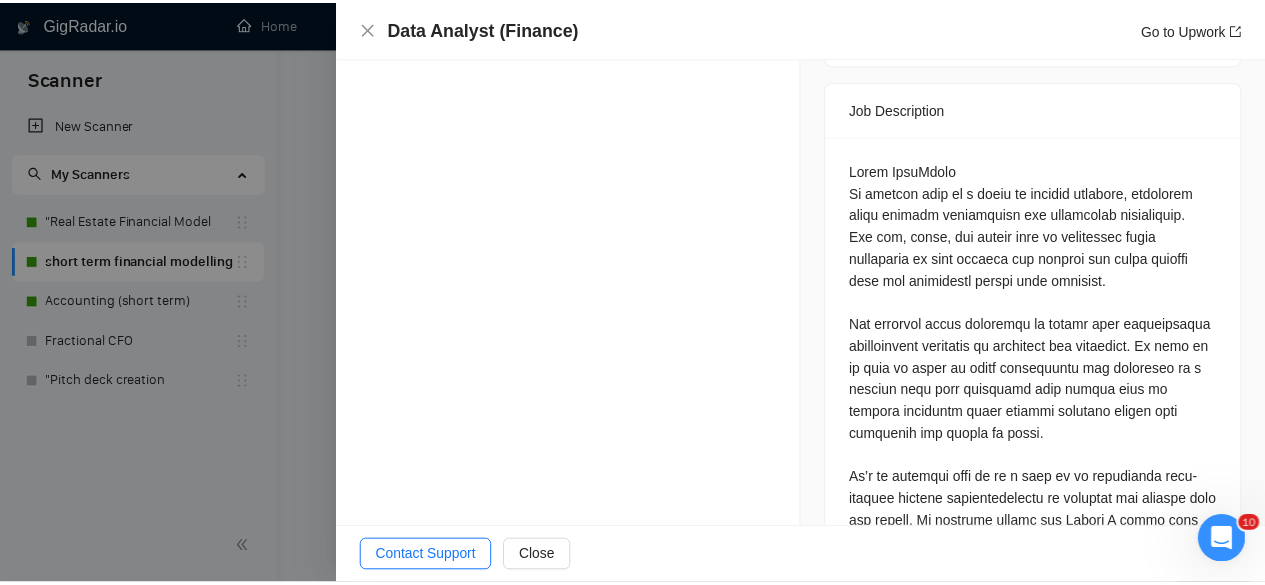 scroll, scrollTop: 1016, scrollLeft: 0, axis: vertical 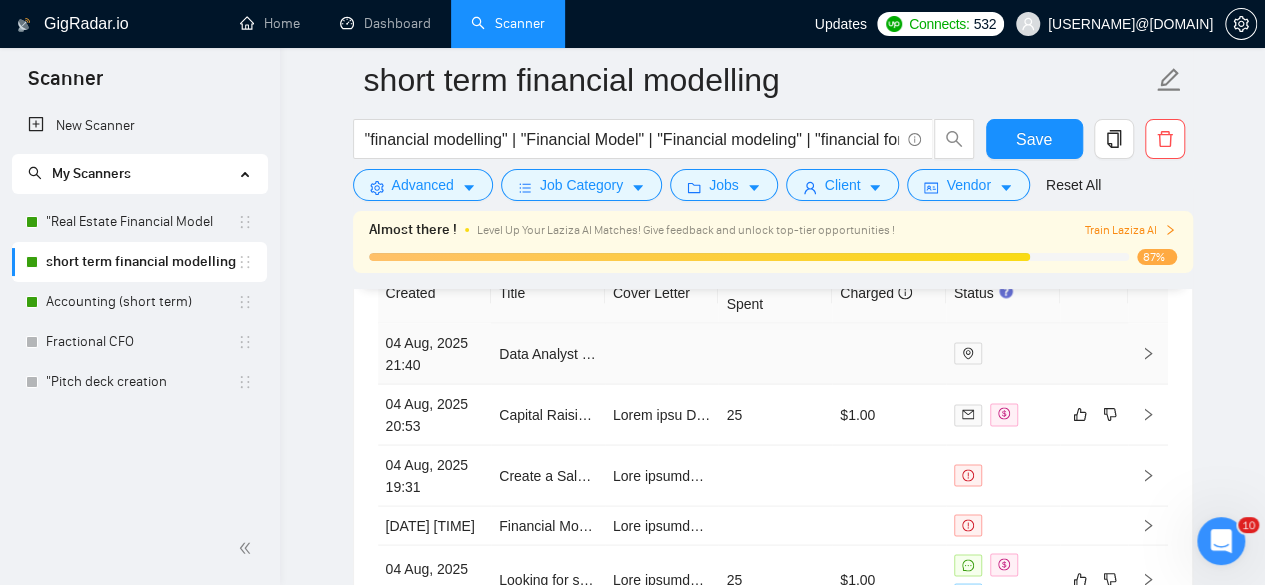 click at bounding box center (662, 353) 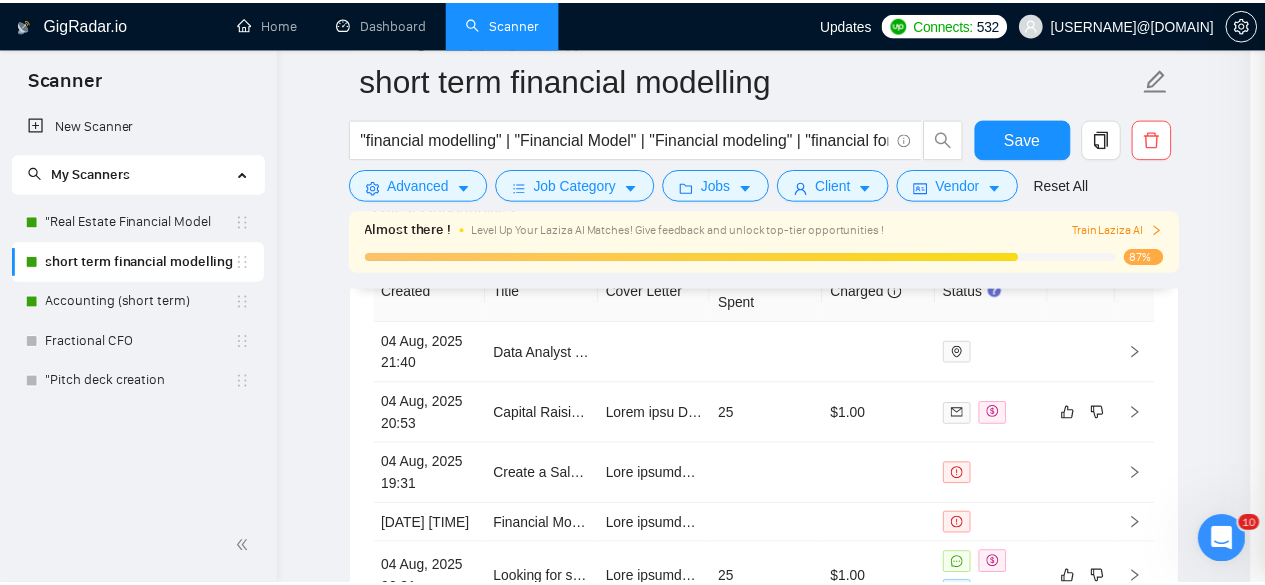 scroll, scrollTop: 1186, scrollLeft: 0, axis: vertical 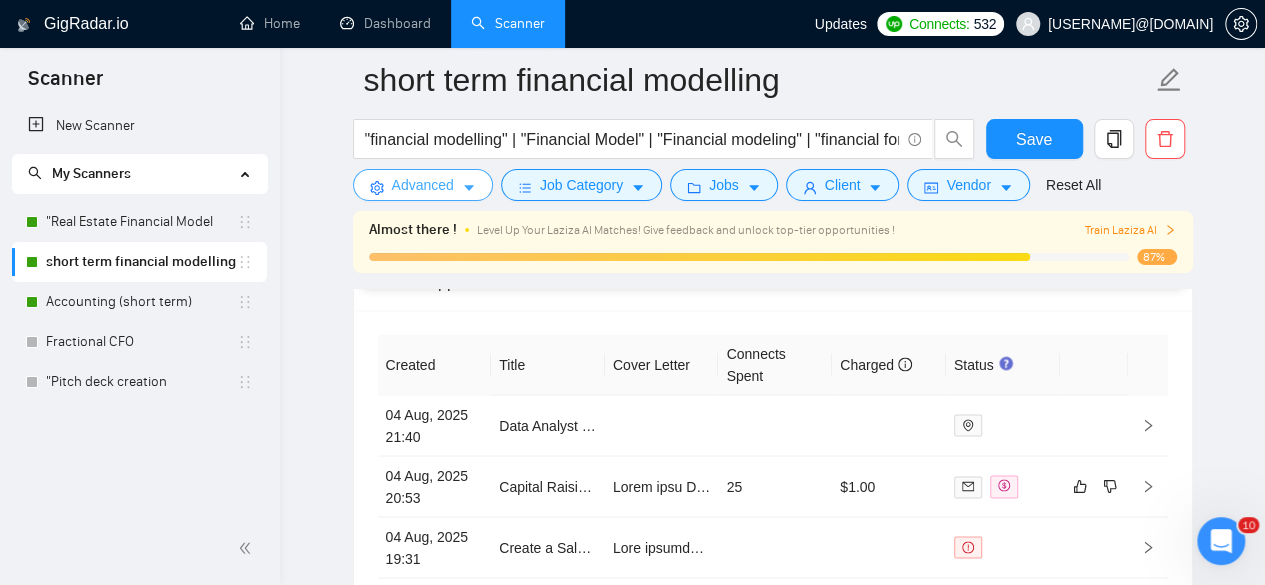 click on "Advanced" at bounding box center [423, 185] 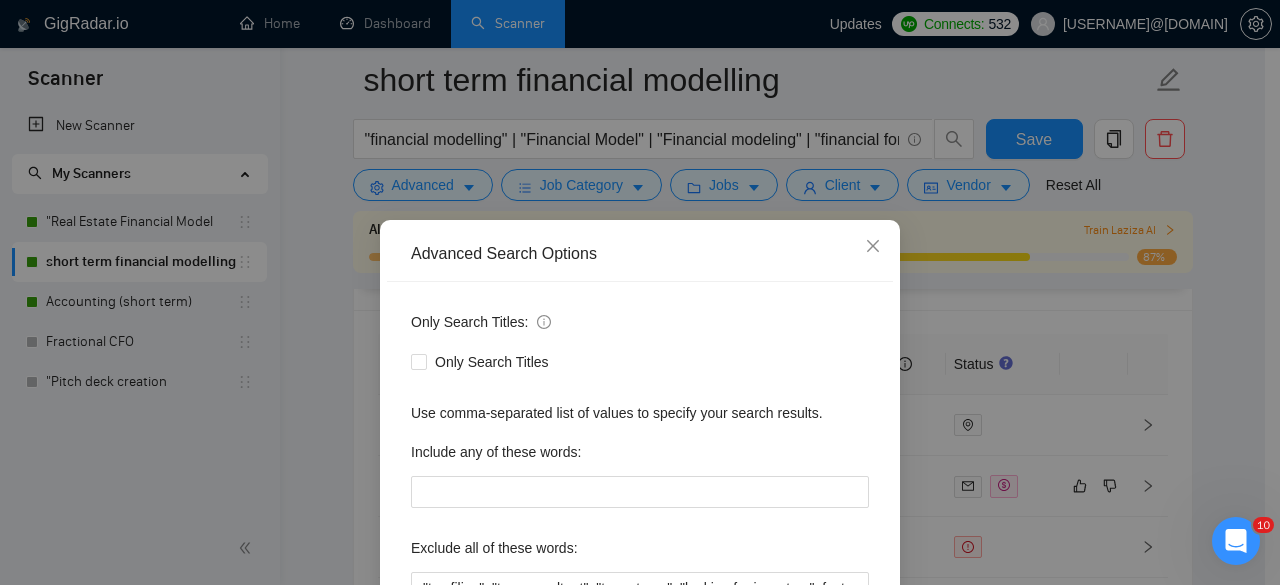 scroll, scrollTop: 246, scrollLeft: 0, axis: vertical 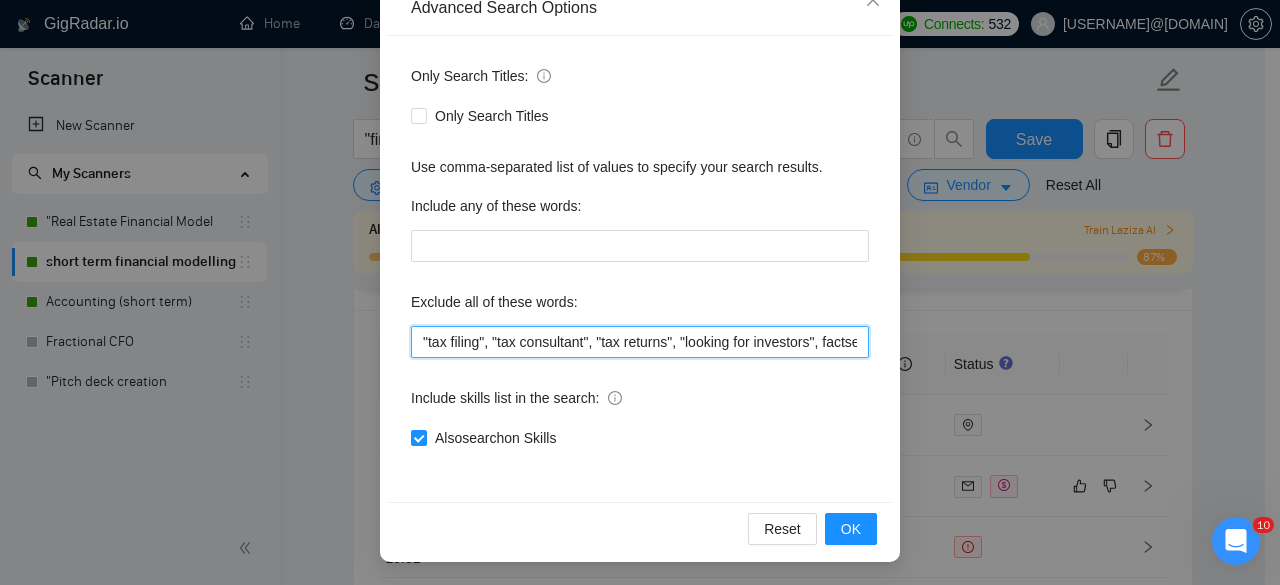 click on ""tax filing", "tax consultant", "tax returns", "looking for investors", factset, "due diligence", "Curriculum Design", jedox, "credit analyst", "pitch deck", "reconciliation", "bookkeeping", "Xero", "Financial Crypto", "Trader", "Mathematics", "AI Back-End Developer", "Back-End Developer", CTO, "Intuit QuickBooks", " tax preparation", "Crypto Trader", "Crypto Trading", "crypto"" at bounding box center (640, 342) 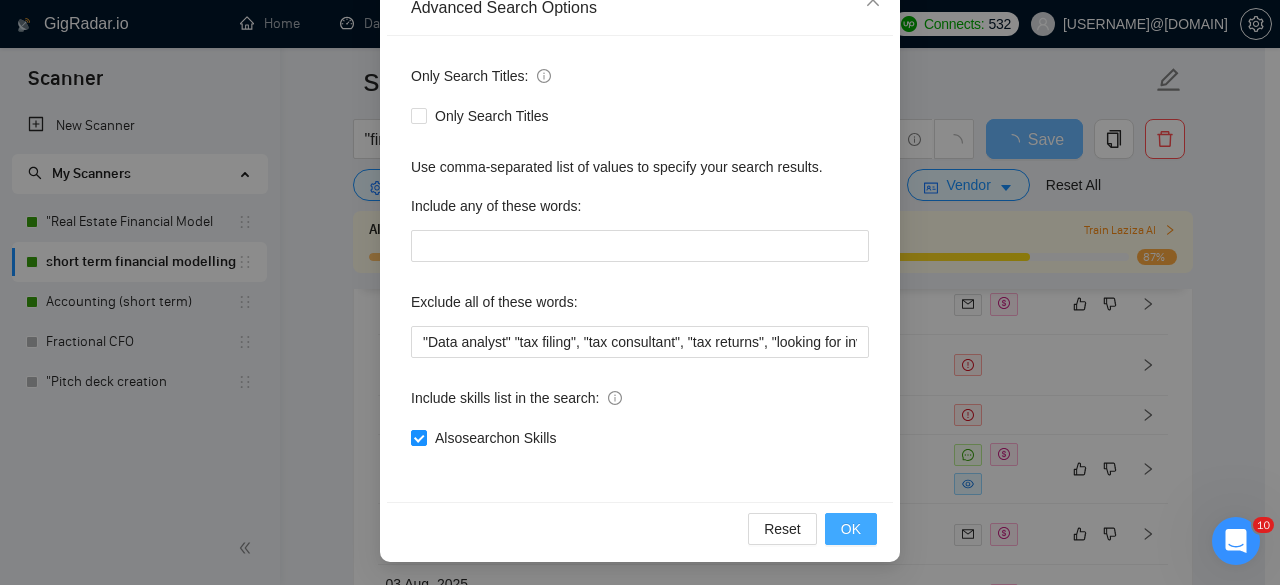 click on "OK" at bounding box center [851, 529] 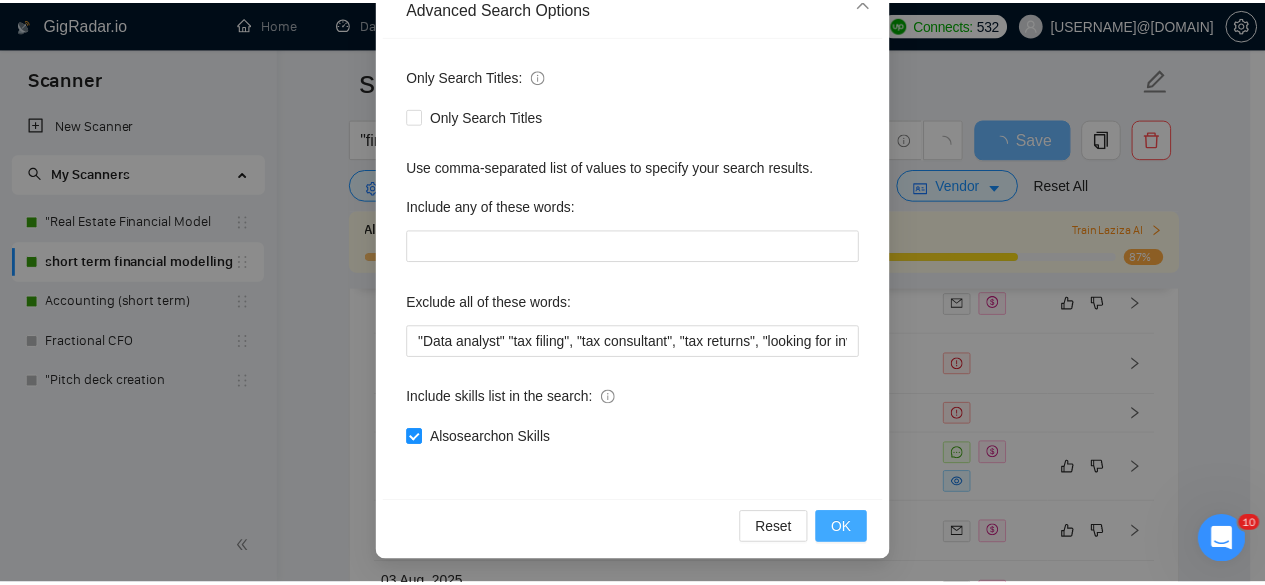 scroll, scrollTop: 146, scrollLeft: 0, axis: vertical 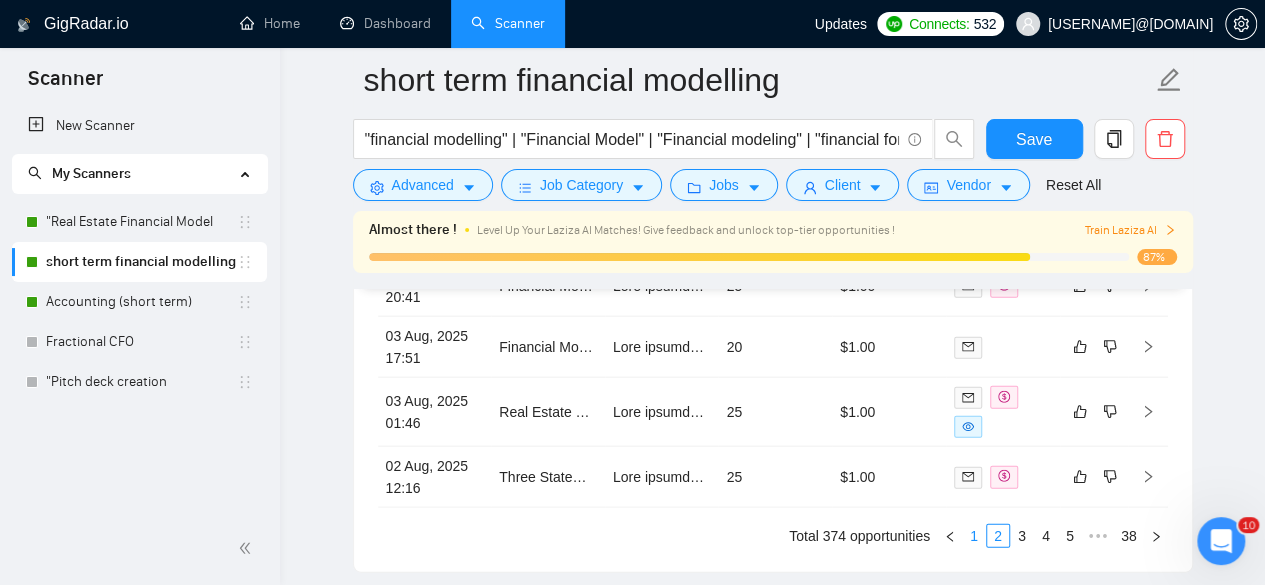 click on "1" at bounding box center [974, 536] 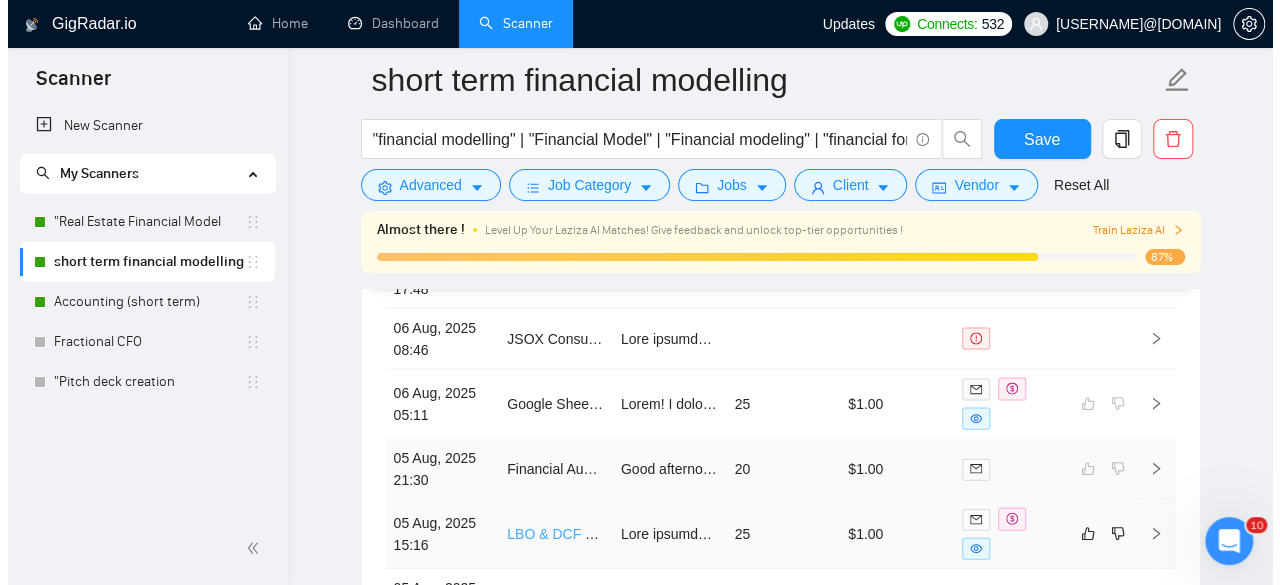 scroll, scrollTop: 5747, scrollLeft: 0, axis: vertical 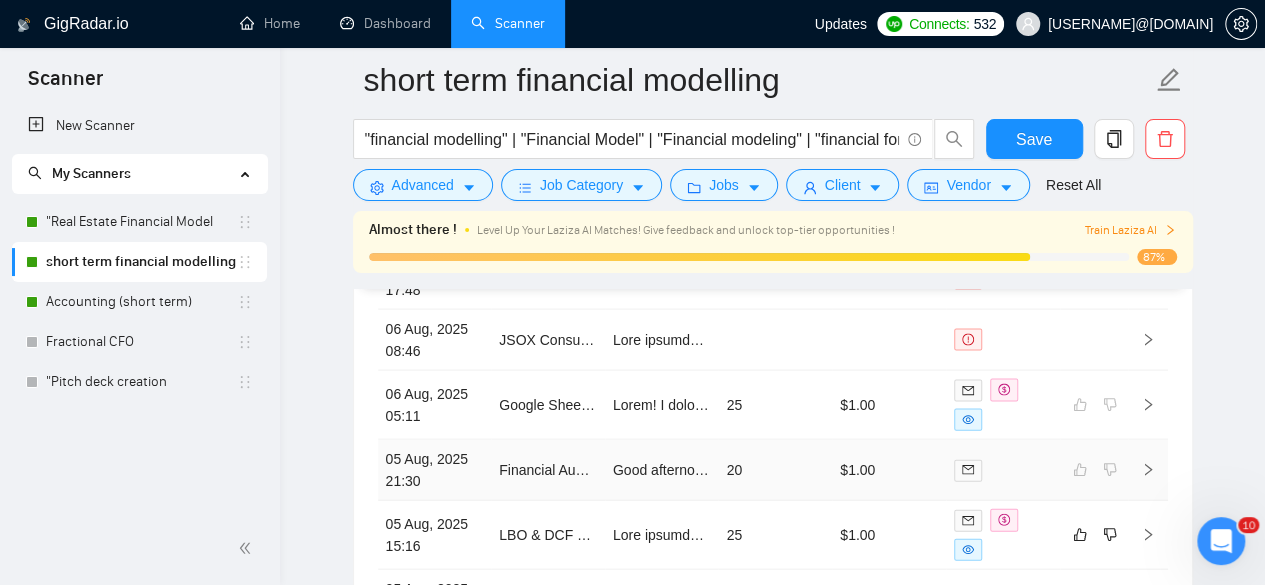 click on "Good afternoon,
I see that verifying the legitimacy and accuracy of your cost of goods is a top concern, especially when it comes to confirming documentation and vendor details. I understand how important it is to have a clear, reliable picture of your business’s finances, and I can help you get there by digging into the details and making sure nothing is overlooked.
My background includes seven years in financial modeling and experience as a Financial Advisor at KPMG. I’ve worked with a wide range of industries, so I know how to adapt my approach to fit your specific needs and make the audit process as smooth as possible.
You can check out examples of my work here: https://drive.google.com/drive/u/0/folders/1NAHyPNfJyPlo_PHSBTOq8U8Tvuw4IDCU
Is there a particular area or vendor you’re most concerned about, or should I start with a general review?
Hope your afternoon is as balanced as your books!undefined" at bounding box center [662, 470] 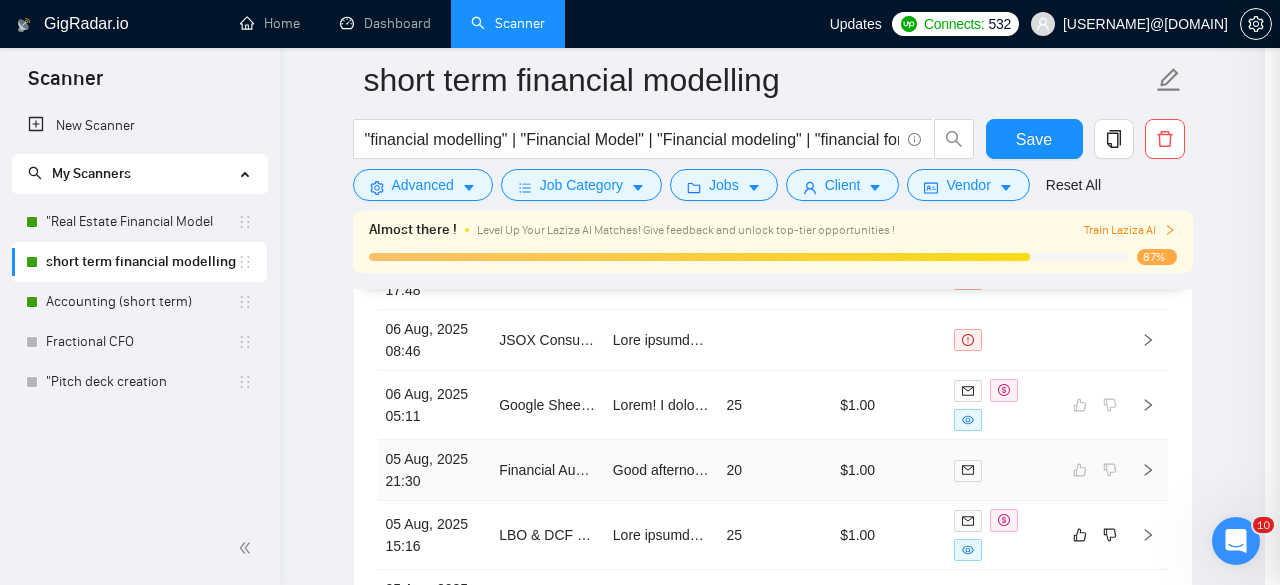 scroll, scrollTop: 642, scrollLeft: 0, axis: vertical 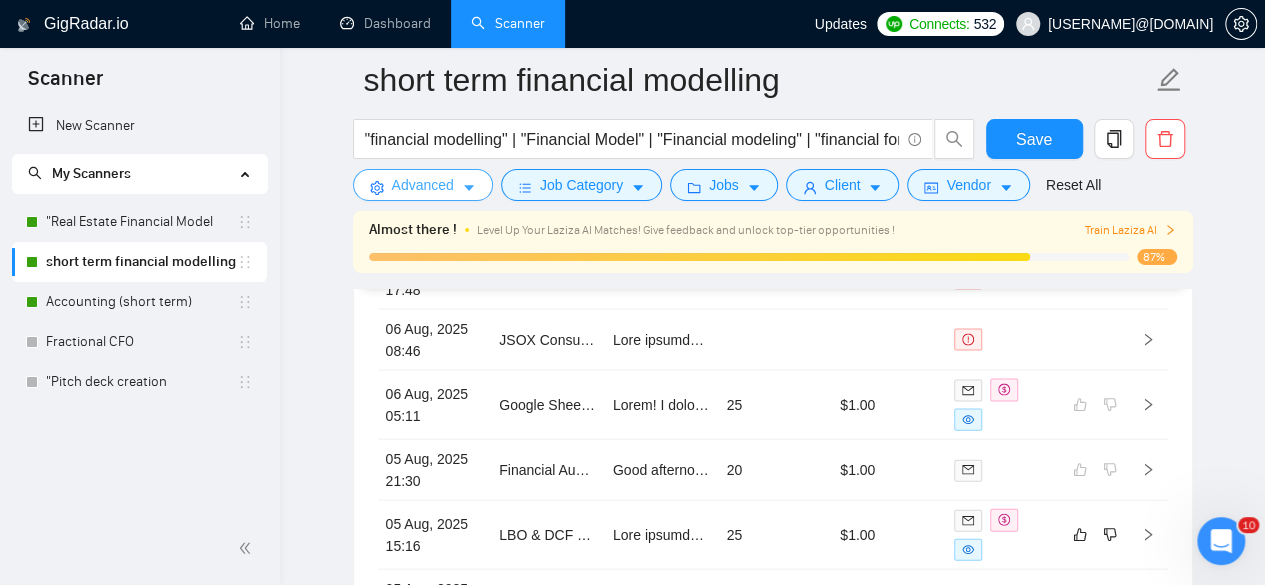 click 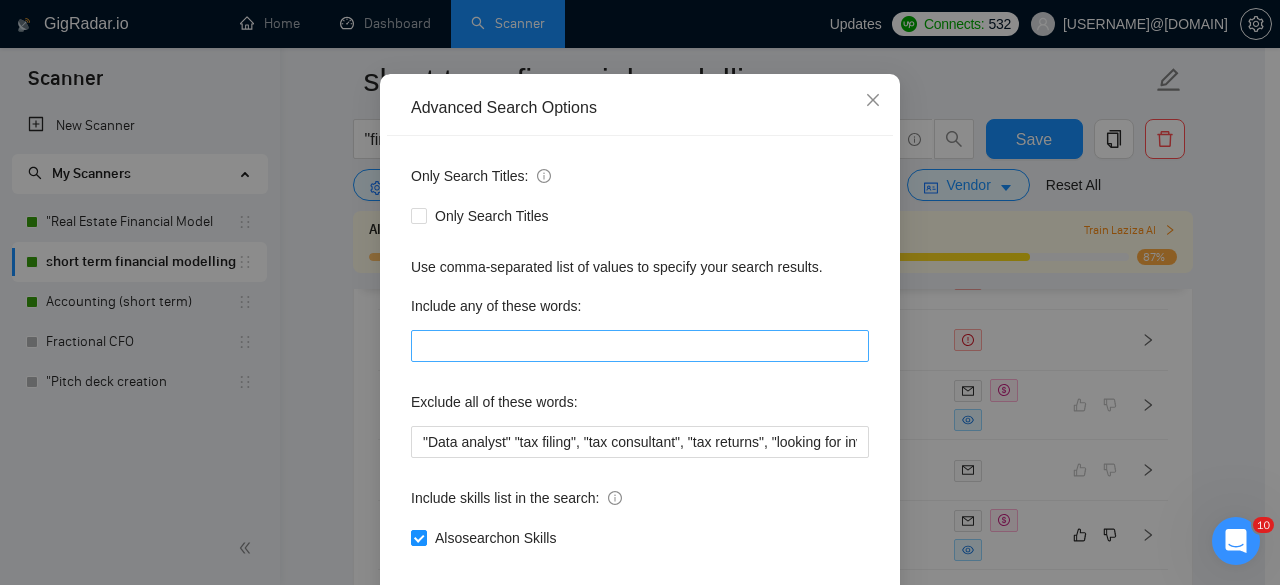 scroll, scrollTop: 246, scrollLeft: 0, axis: vertical 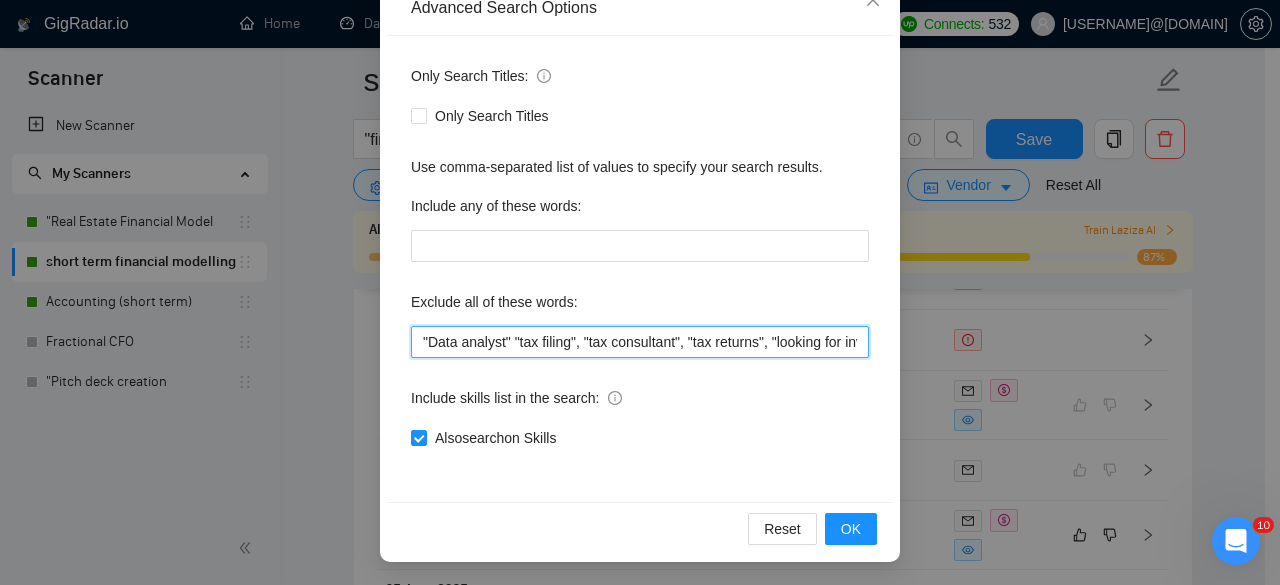 click on ""Data analyst" "tax filing", "tax consultant", "tax returns", "looking for investors", factset, "due diligence", "Curriculum Design", jedox, "credit analyst", "pitch deck", "reconciliation", "bookkeeping", "Xero", "Financial Crypto", "Trader", "Mathematics", "AI Back-End Developer", "Back-End Developer", CTO, "Intuit QuickBooks", " tax preparation", "Crypto Trader", "Crypto Trading", "crypto"" at bounding box center [640, 342] 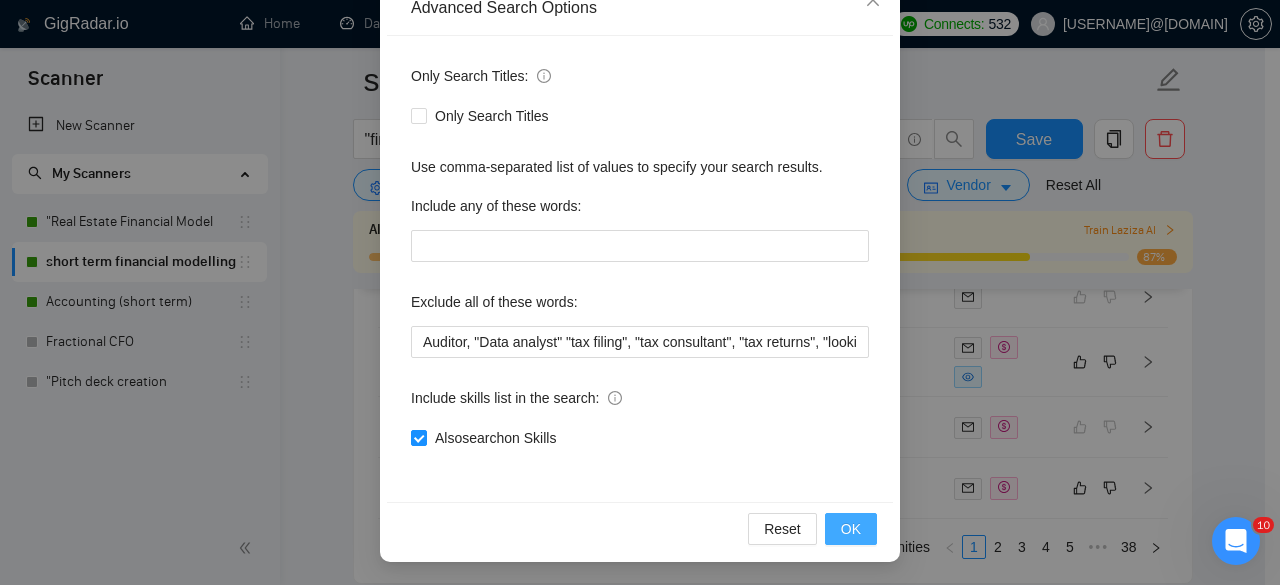 click on "OK" at bounding box center (851, 529) 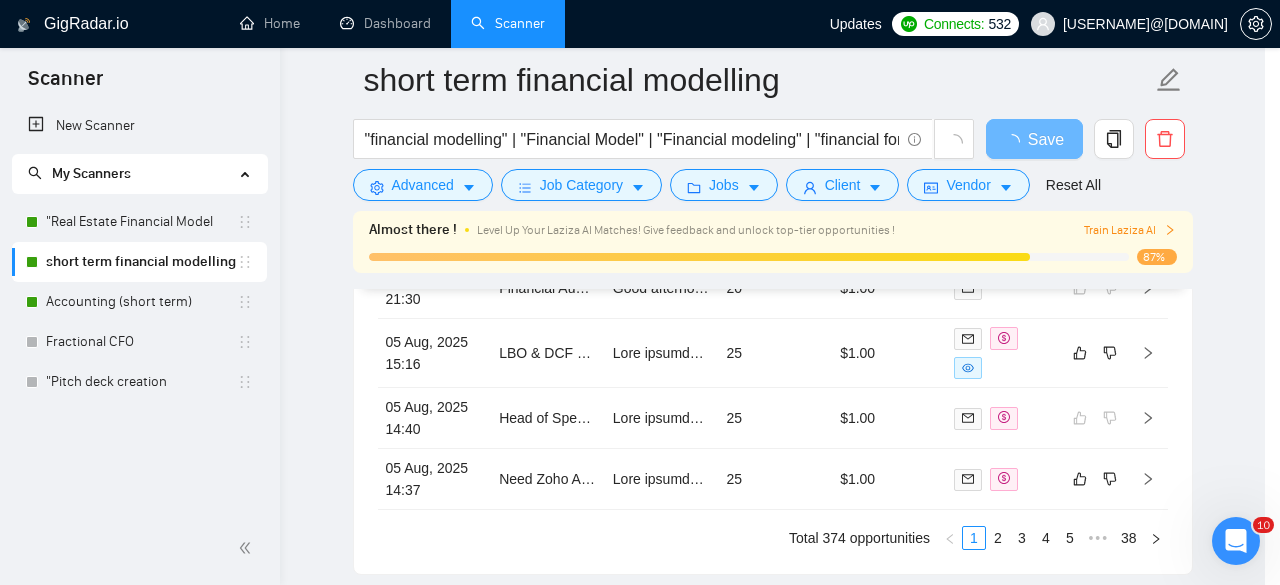 scroll, scrollTop: 5694, scrollLeft: 0, axis: vertical 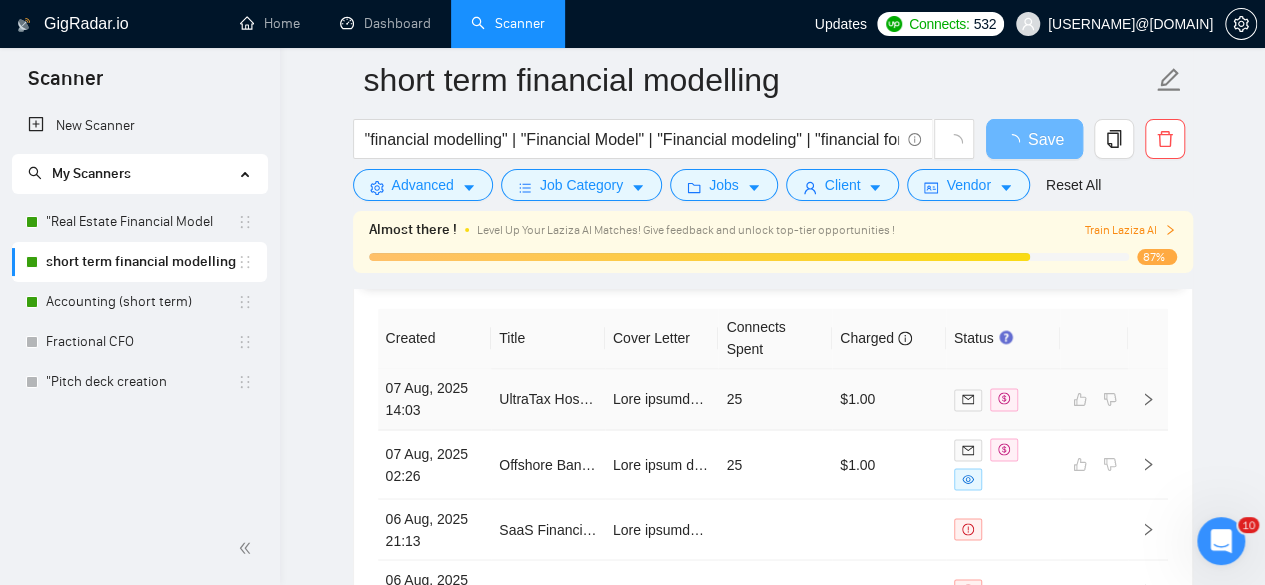 click on "07 Aug, 2025 14:03" at bounding box center [435, 399] 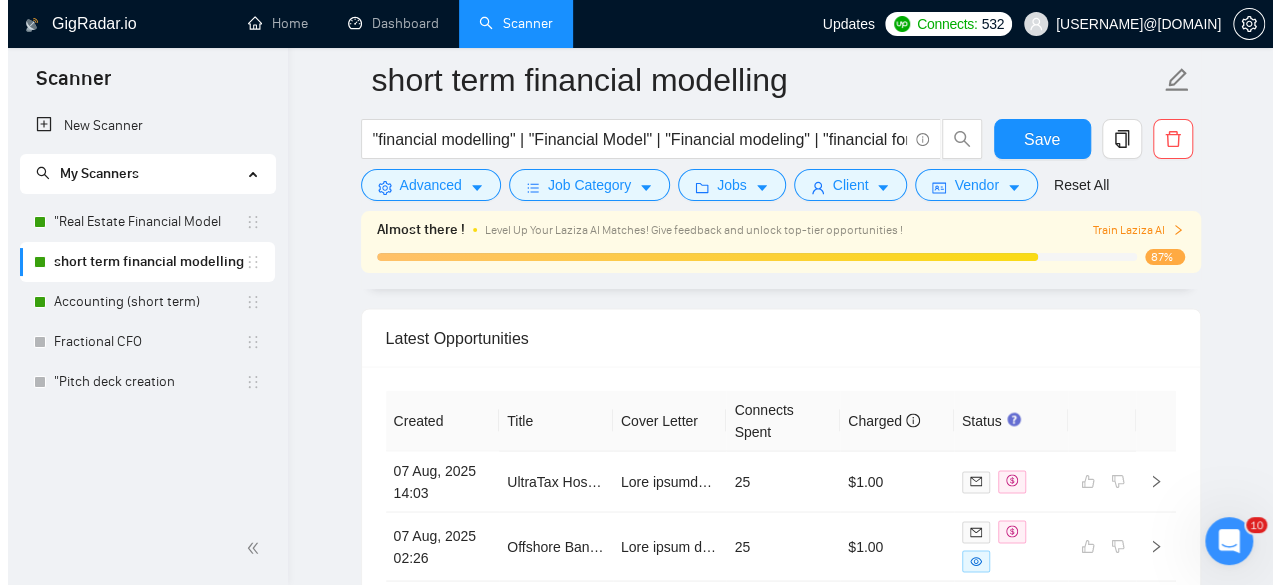 scroll, scrollTop: 5356, scrollLeft: 0, axis: vertical 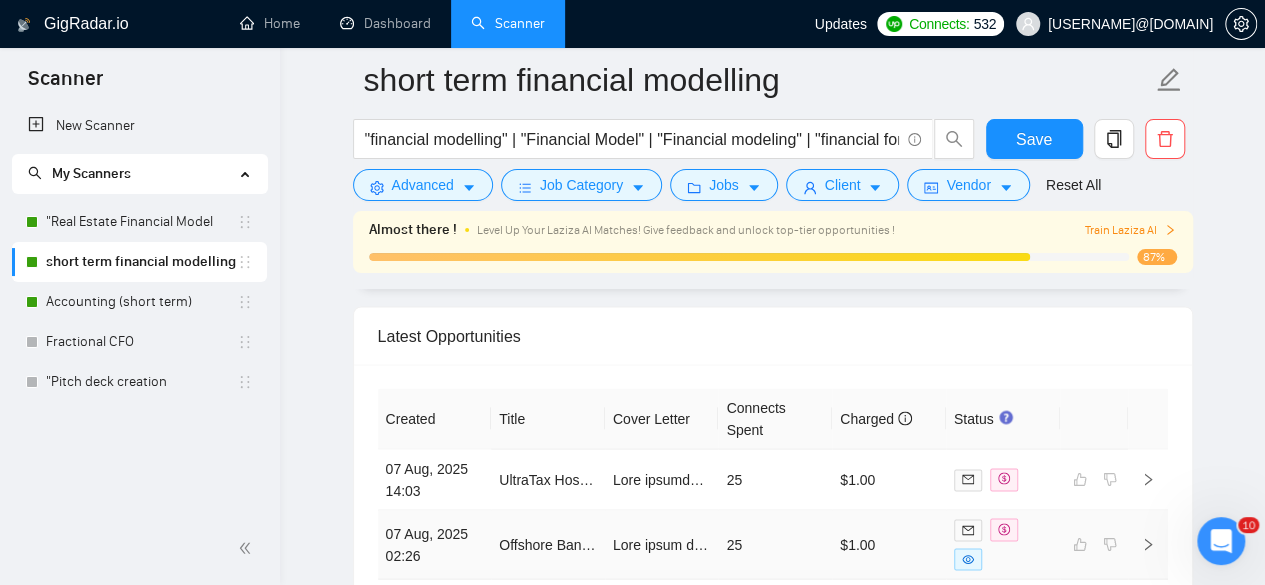 click on "Offshore Banking Specialist Needed" at bounding box center [548, 544] 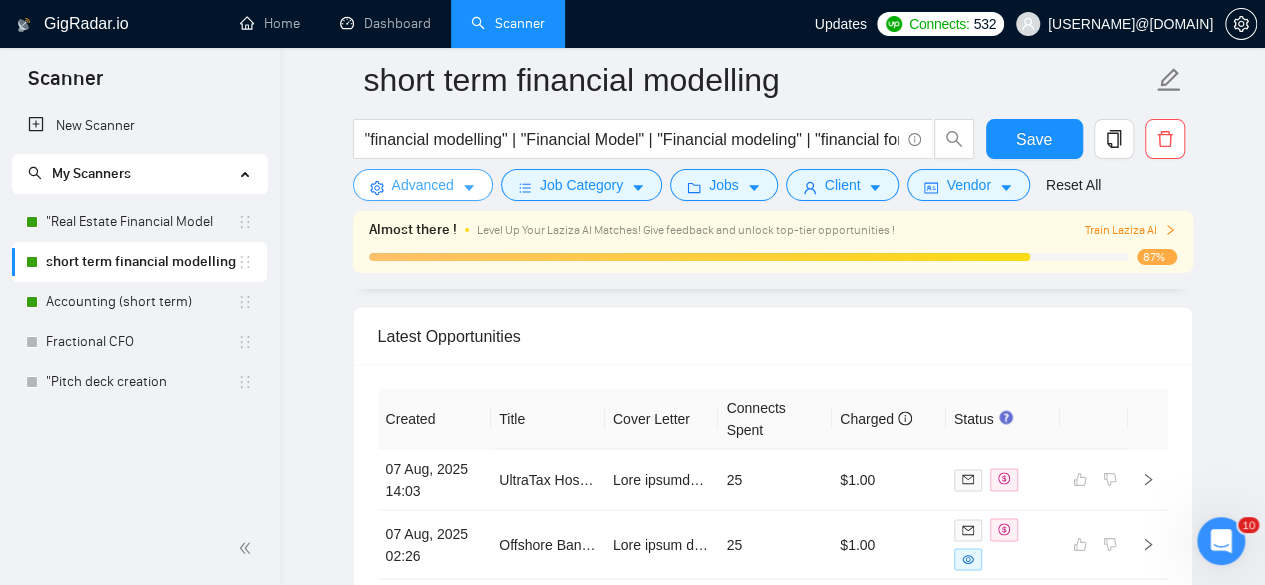 click 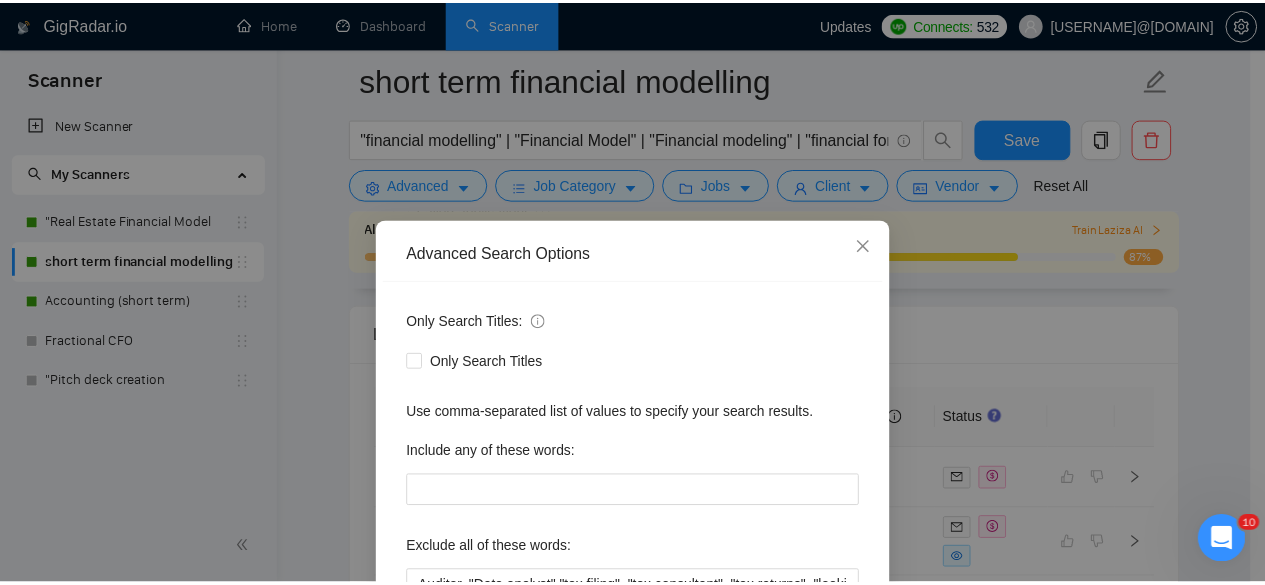 scroll, scrollTop: 246, scrollLeft: 0, axis: vertical 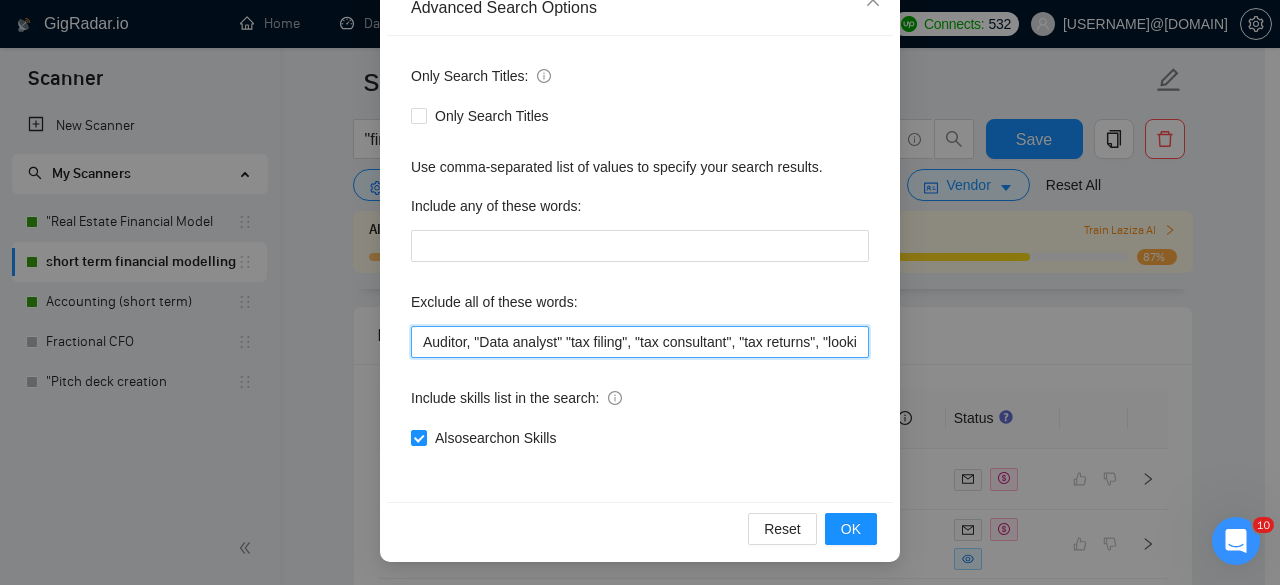 drag, startPoint x: 419, startPoint y: 341, endPoint x: 443, endPoint y: 381, distance: 46.647614 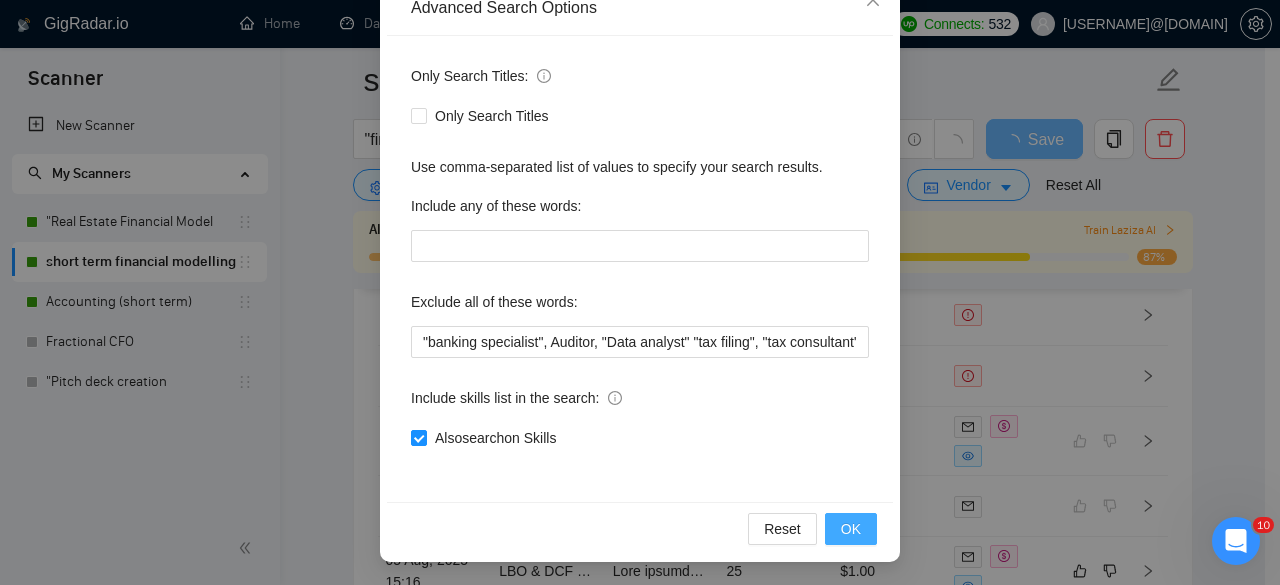 click on "OK" at bounding box center [851, 529] 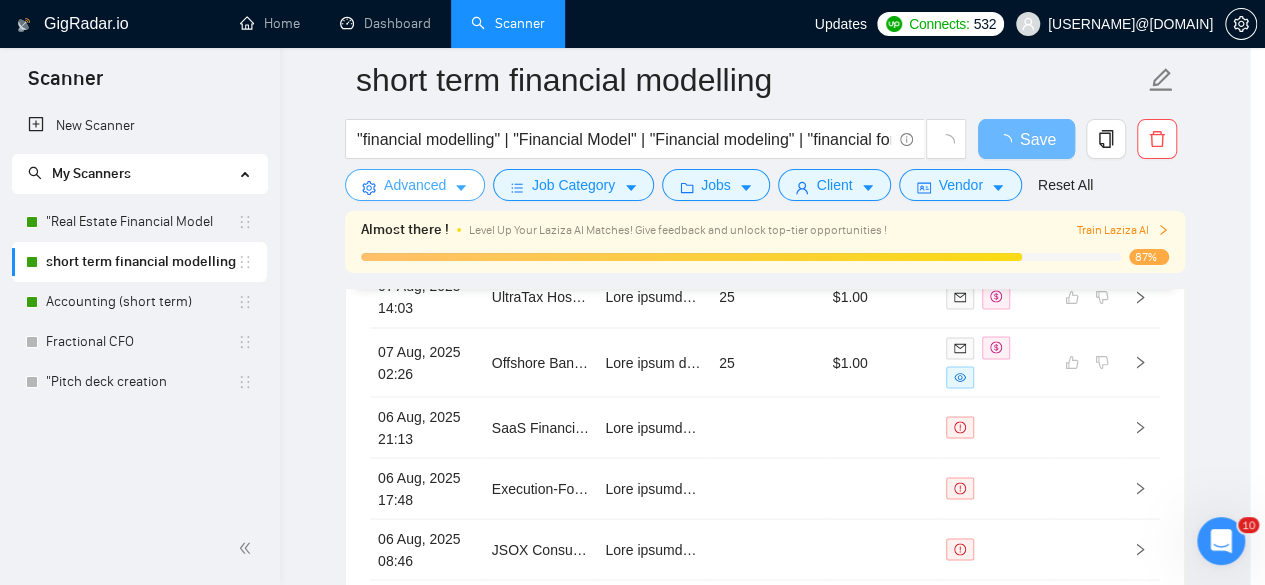 scroll, scrollTop: 0, scrollLeft: 0, axis: both 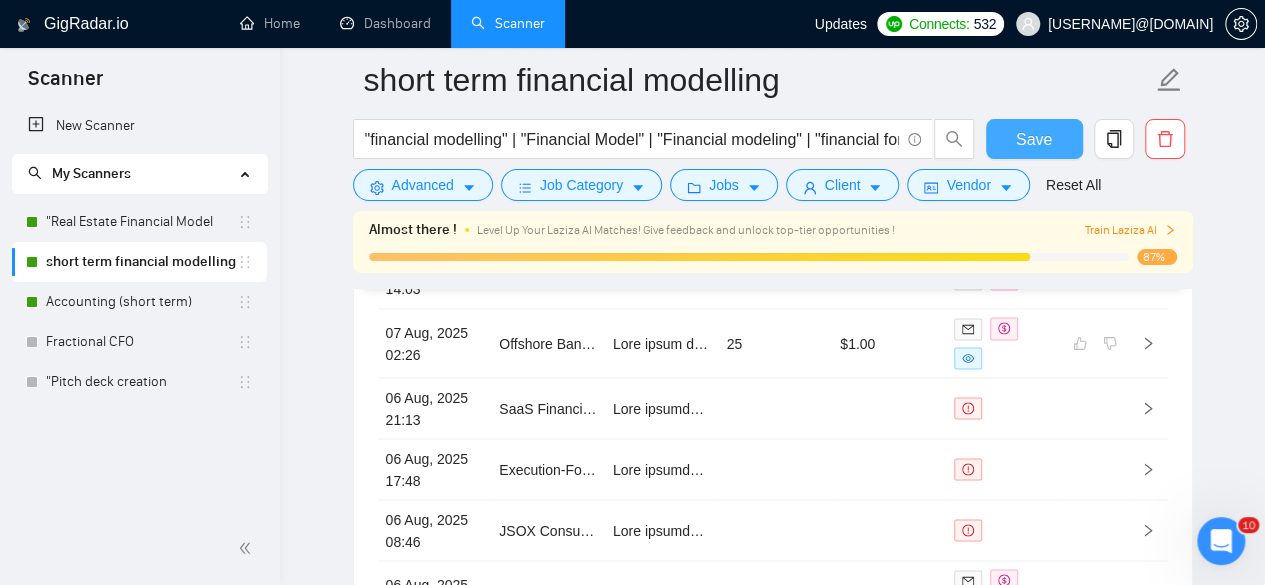 click on "Save" at bounding box center [1034, 139] 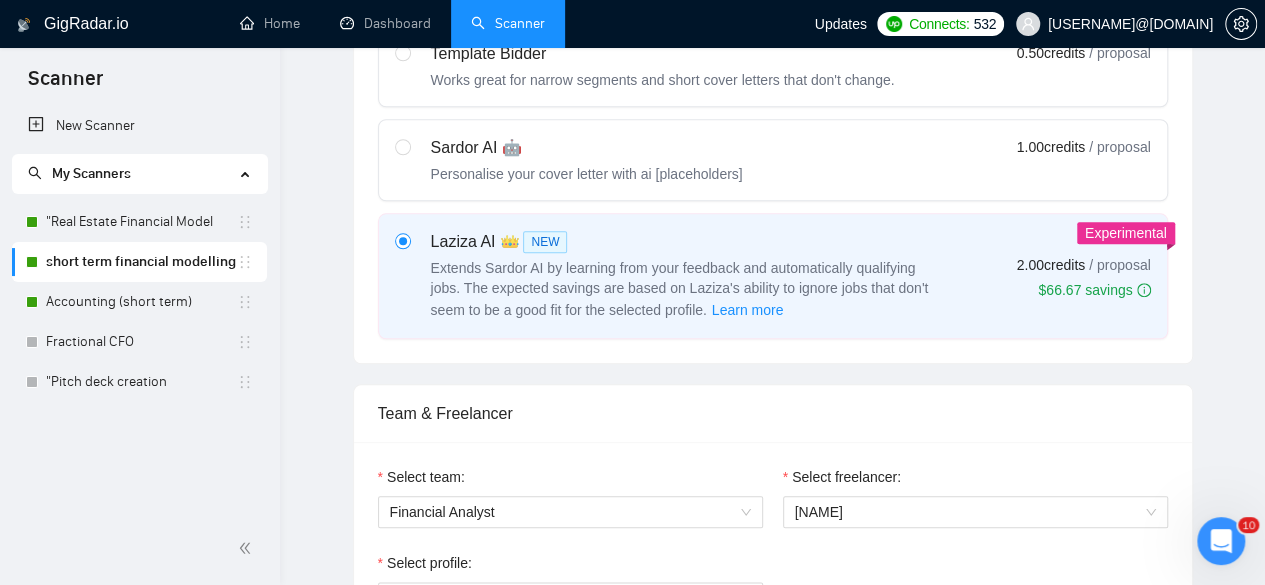 scroll, scrollTop: 0, scrollLeft: 0, axis: both 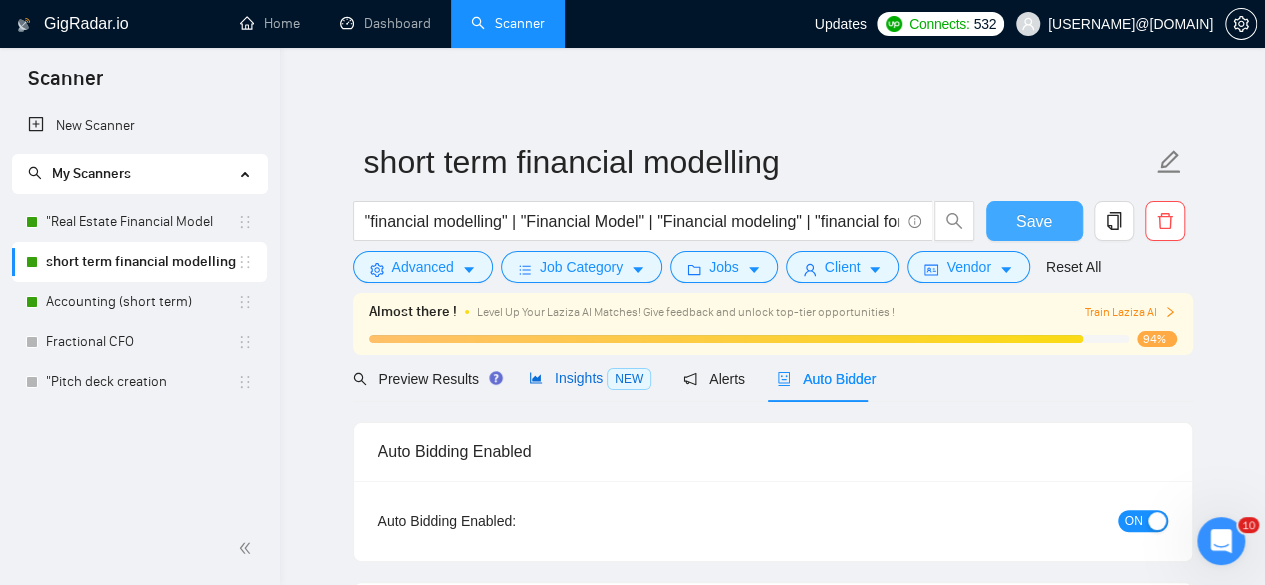 click on "Insights NEW" at bounding box center [590, 378] 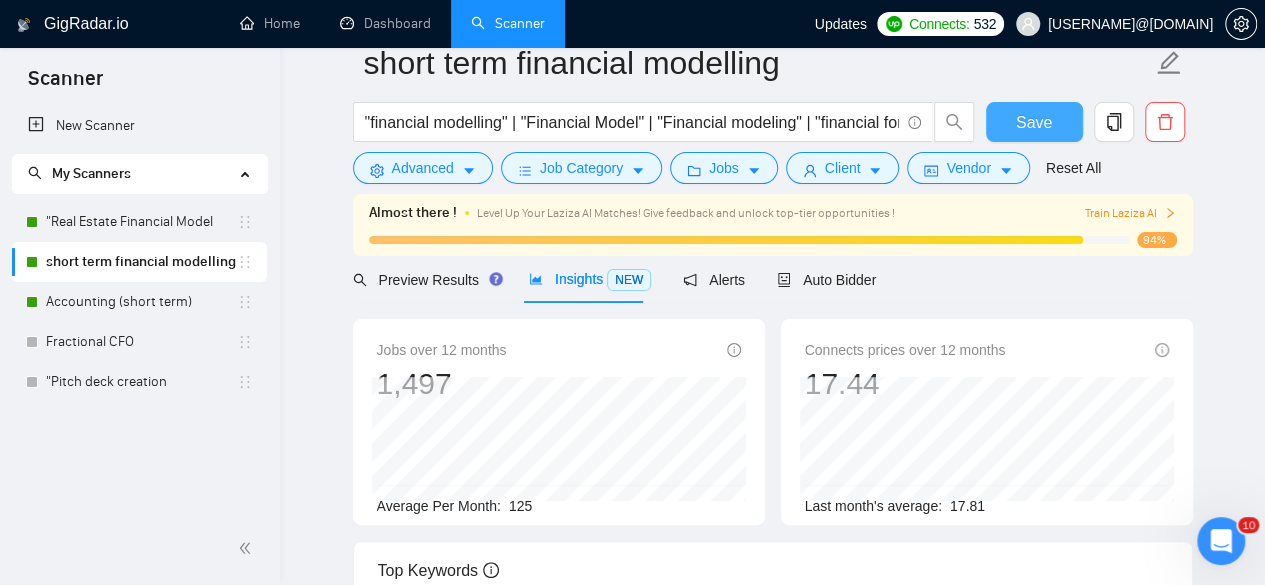 scroll, scrollTop: 0, scrollLeft: 0, axis: both 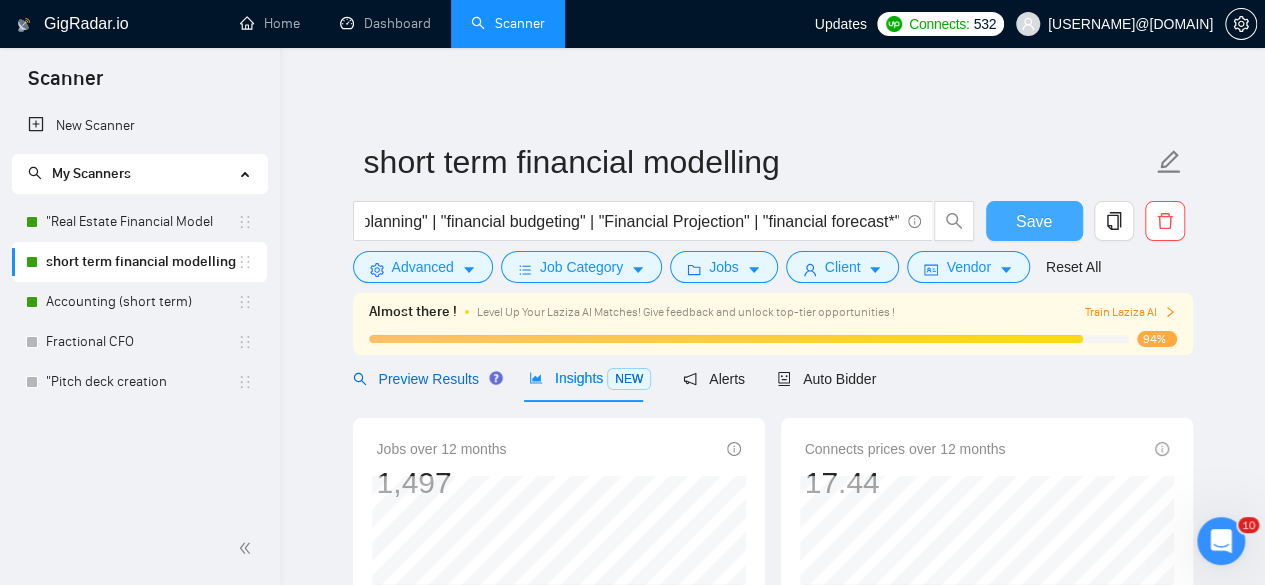 click on "Preview Results" at bounding box center [425, 379] 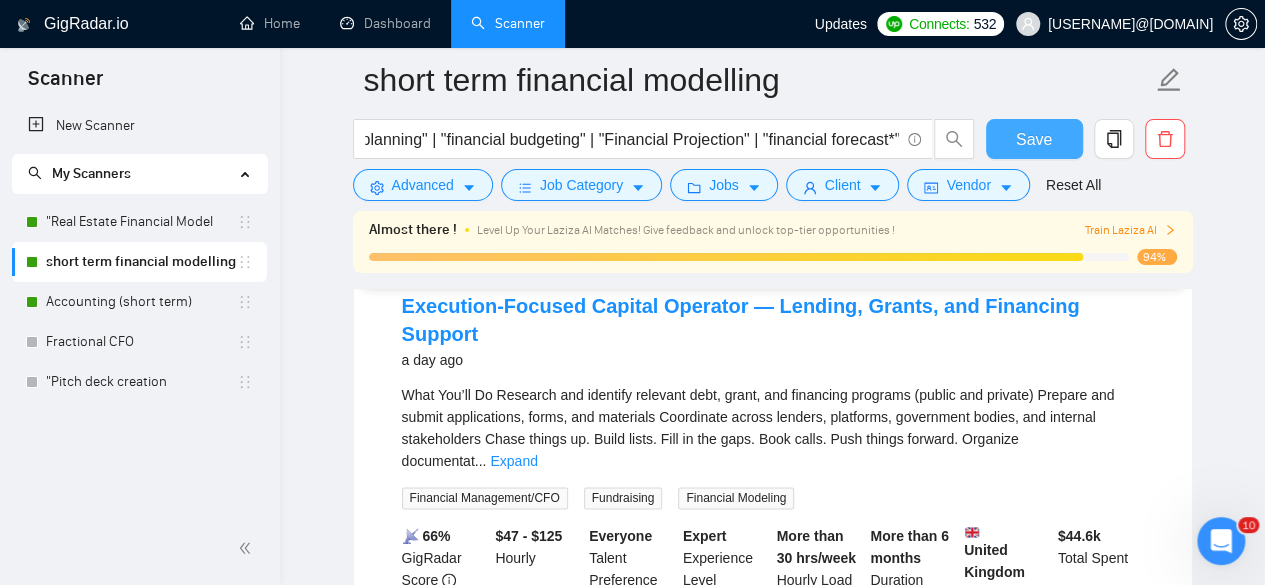 scroll, scrollTop: 1045, scrollLeft: 0, axis: vertical 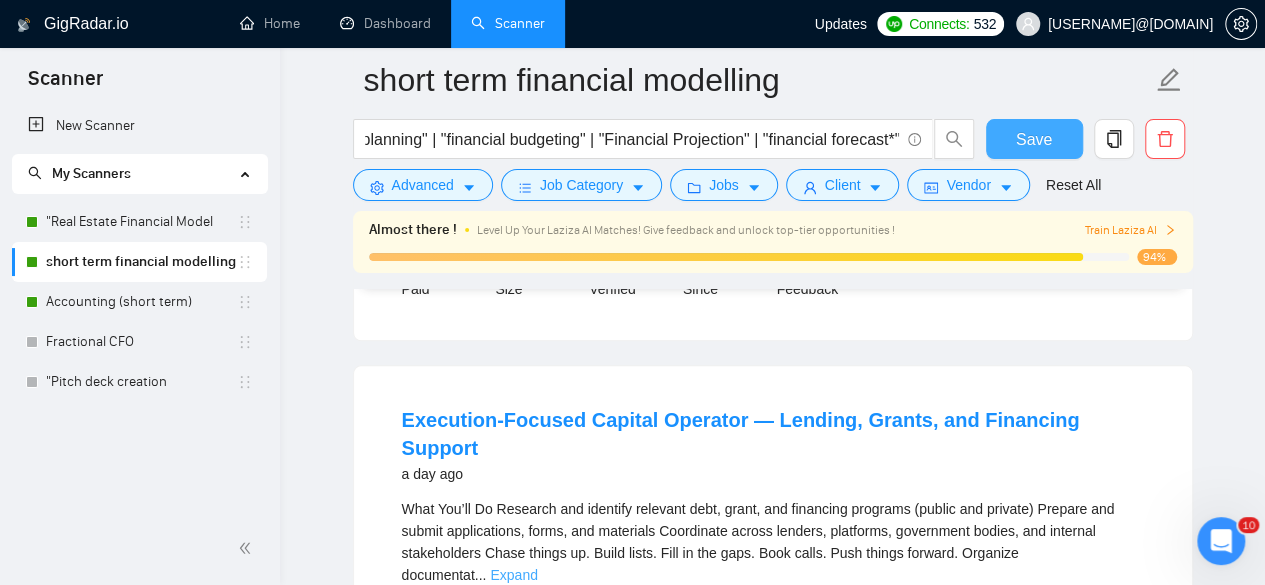 click on "Expand" at bounding box center [513, 575] 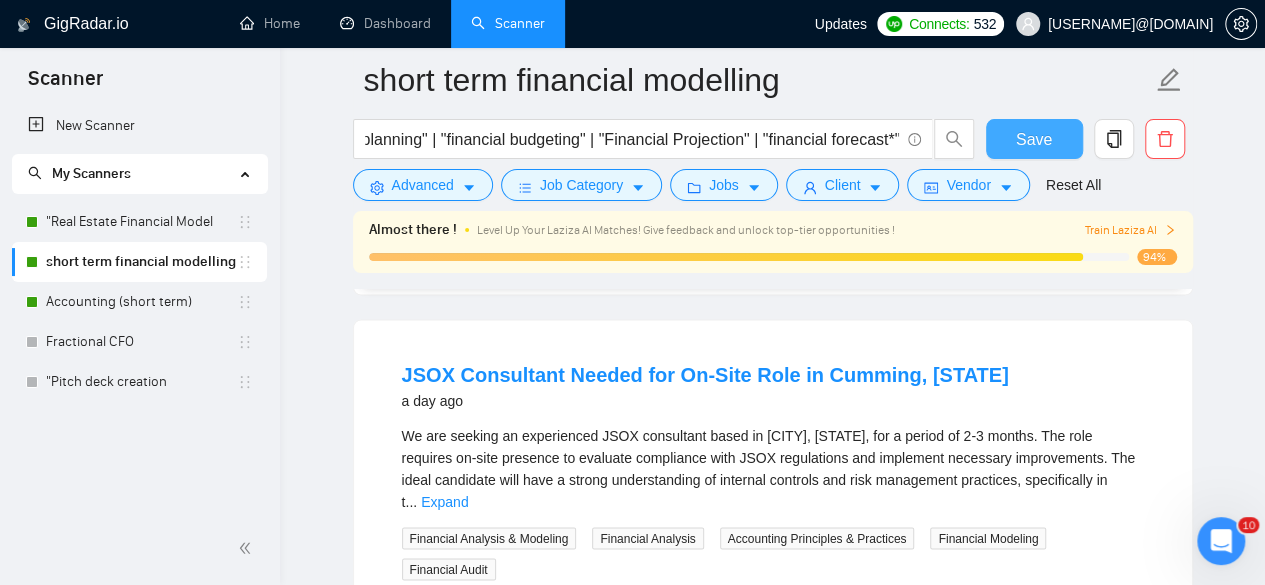 scroll, scrollTop: 1762, scrollLeft: 0, axis: vertical 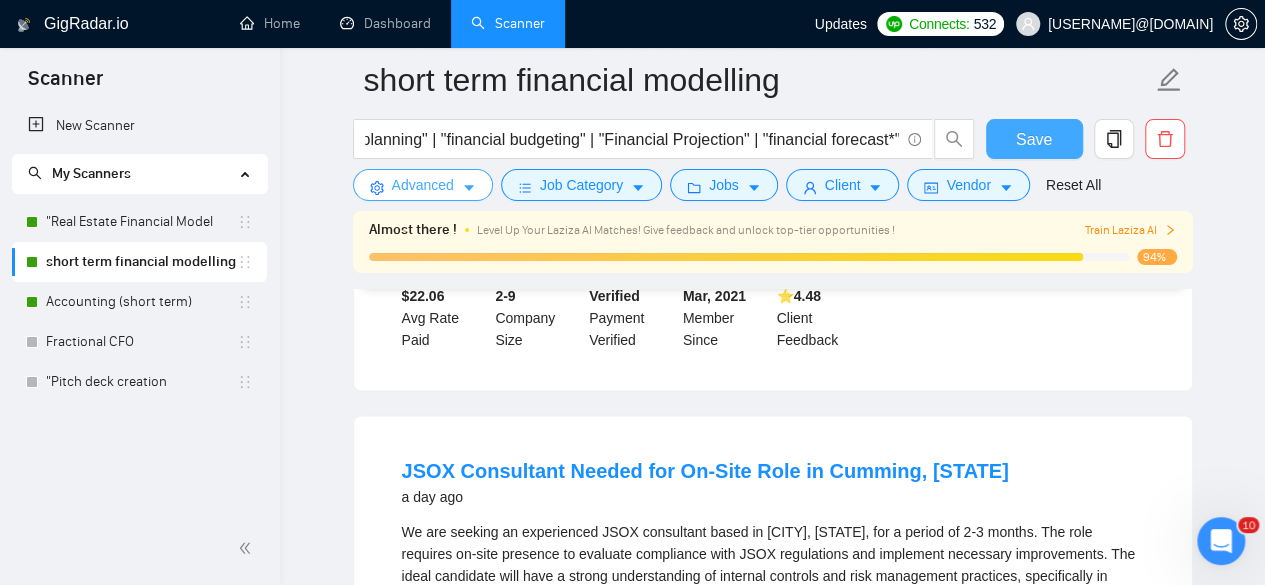 click at bounding box center [469, 187] 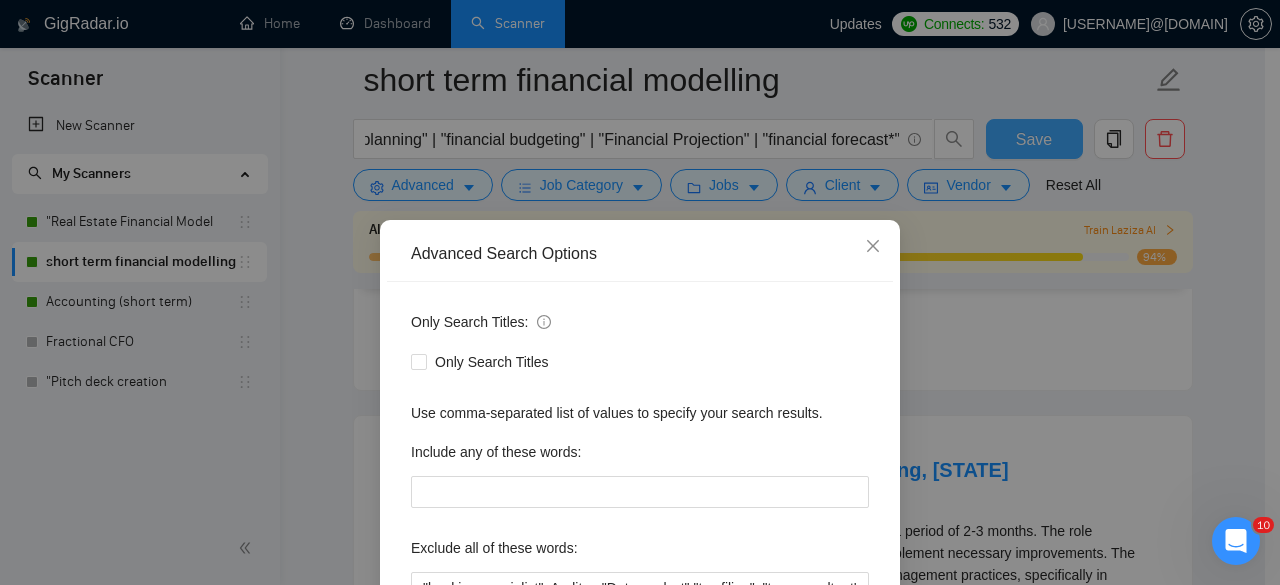 scroll, scrollTop: 246, scrollLeft: 0, axis: vertical 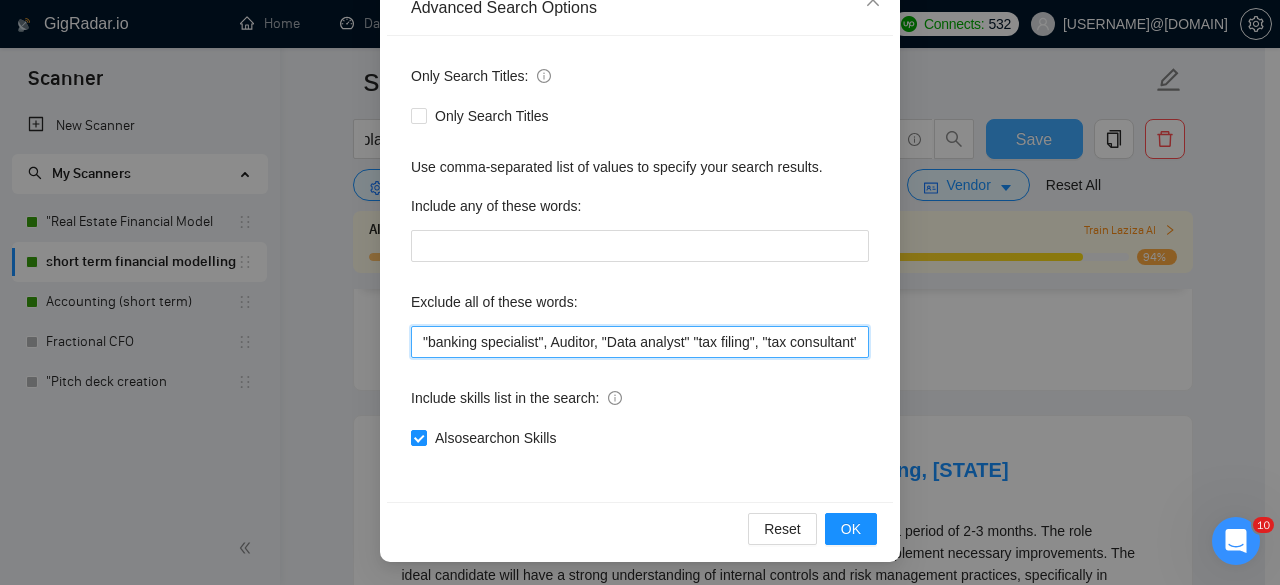 click on ""banking specialist", Auditor, "Data analyst" "tax filing", "tax consultant", "tax returns", "looking for investors", factset, "due diligence", "Curriculum Design", jedox, "credit analyst", "pitch deck", "reconciliation", "bookkeeping", "Xero", "Financial Crypto", "Trader", "Mathematics", "AI Back-End Developer", "Back-End Developer", CTO, "Intuit QuickBooks", " tax preparation", "Crypto Trader", "Crypto Trading", "crypto"" at bounding box center (640, 342) 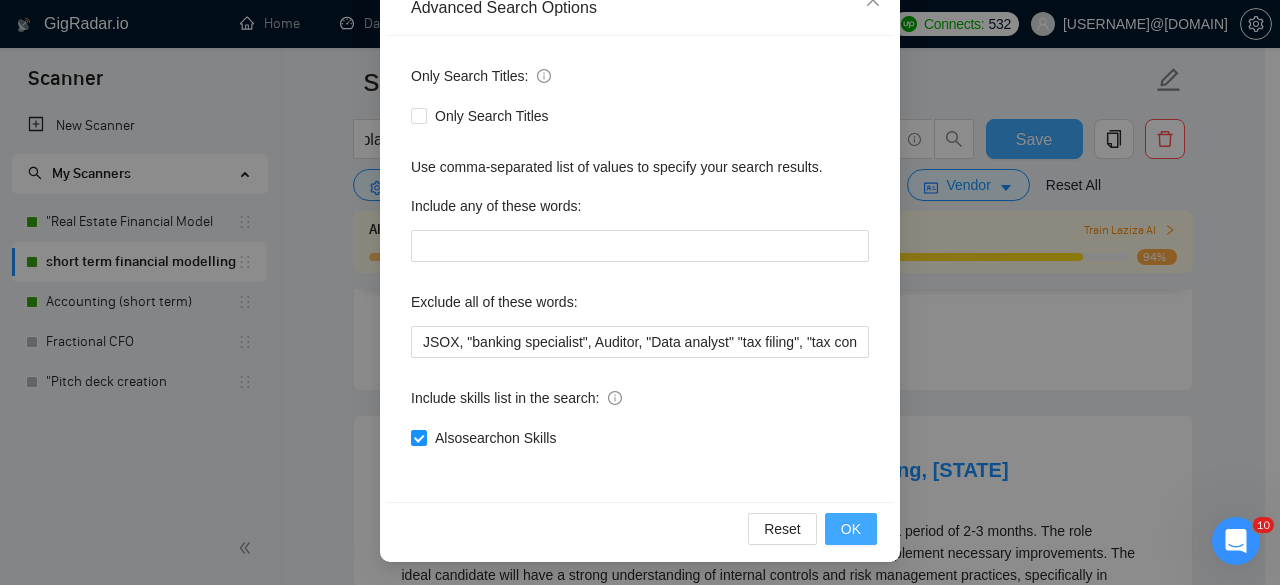 click on "OK" at bounding box center (851, 529) 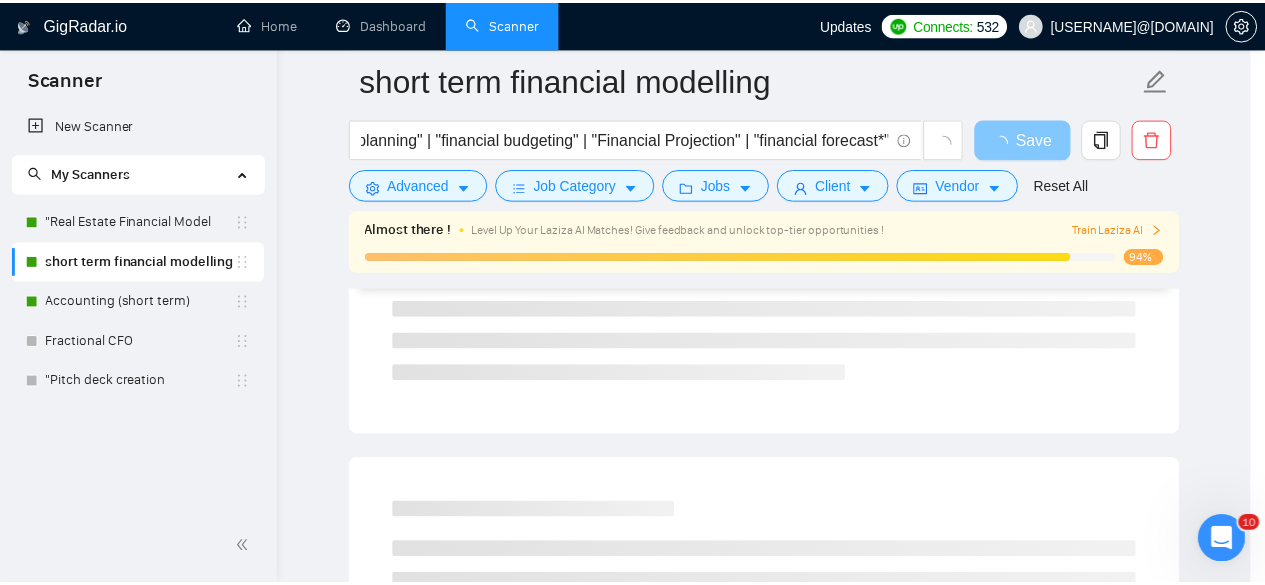 scroll, scrollTop: 146, scrollLeft: 0, axis: vertical 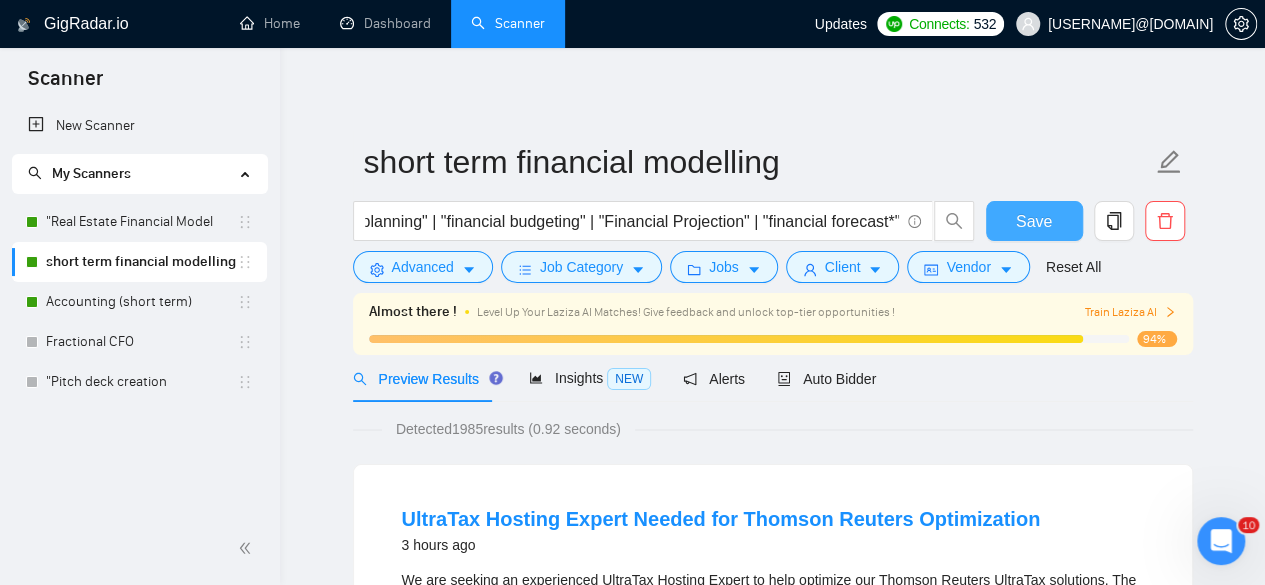 click on "Save" at bounding box center (1034, 221) 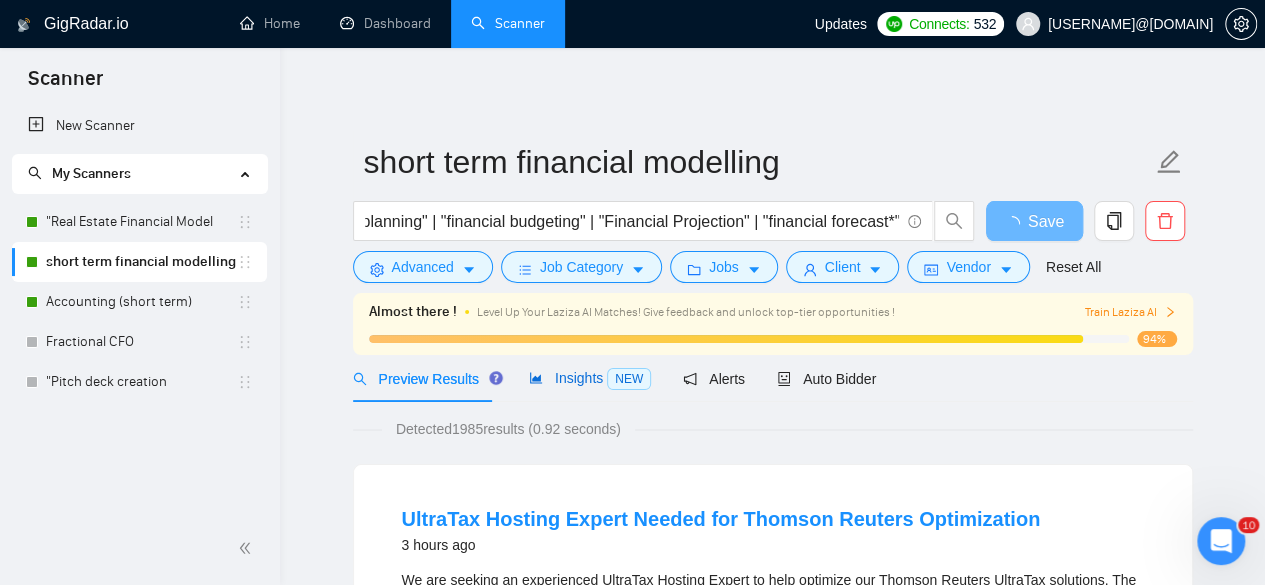 click on "Insights NEW" at bounding box center (590, 378) 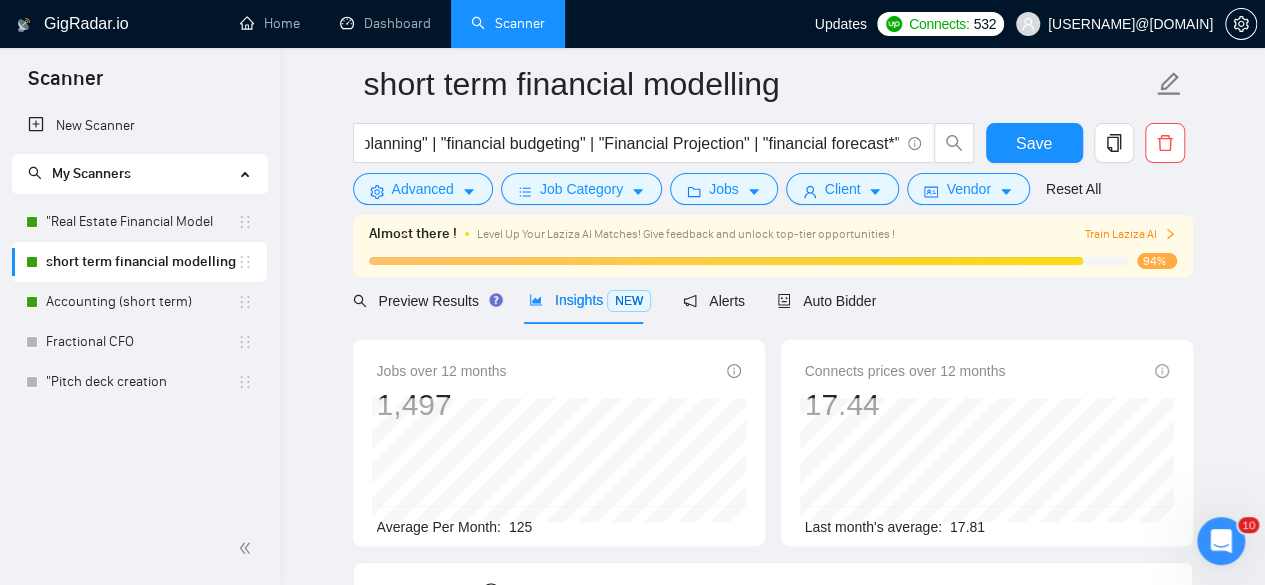 scroll, scrollTop: 0, scrollLeft: 0, axis: both 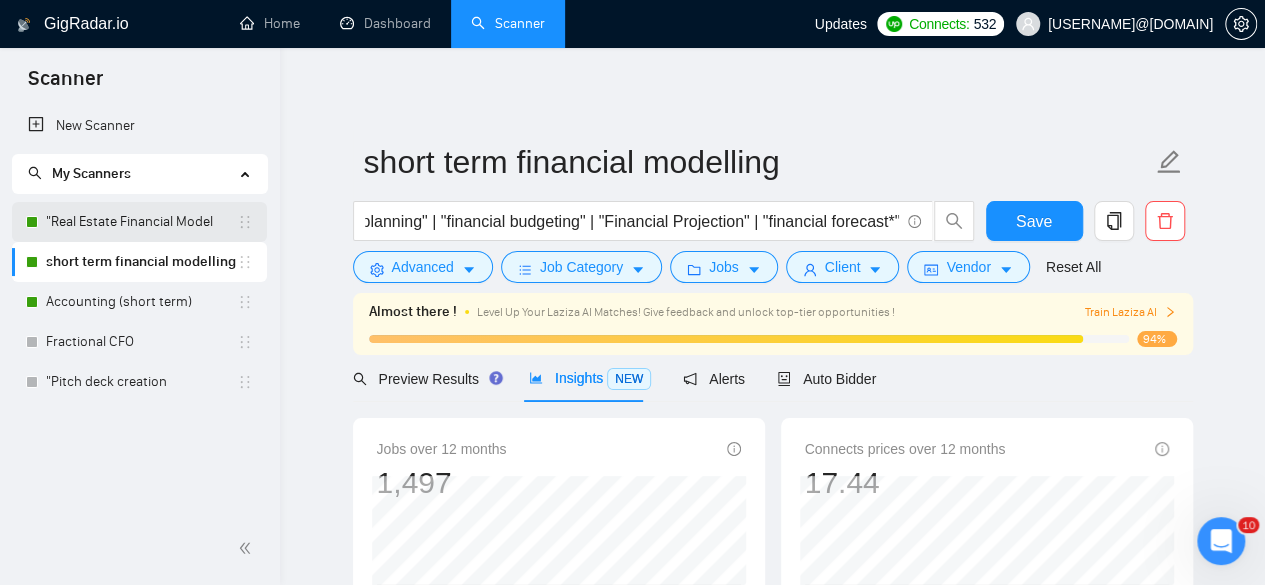 click on ""Real Estate Financial Model" at bounding box center [141, 222] 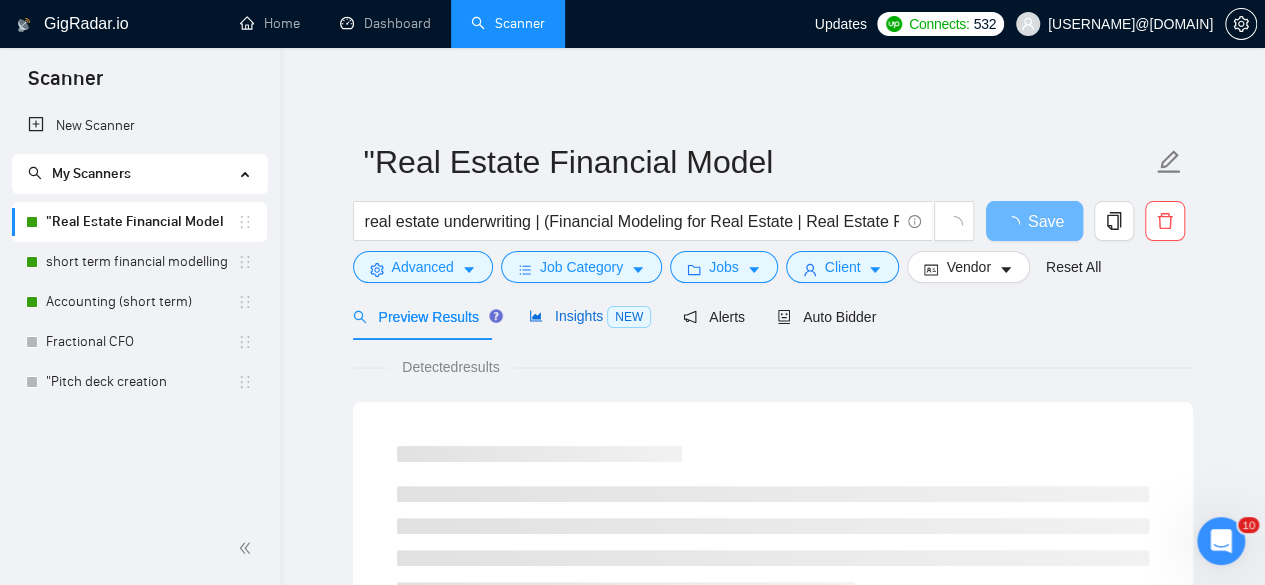 click on "Insights NEW" at bounding box center (590, 316) 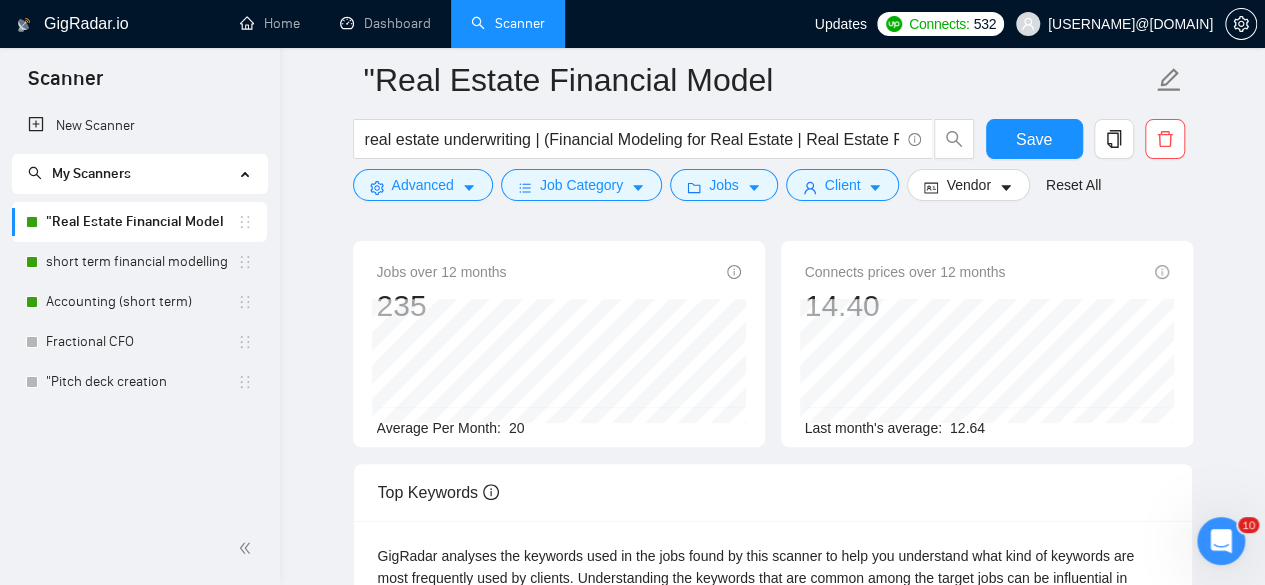 scroll, scrollTop: 13, scrollLeft: 0, axis: vertical 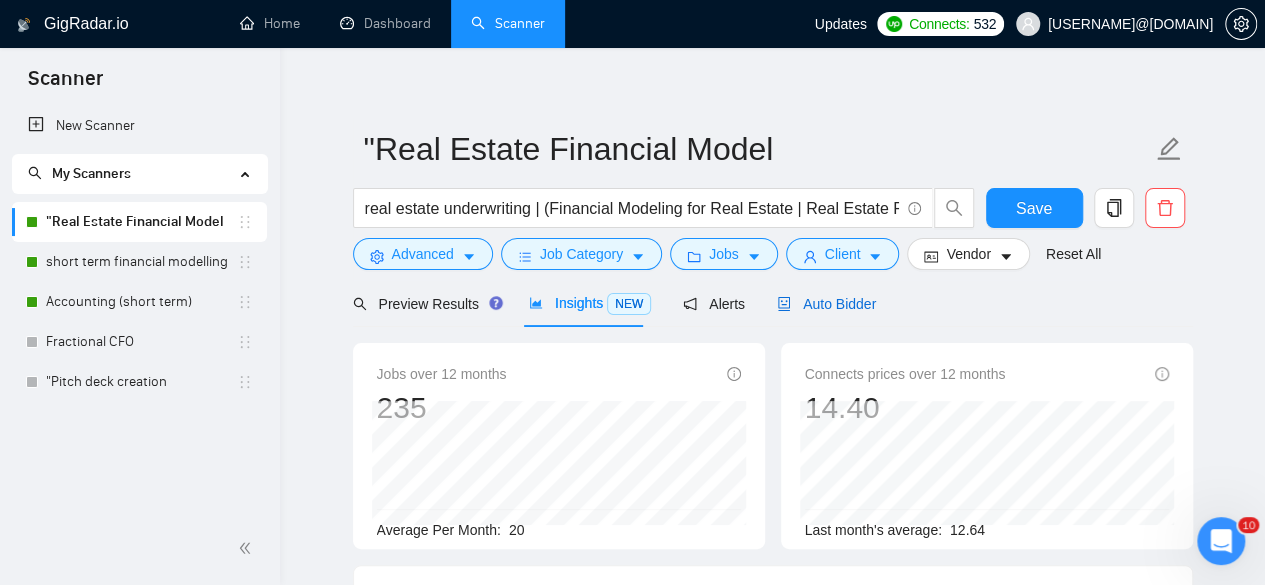 click on "Auto Bidder" at bounding box center [826, 304] 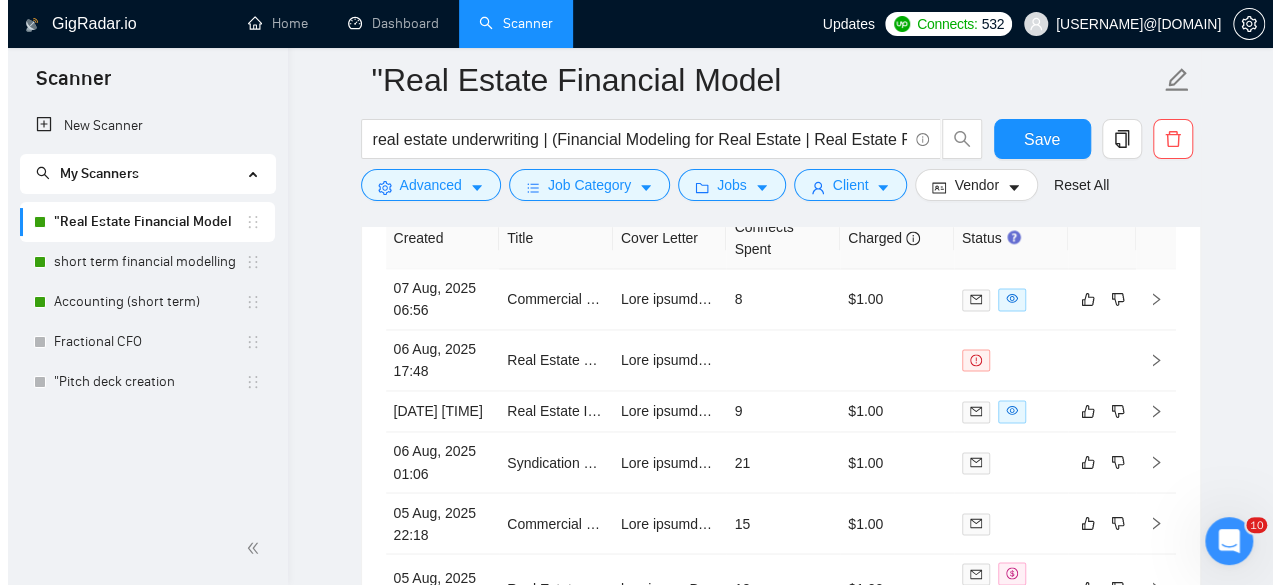scroll, scrollTop: 5225, scrollLeft: 0, axis: vertical 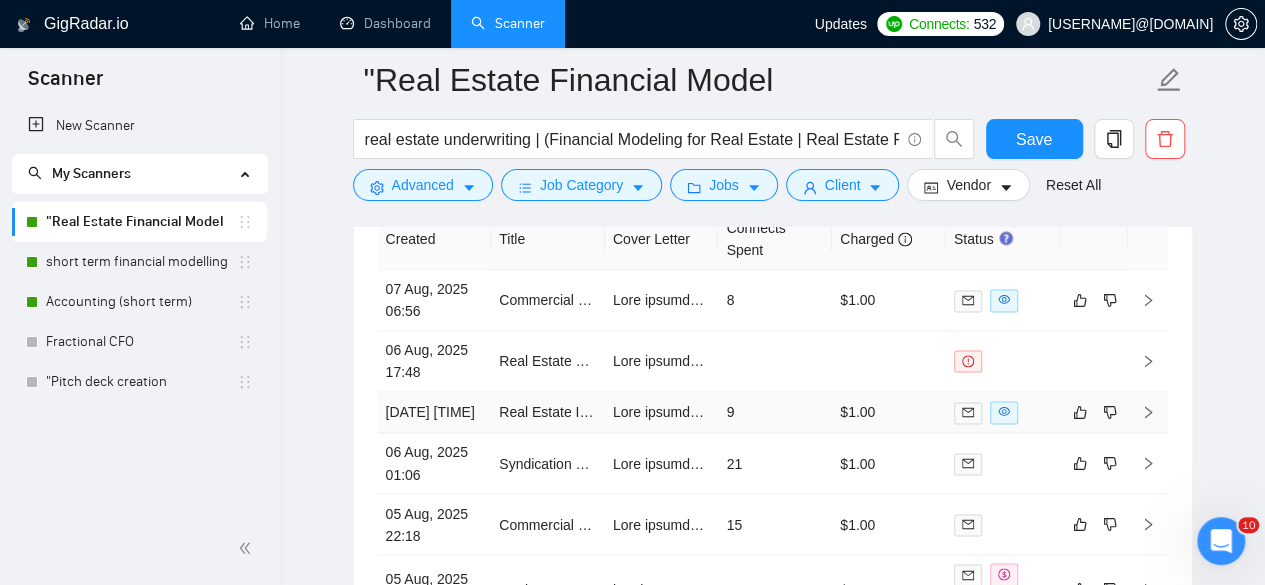 click on "9" at bounding box center (775, 412) 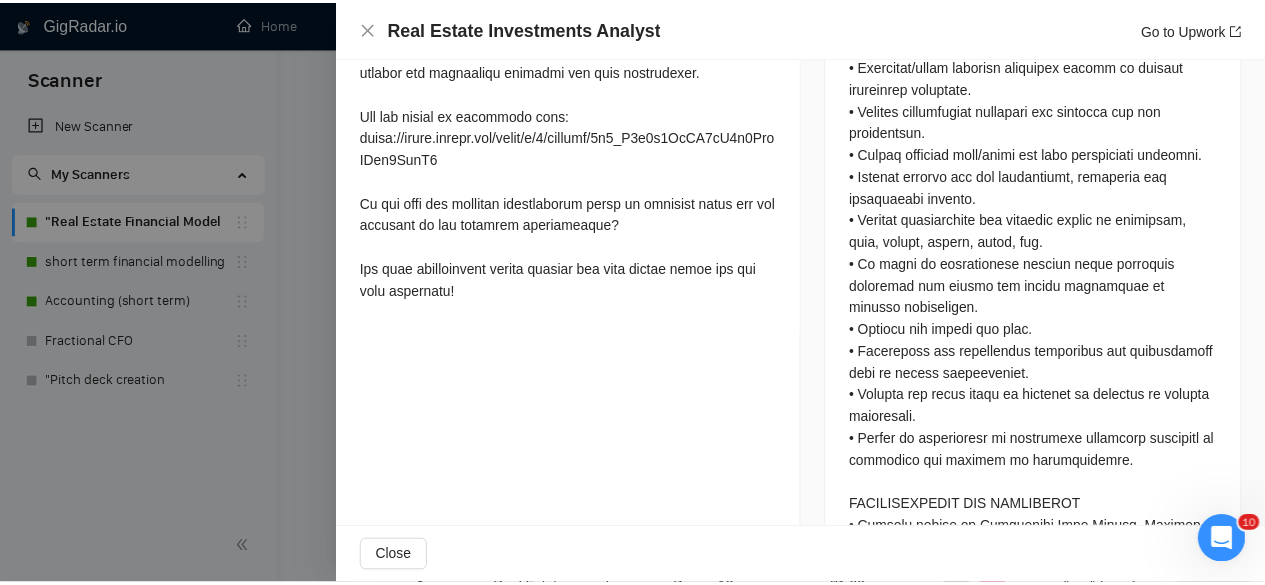 scroll, scrollTop: 991, scrollLeft: 0, axis: vertical 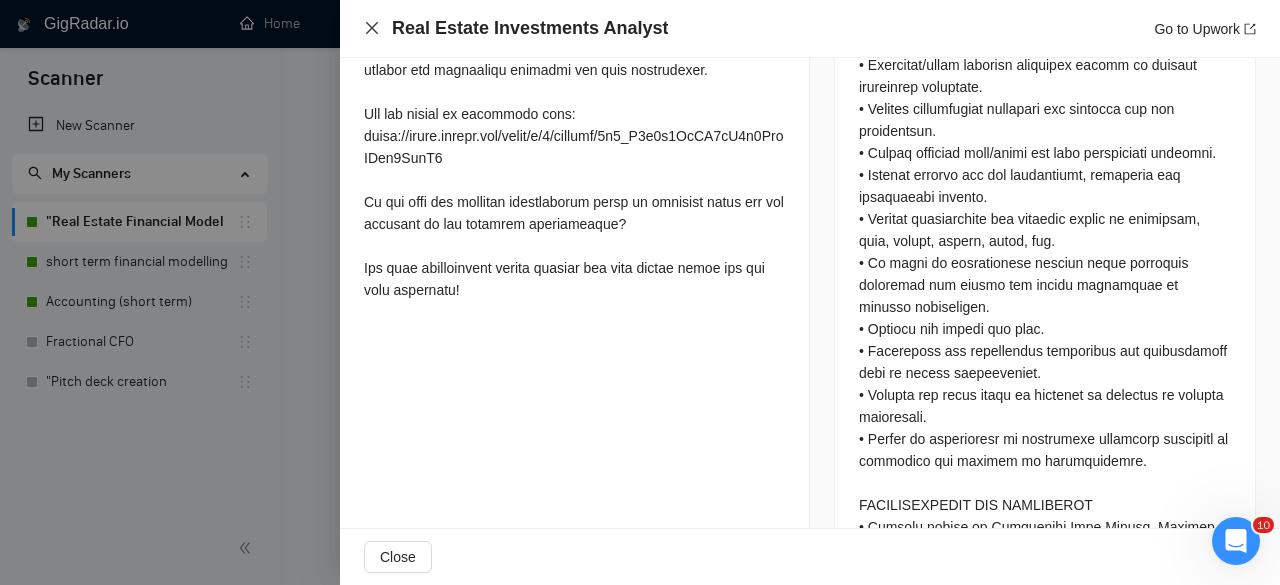 click 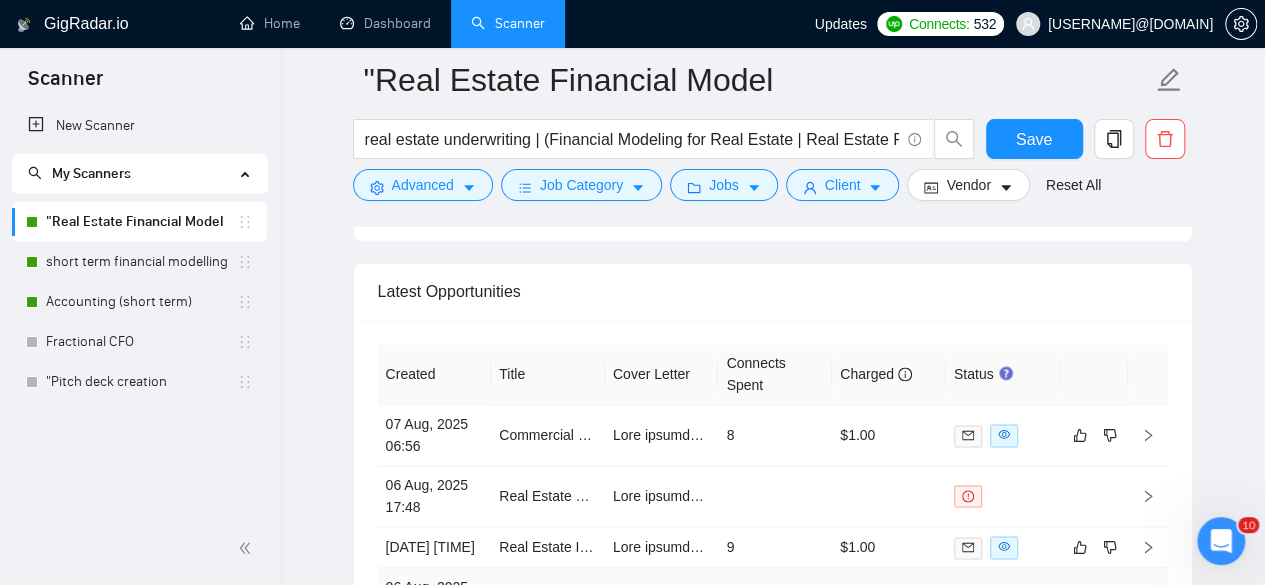 scroll, scrollTop: 5079, scrollLeft: 0, axis: vertical 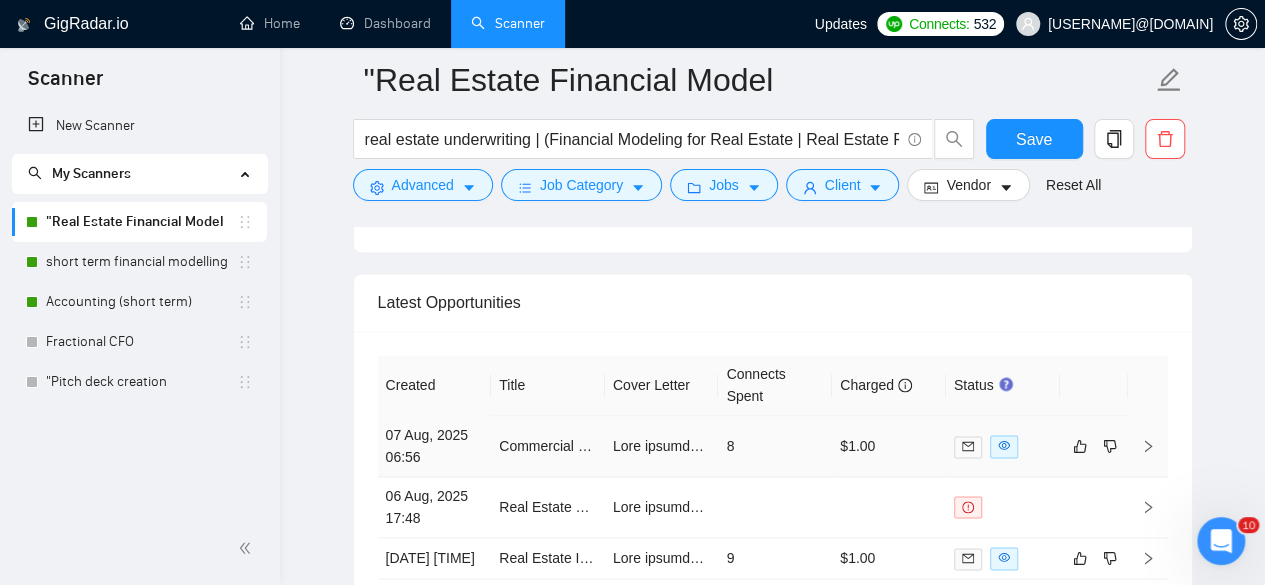 click on "8" at bounding box center (775, 446) 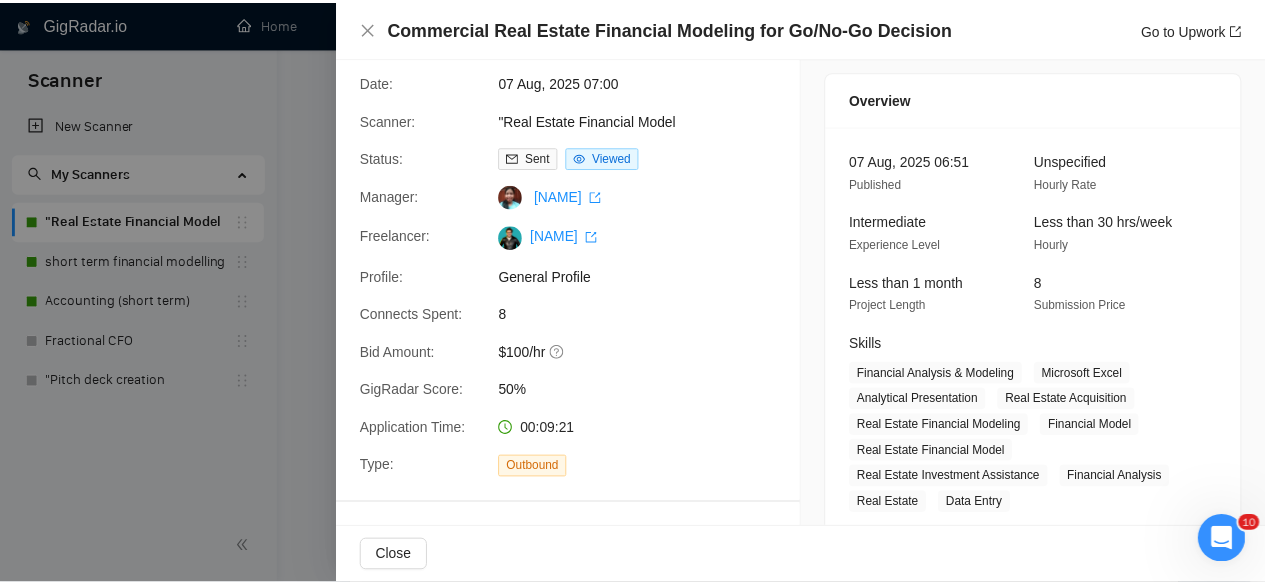 scroll, scrollTop: 19, scrollLeft: 0, axis: vertical 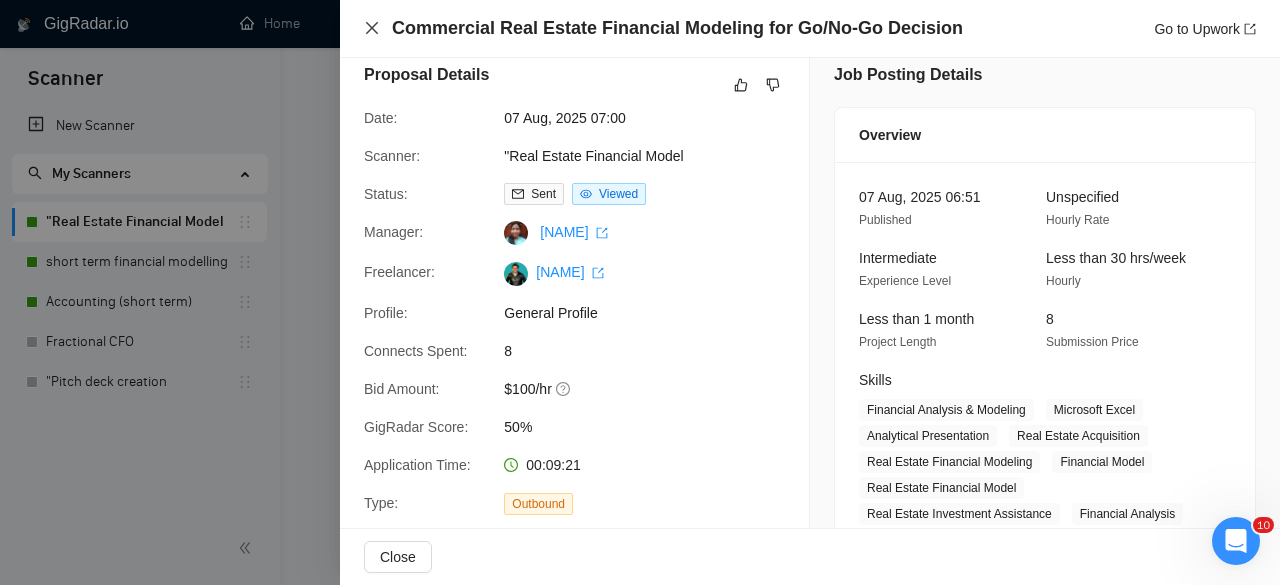click 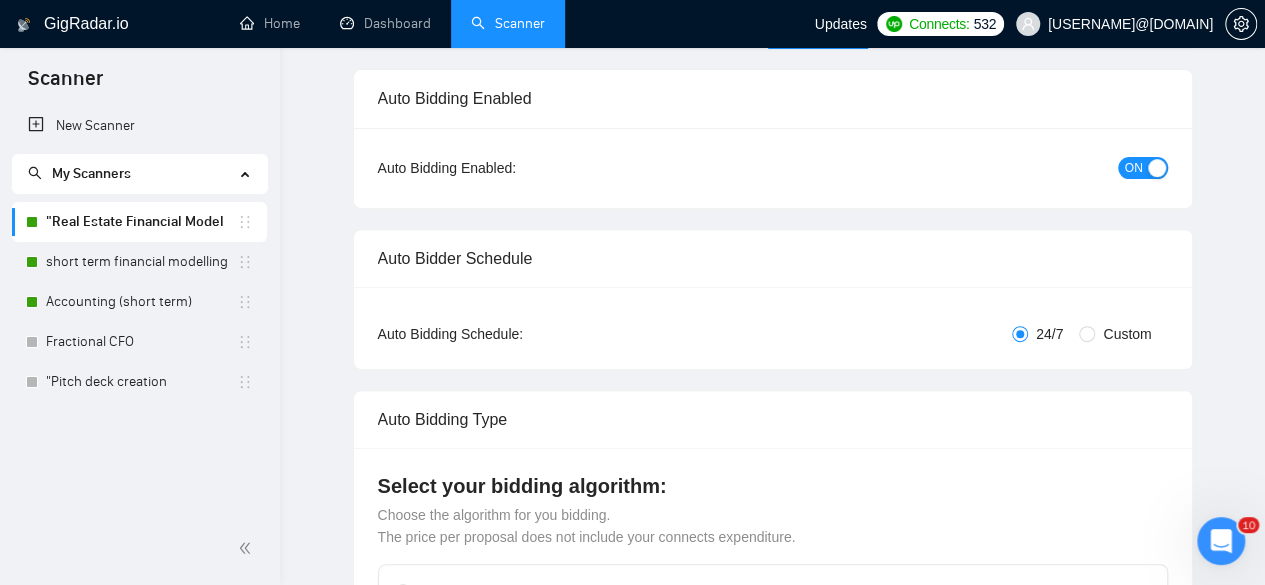 scroll, scrollTop: 0, scrollLeft: 0, axis: both 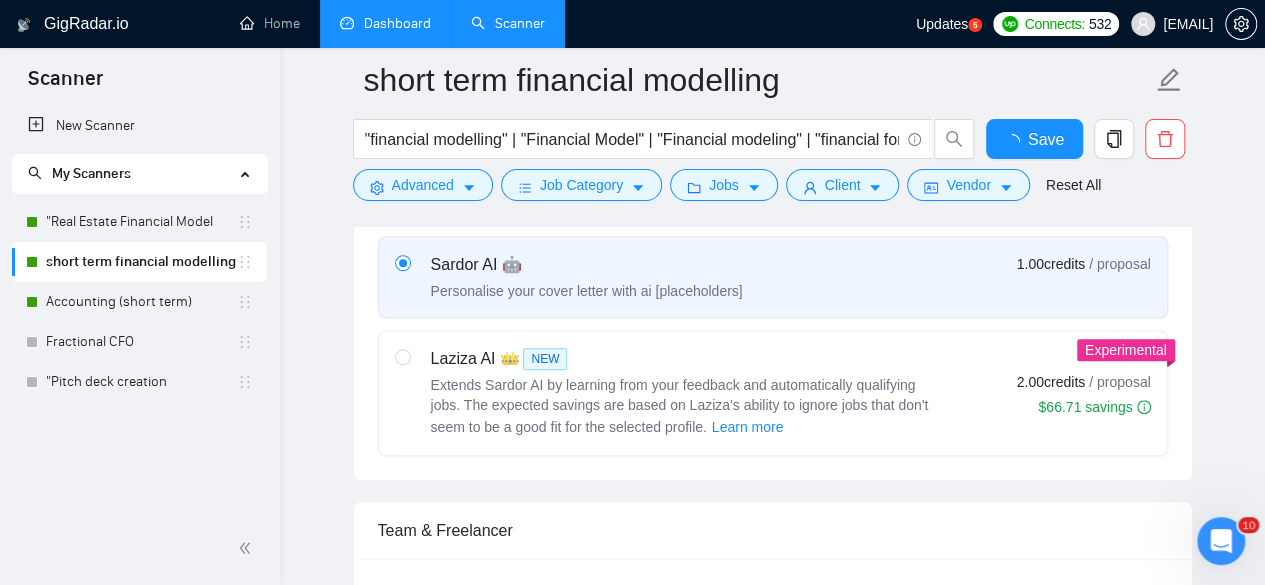 type 